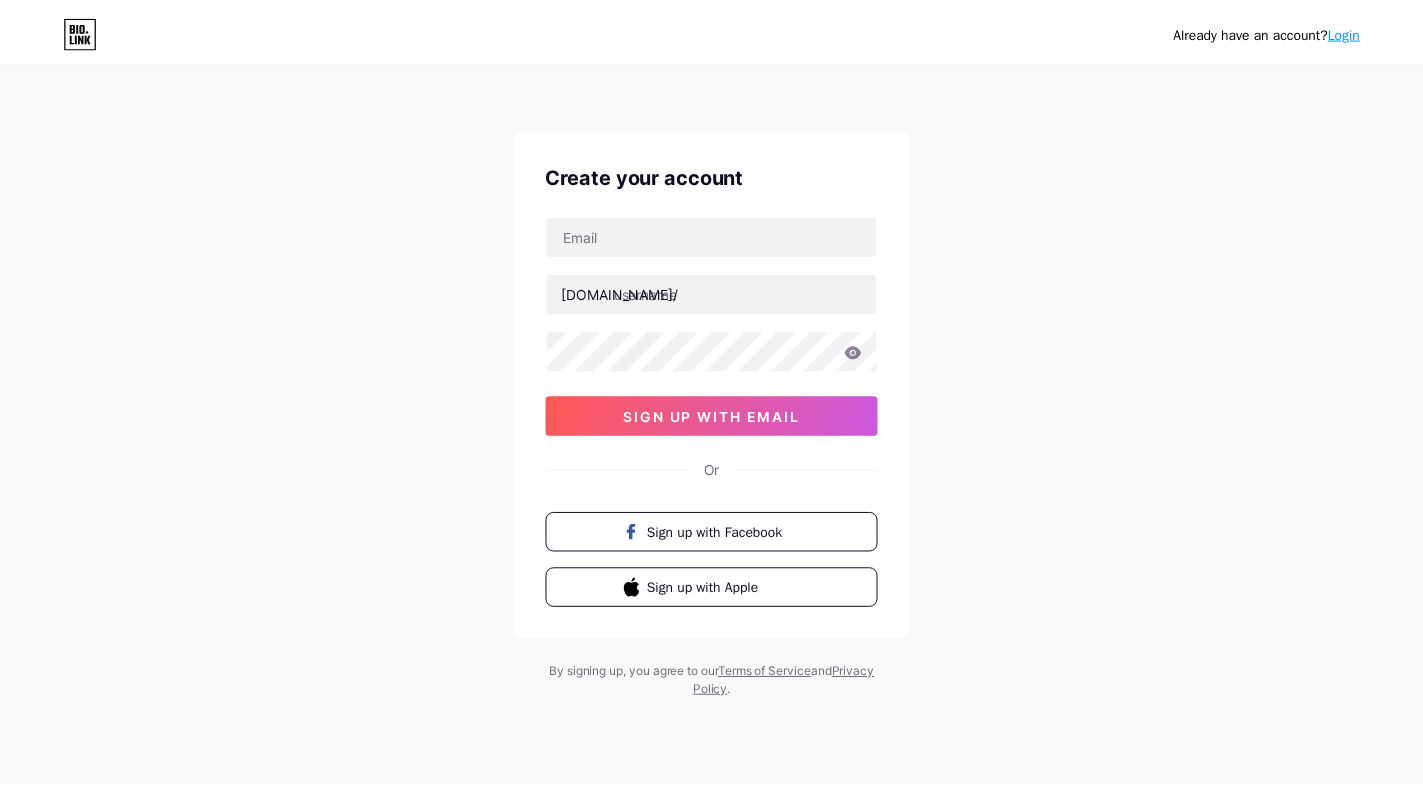 scroll, scrollTop: 0, scrollLeft: 0, axis: both 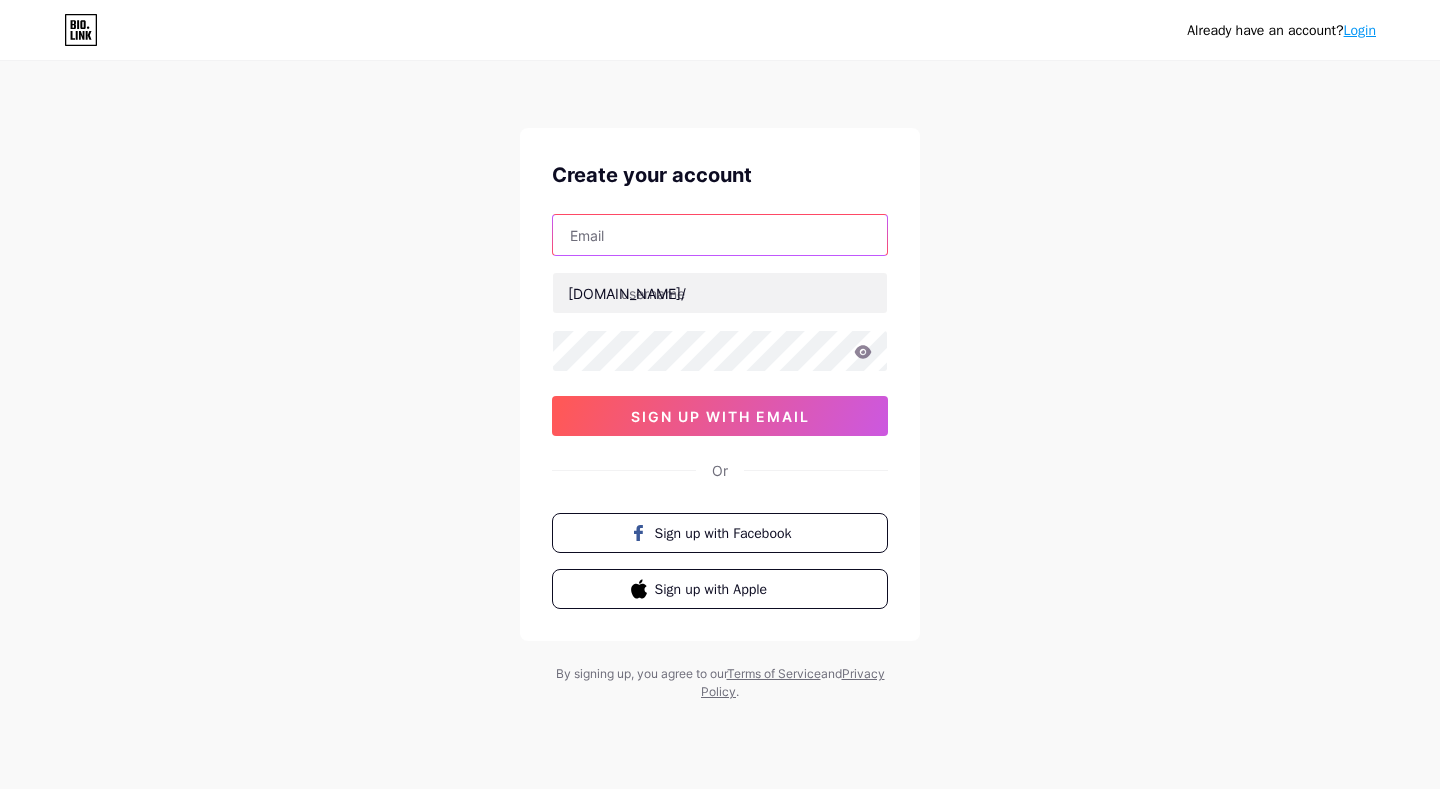 click at bounding box center [720, 235] 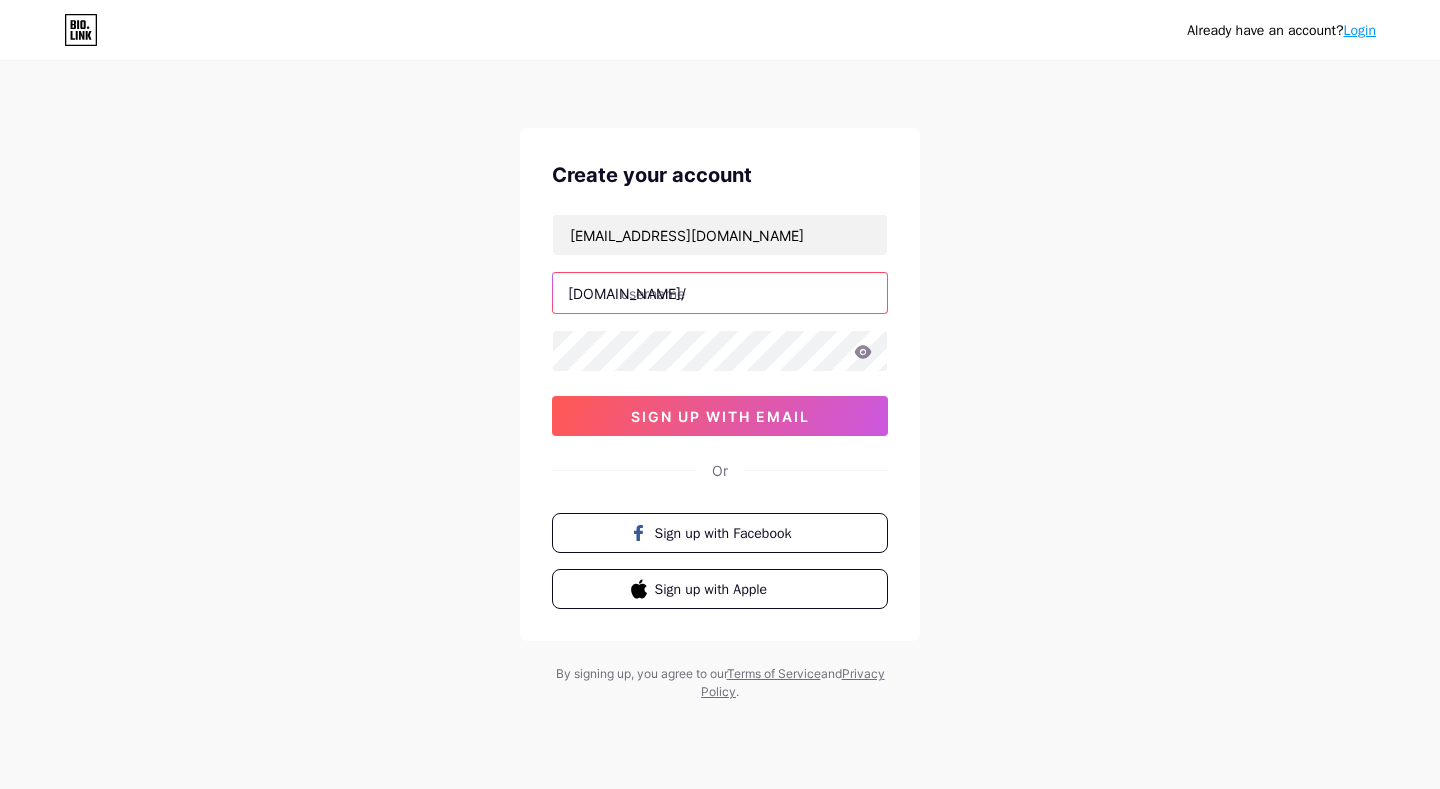 click at bounding box center (720, 293) 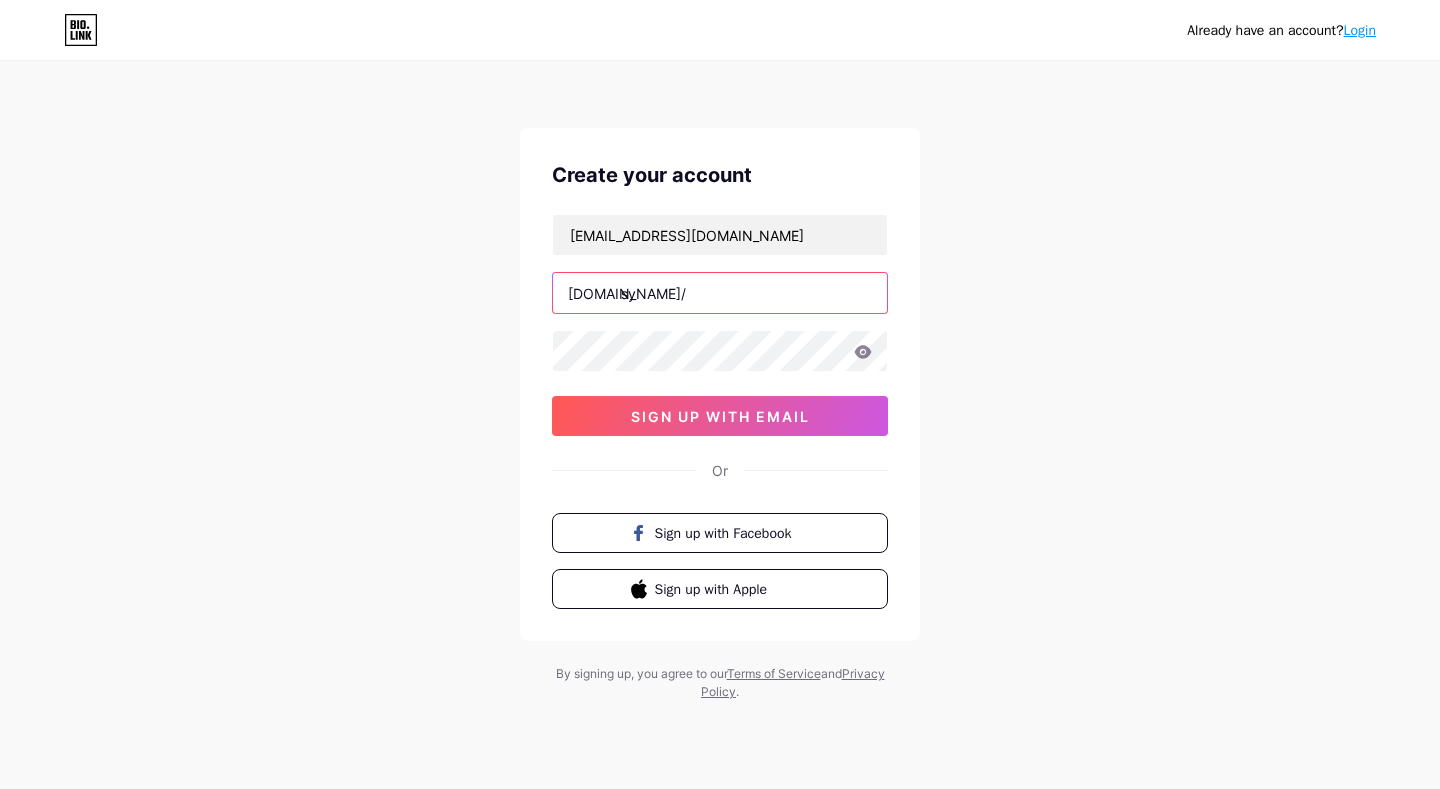 type on "s" 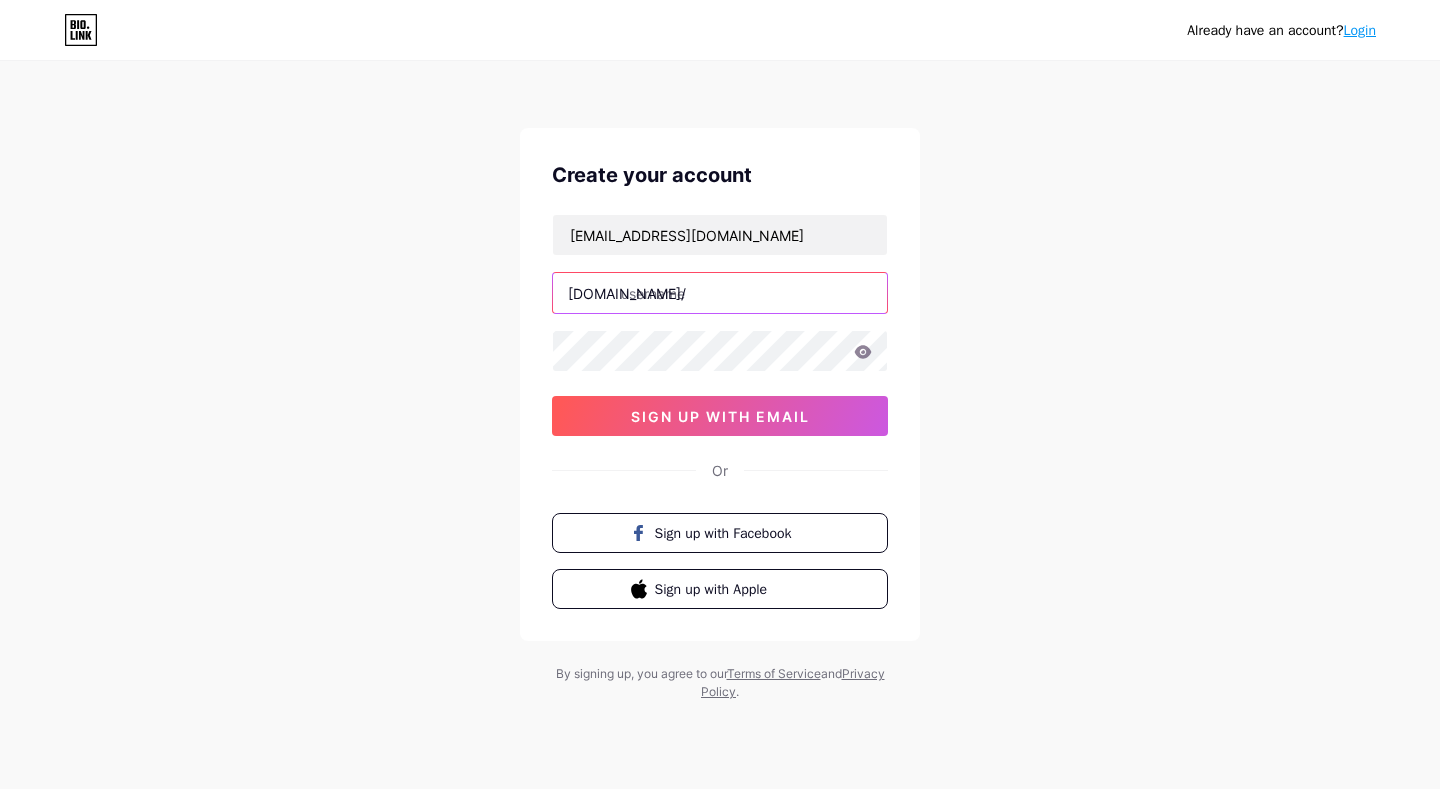type on "a" 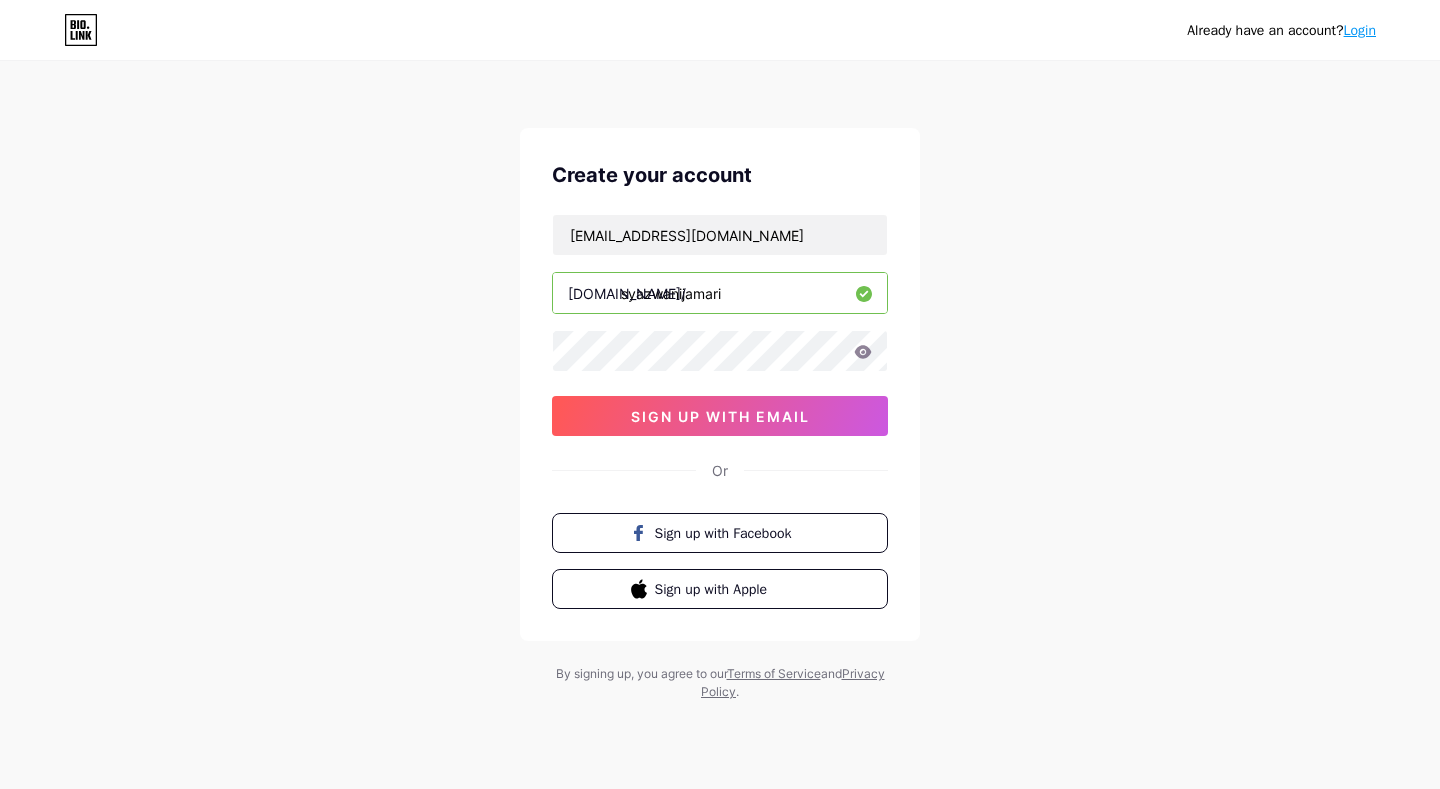type on "syazwanijamari" 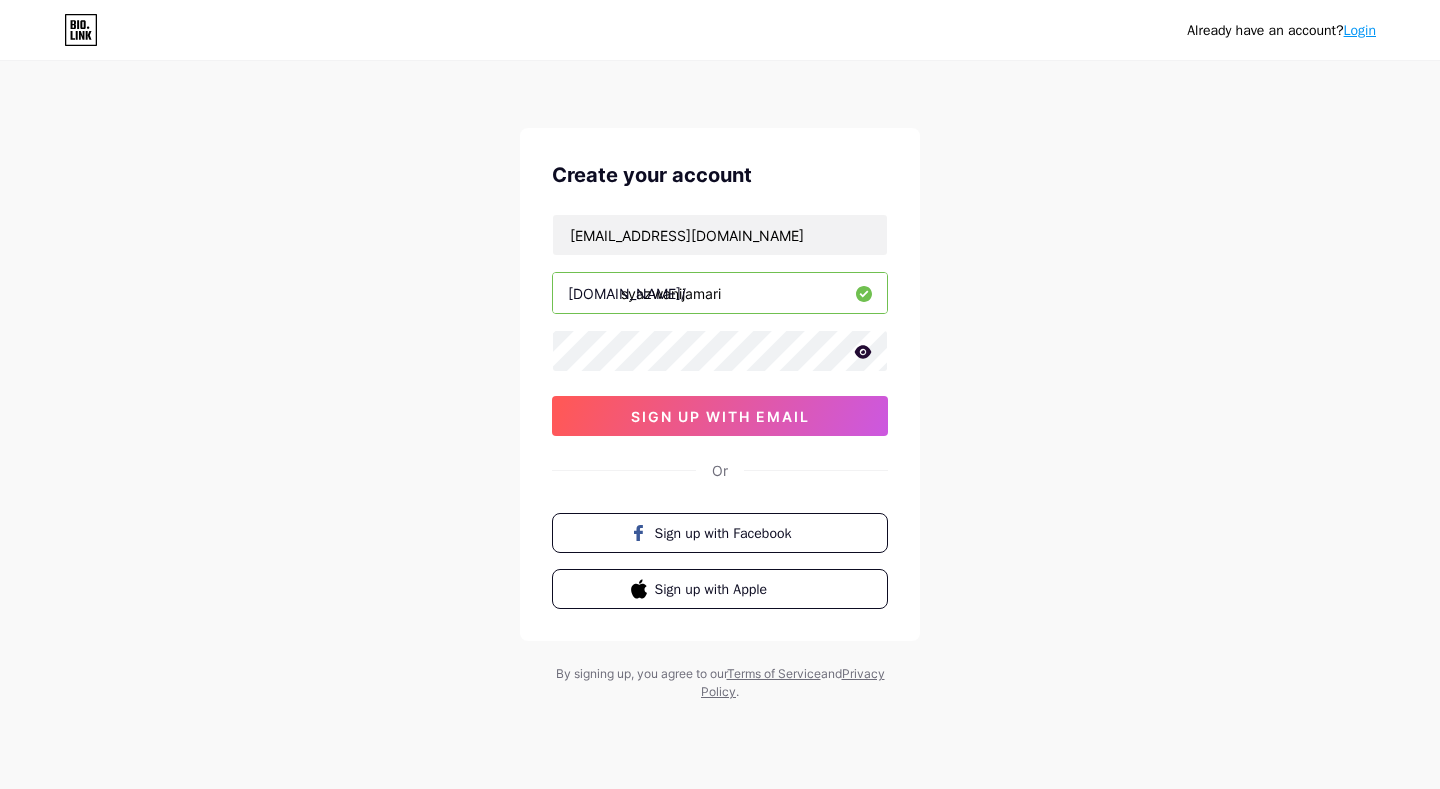 click 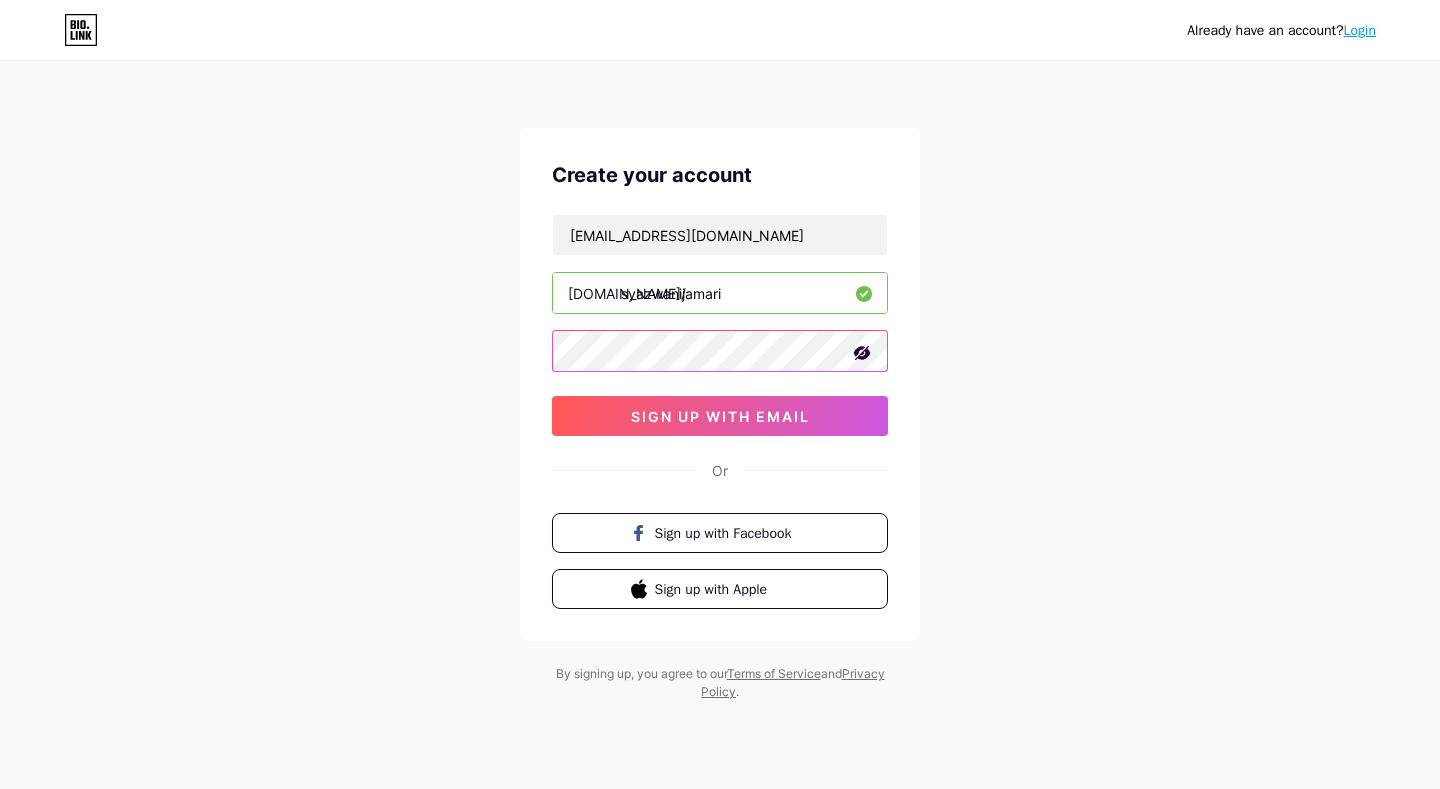 click on "Create your account     [EMAIL_ADDRESS][DOMAIN_NAME]     [DOMAIN_NAME]/   syazwanijamari                     sign up with email         Or       Sign up with Facebook
Sign up with Apple" at bounding box center [720, 384] 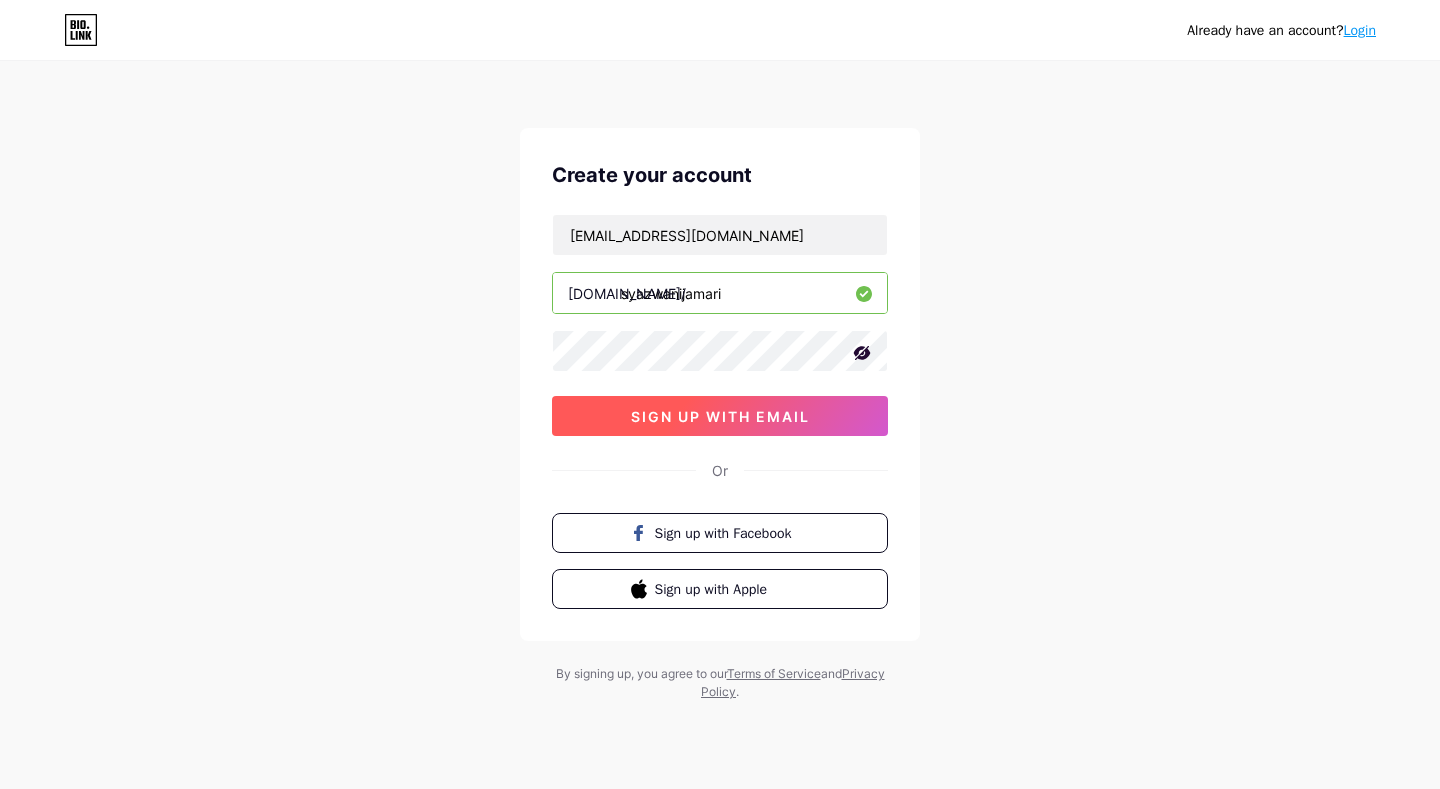 click on "sign up with email" at bounding box center (720, 416) 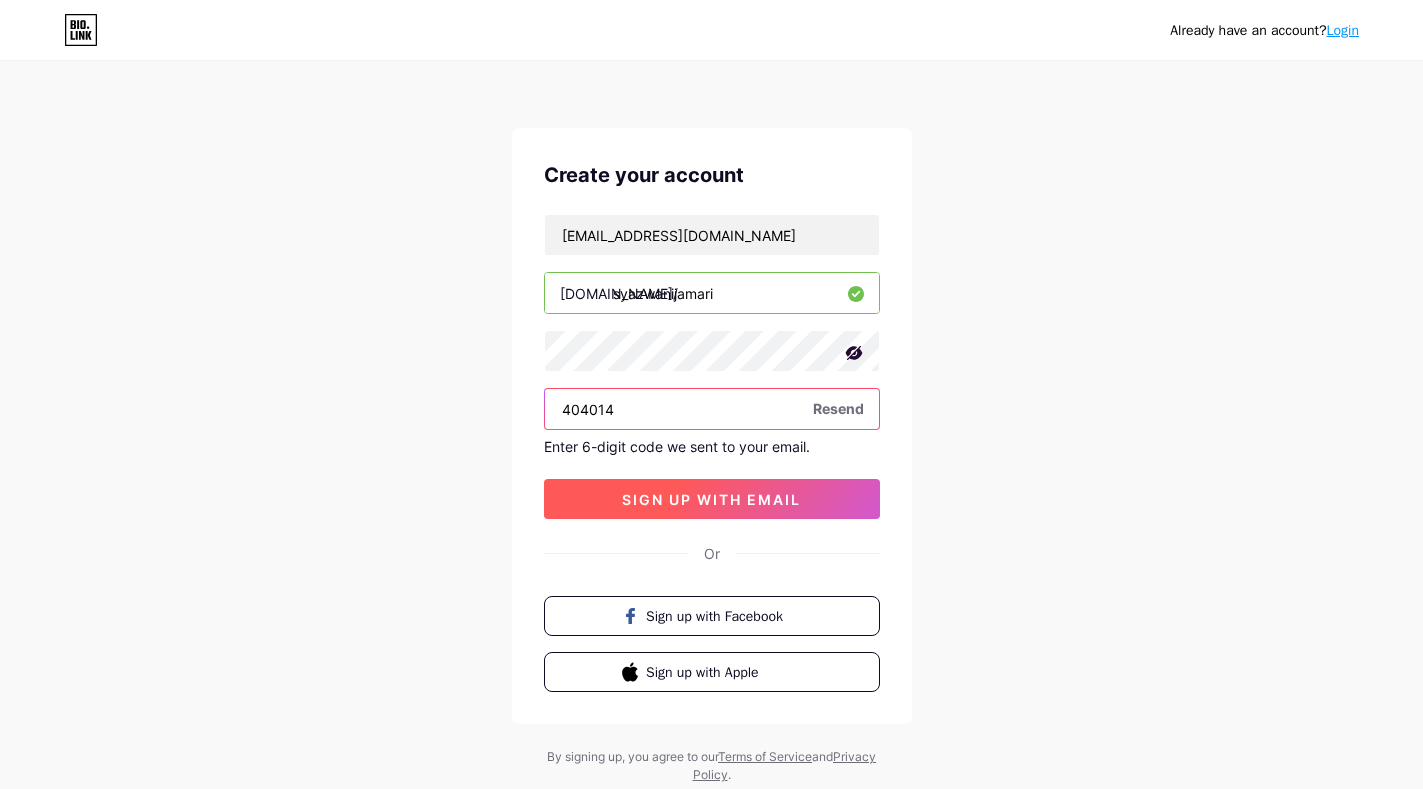 type on "404014" 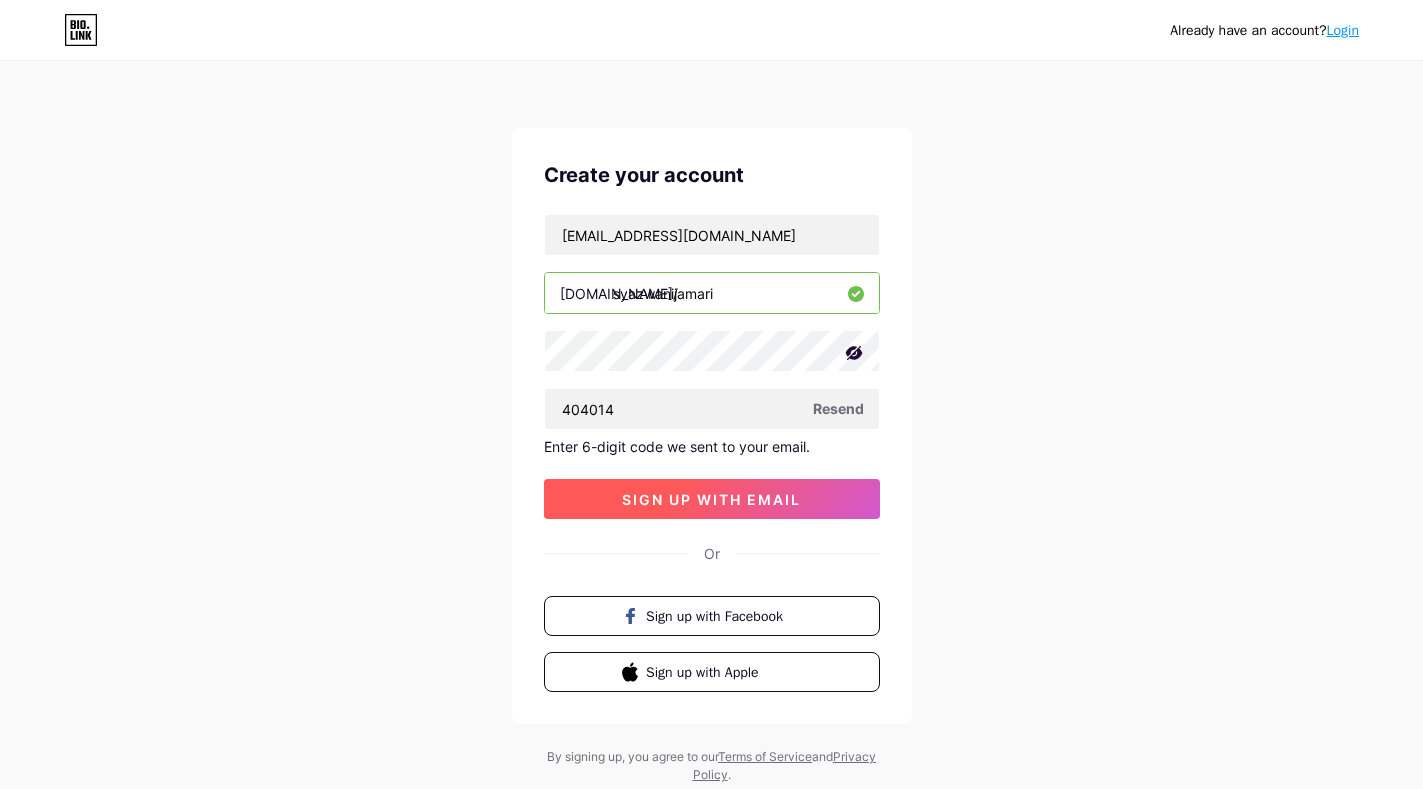 click on "sign up with email" at bounding box center (711, 499) 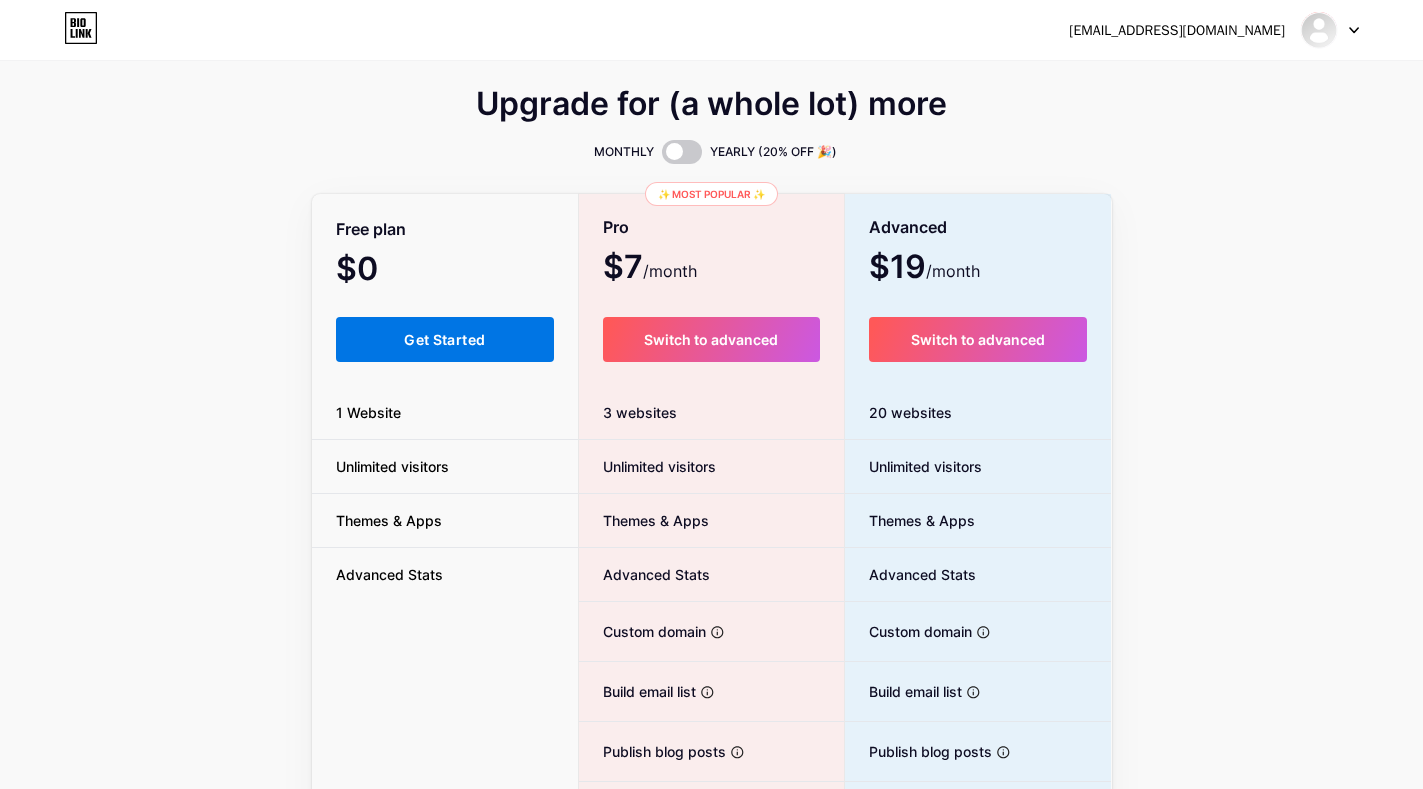 click on "Get Started" at bounding box center [444, 339] 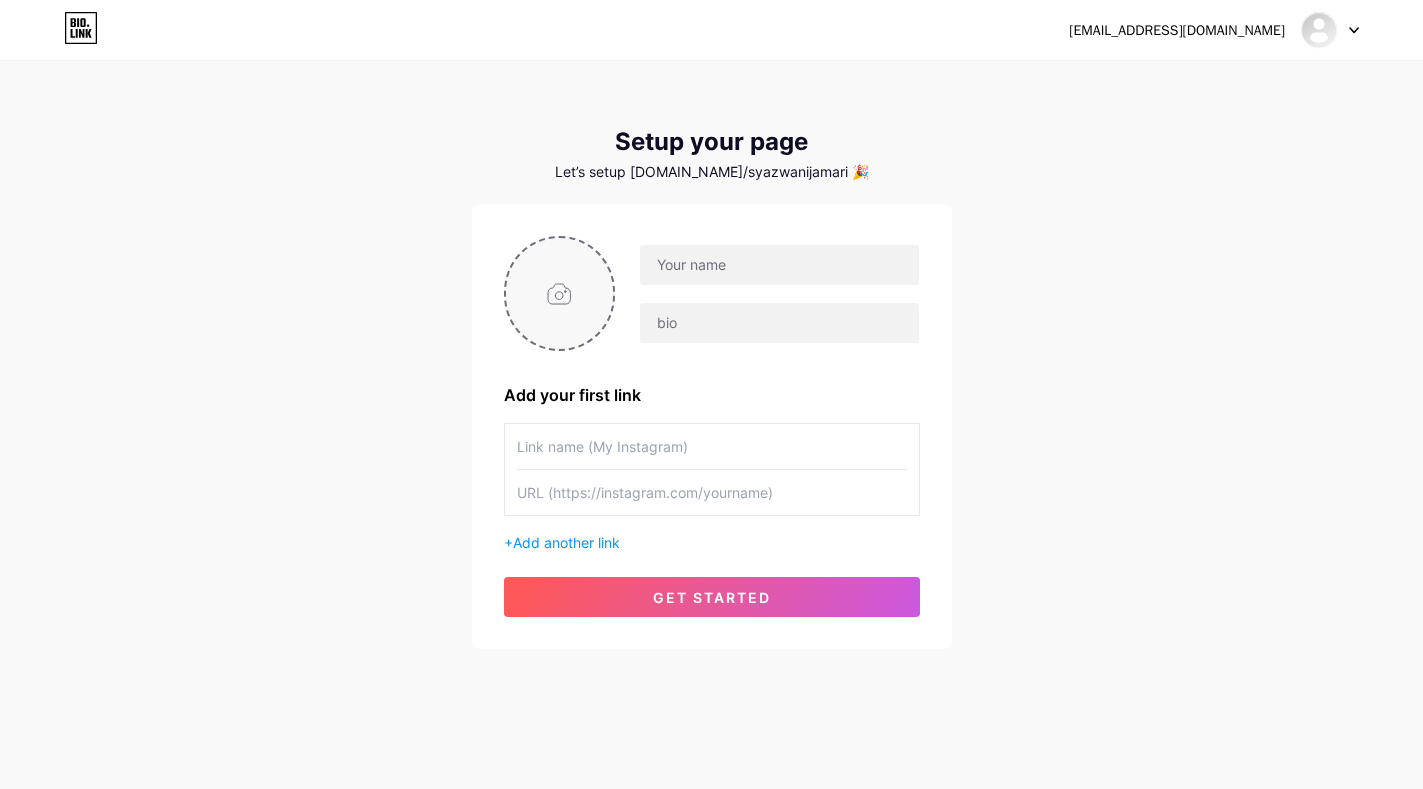 click at bounding box center (560, 293) 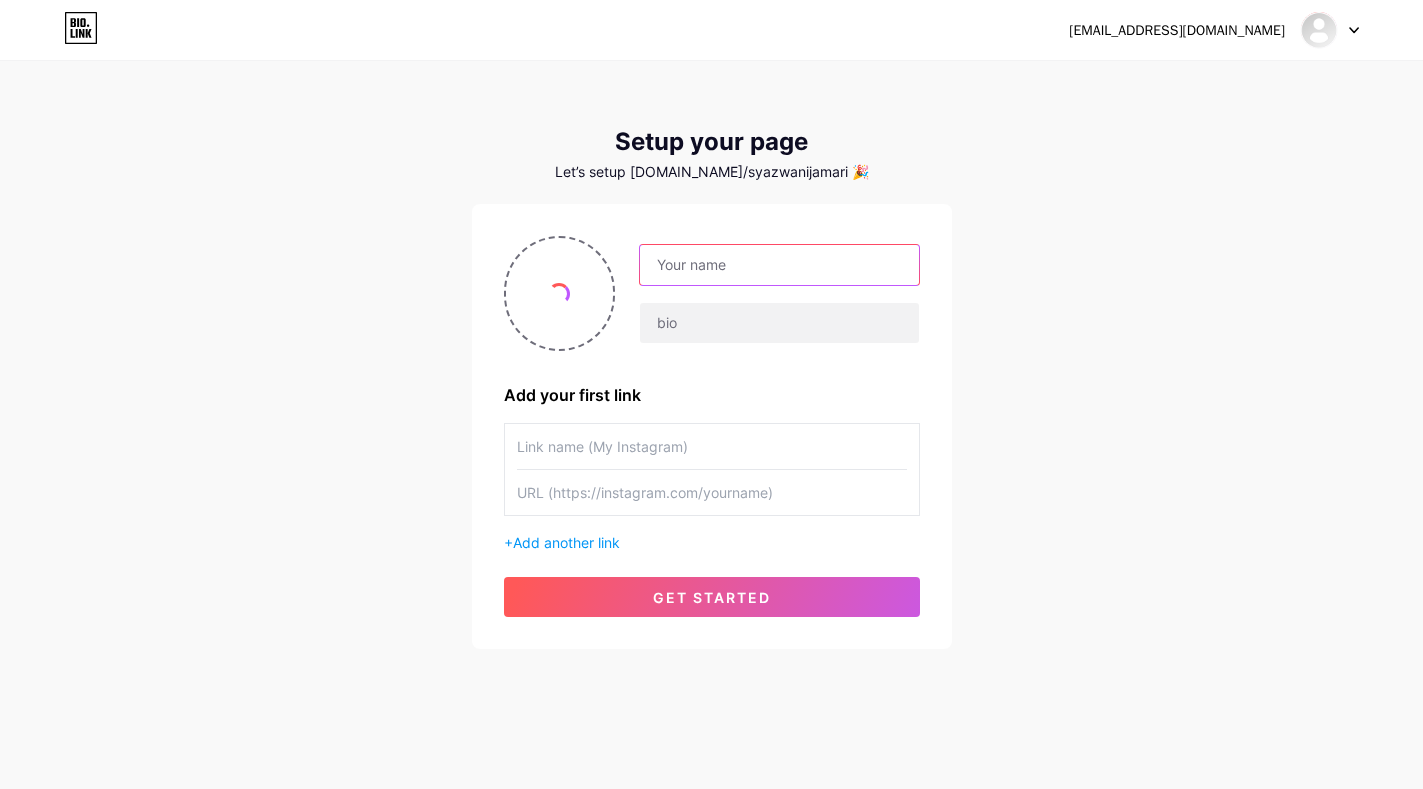 click at bounding box center [779, 265] 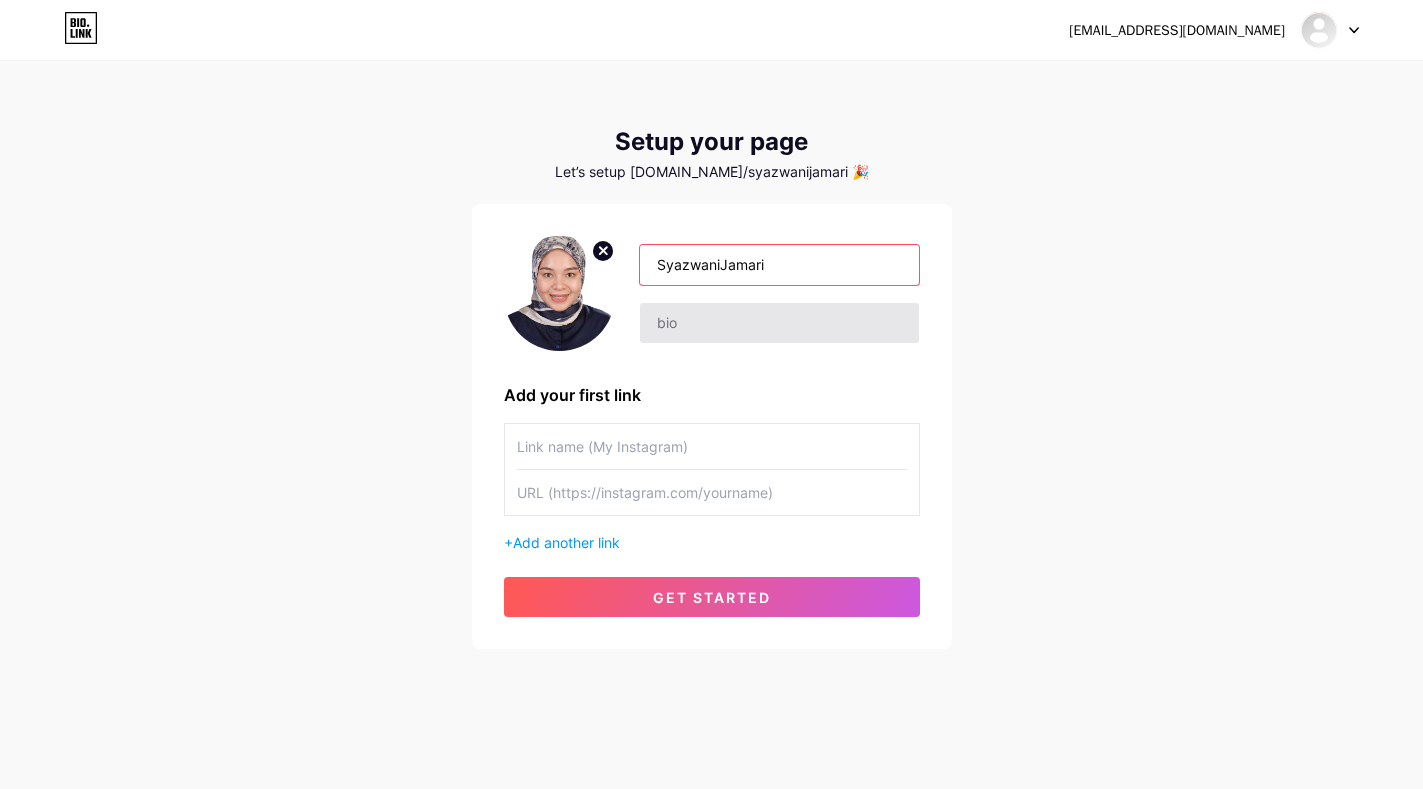 type on "SyazwaniJamari" 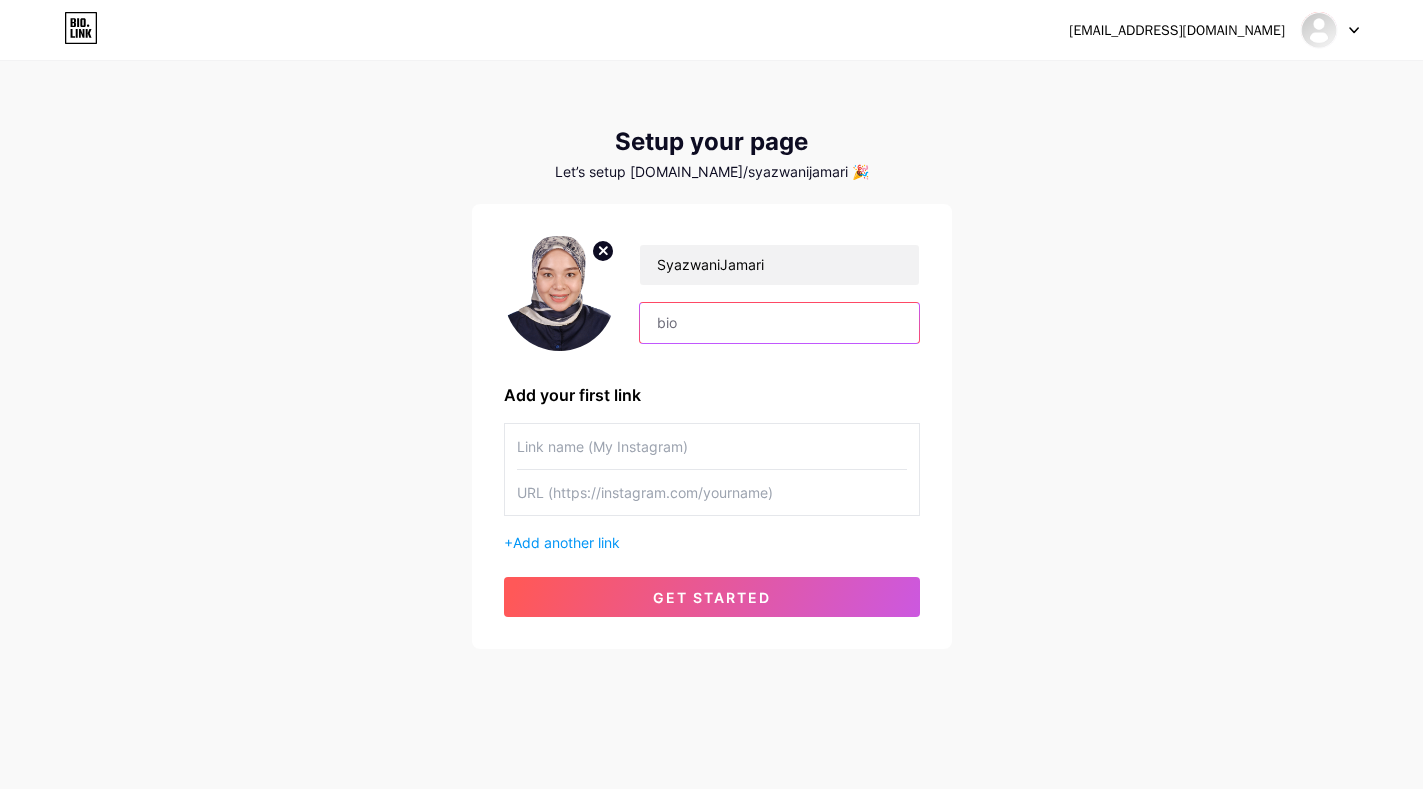 click at bounding box center [779, 323] 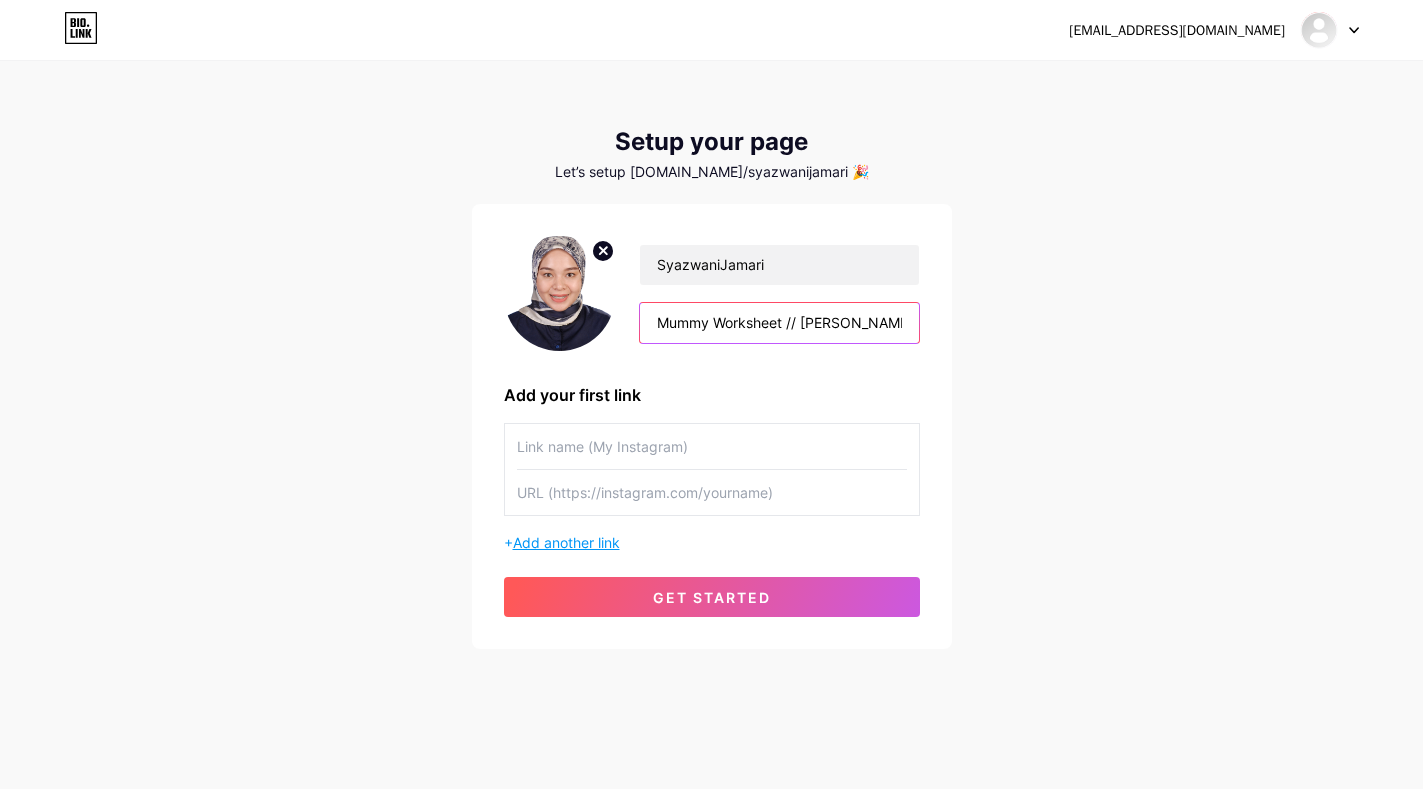 type on "Mummy Worksheet // [PERSON_NAME]" 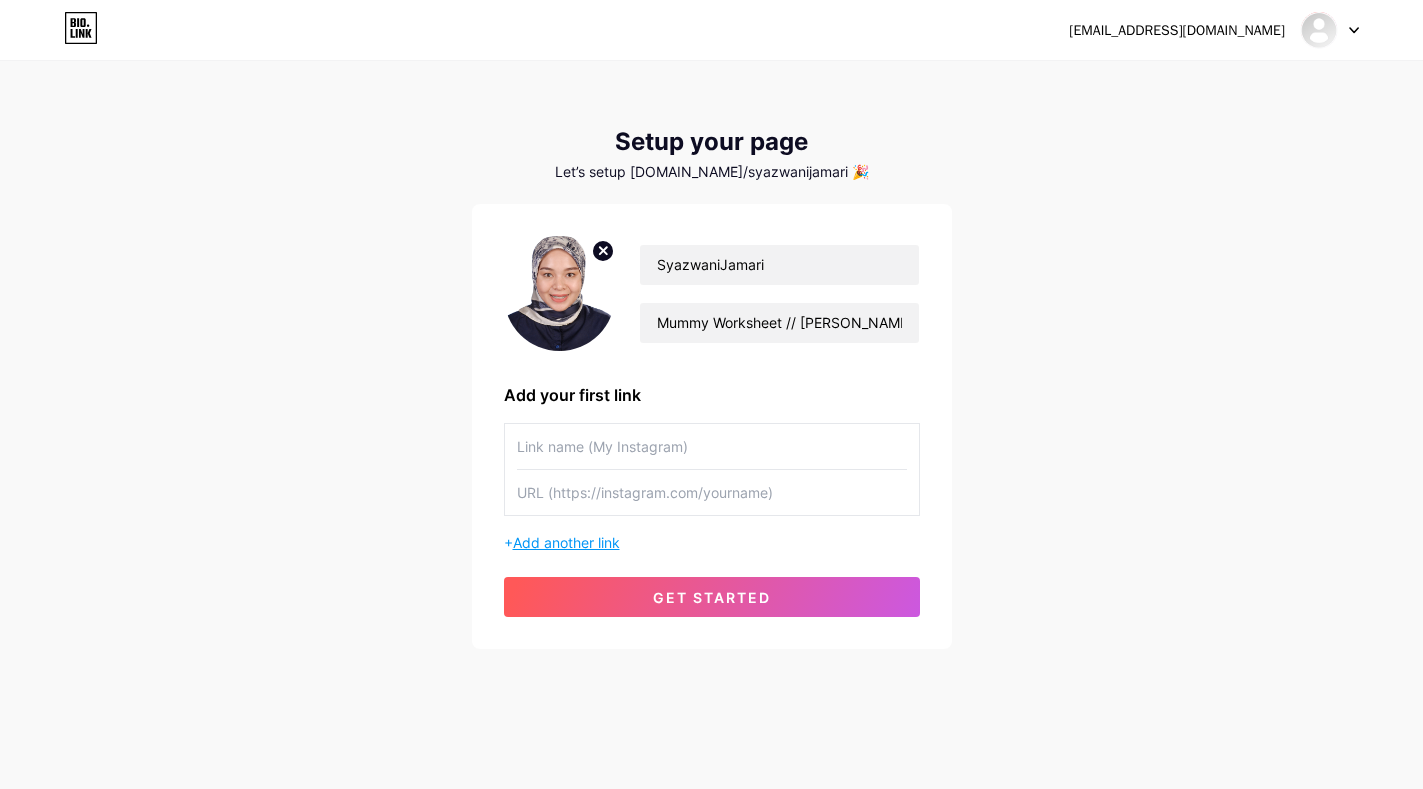 click on "Add another link" at bounding box center [566, 542] 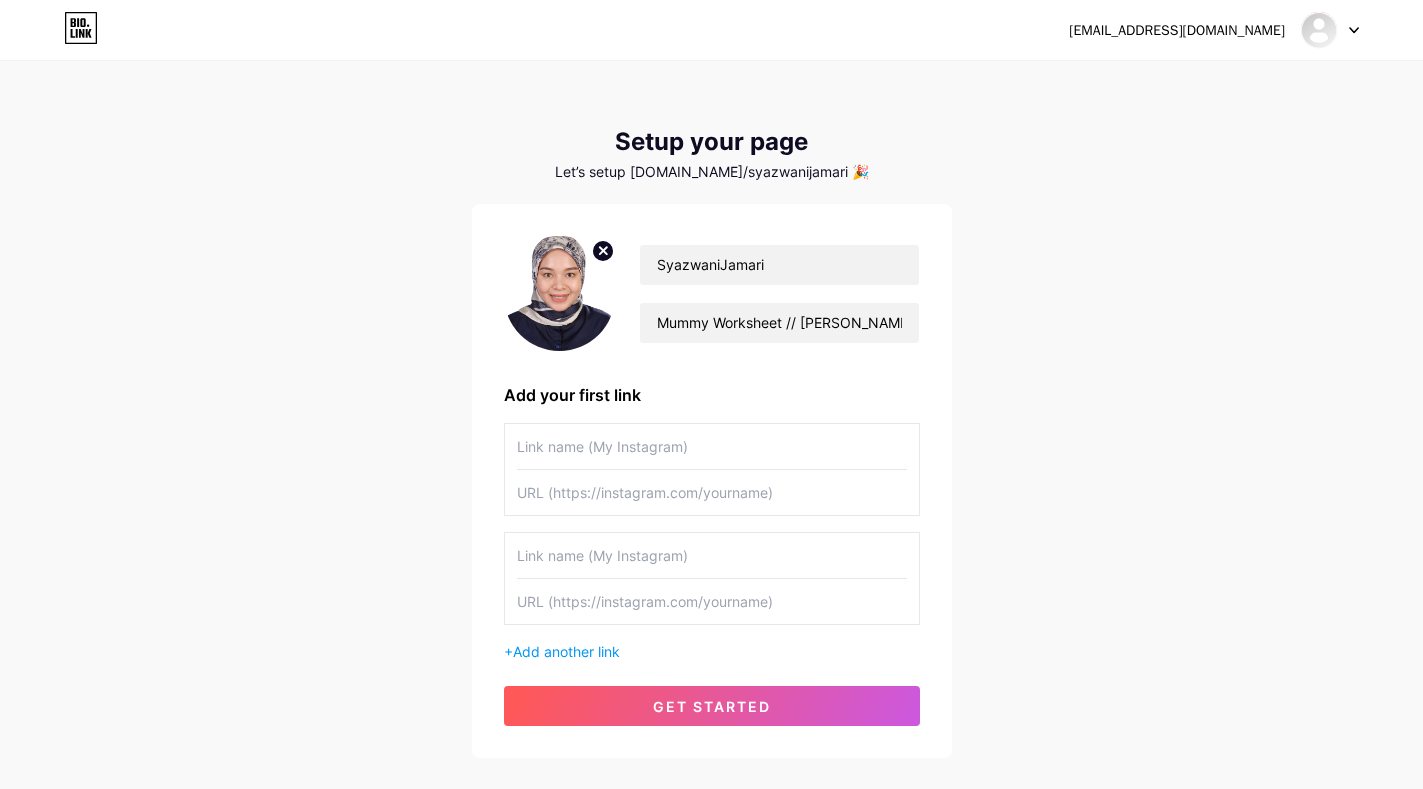 click at bounding box center (712, 446) 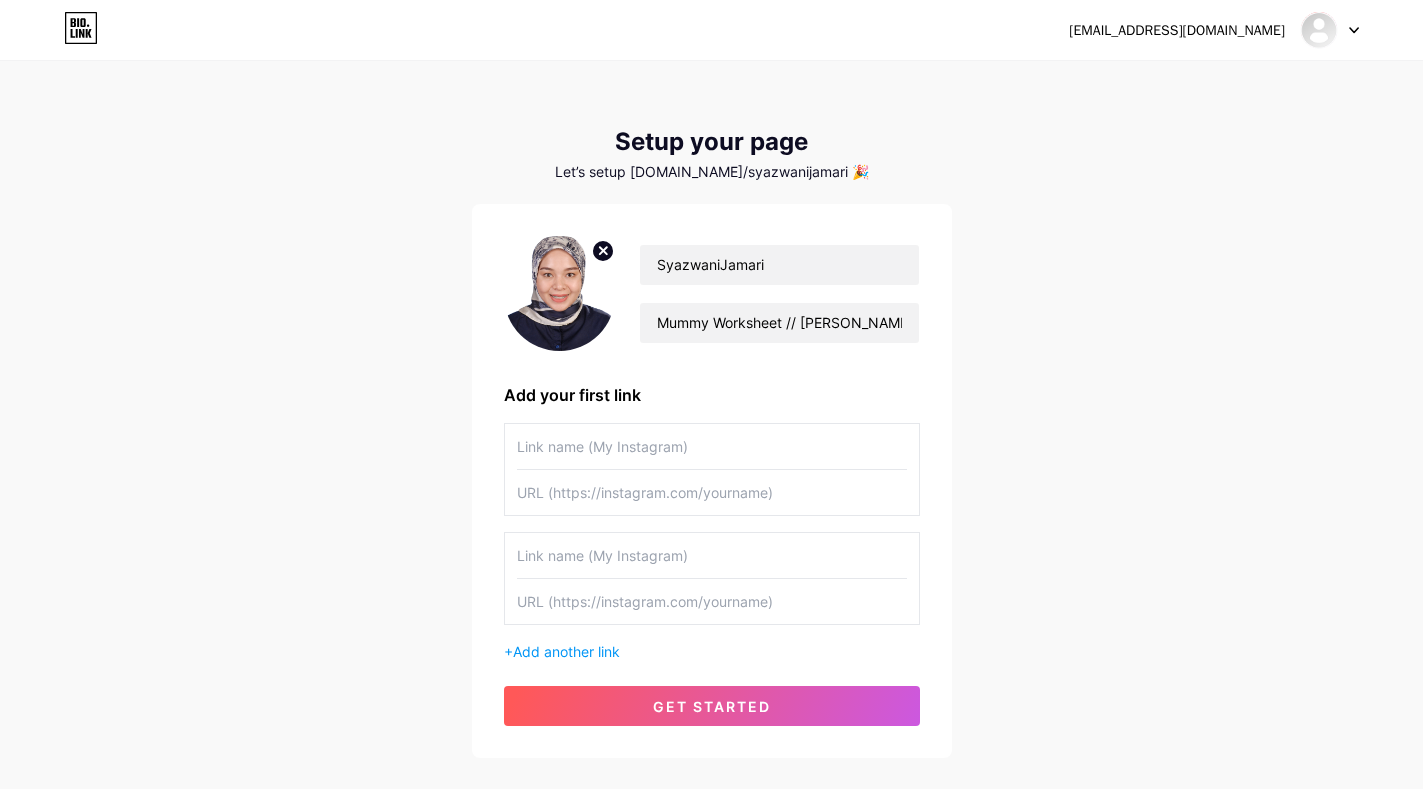 paste on ""Mulakan langkah pertama anak anda dengan aktiviti bijak! Worksheets ini direka khas untuk bantu si kecil belajar sambil bermain dari umur 1 hingga 6 tahun."  "Dari coretan pertama hingga kenal ABC & 123 – semua ada dalam koleksi worksheets kami untuk [PERSON_NAME] 1–6 tahun!"  "Bantu anak kuasai kemahiran awal seperti menulis, mewarna, [PERSON_NAME] mengenal bentuk dengan worksheets interaktif yang comel & menyeronokkan!"  "Tak perlu risau anak bosan di rumah! Worksheets ini penuh dengan aktiviti kreatif yang sesuai untuk umur 1–6 tahun – mudah, menarik [PERSON_NAME] edukatif!"  "Anak suka menconteng? Tukar contengan jadi pembelajaran! Dapatkan worksheets [PERSON_NAME] [PERSON_NAME] sesuai dari bayi hingga tadika."" 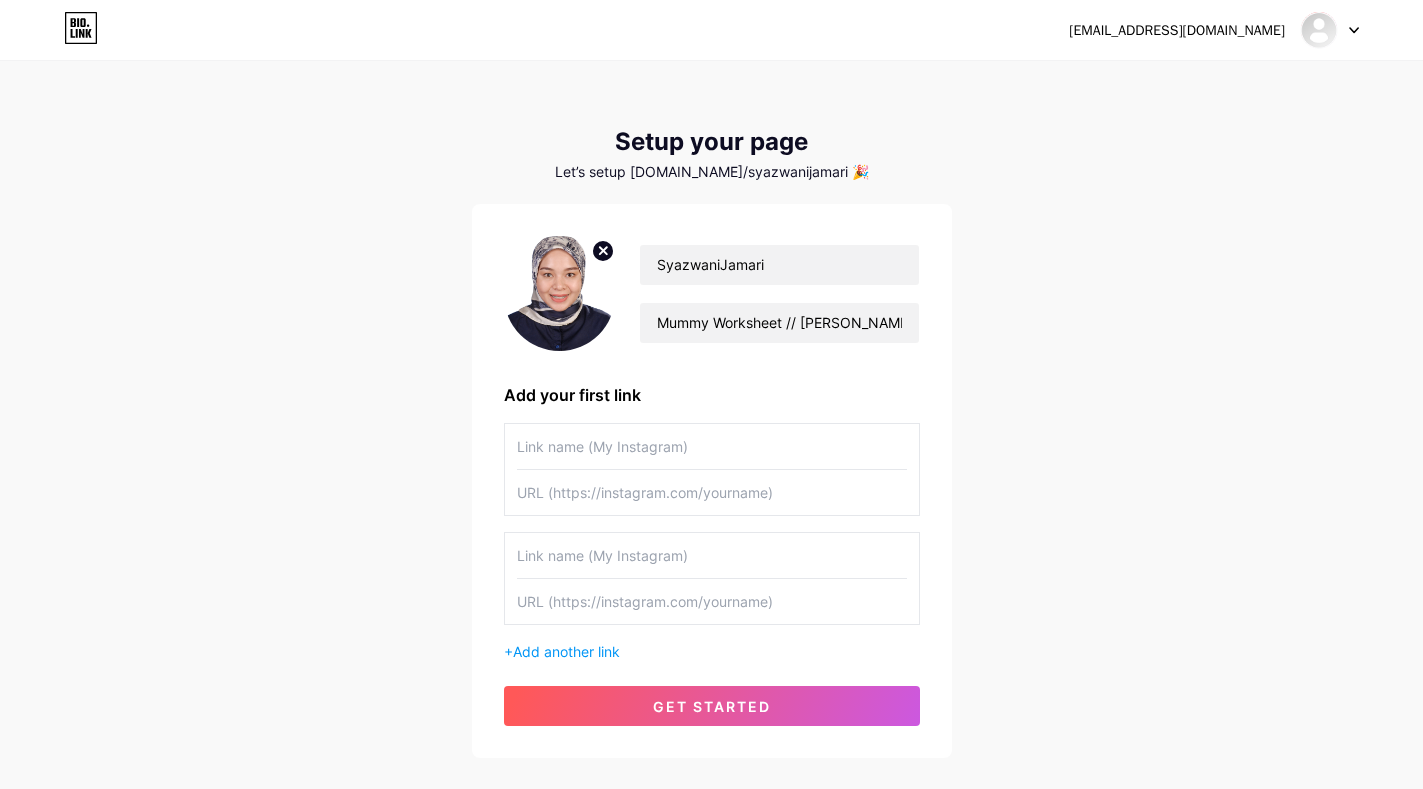 type on ""Mulakan langkah pertama anak anda dengan aktiviti bijak! Worksheets ini direka khas untuk bantu si kecil belajar sambil bermain dari umur 1 hingga 6 tahun."  "Dari coretan pertama hingga kenal ABC & 123 – semua ada dalam koleksi worksheets kami untuk [PERSON_NAME] 1–6 tahun!"  "Bantu anak kuasai kemahiran awal seperti menulis, mewarna, [PERSON_NAME] mengenal bentuk dengan worksheets interaktif yang comel & menyeronokkan!"  "Tak perlu risau anak bosan di rumah! Worksheets ini penuh dengan aktiviti kreatif yang sesuai untuk umur 1–6 tahun – mudah, menarik [PERSON_NAME] edukatif!"  "Anak suka menconteng? Tukar contengan jadi pembelajaran! Dapatkan worksheets [PERSON_NAME] [PERSON_NAME] sesuai dari bayi hingga tadika."" 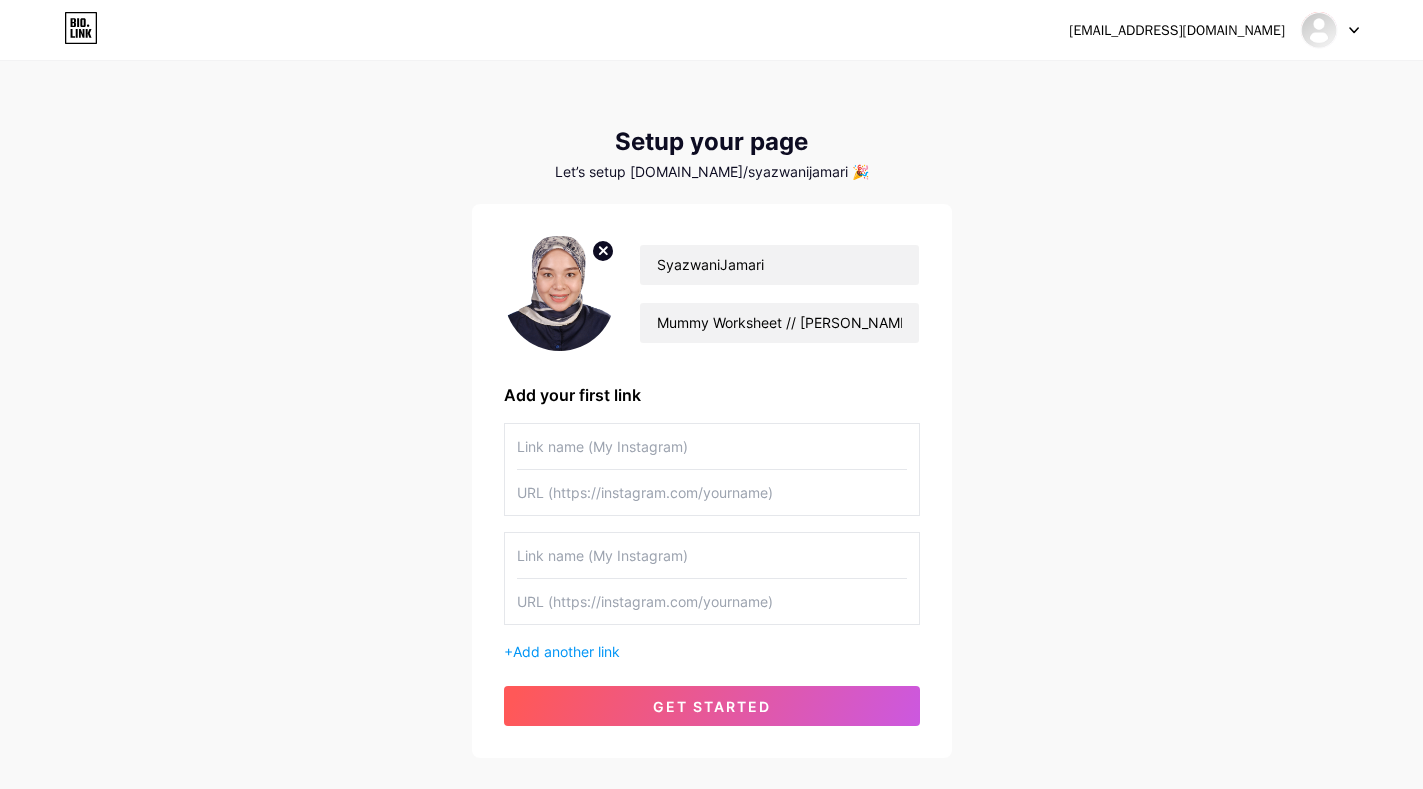 scroll, scrollTop: 0, scrollLeft: 0, axis: both 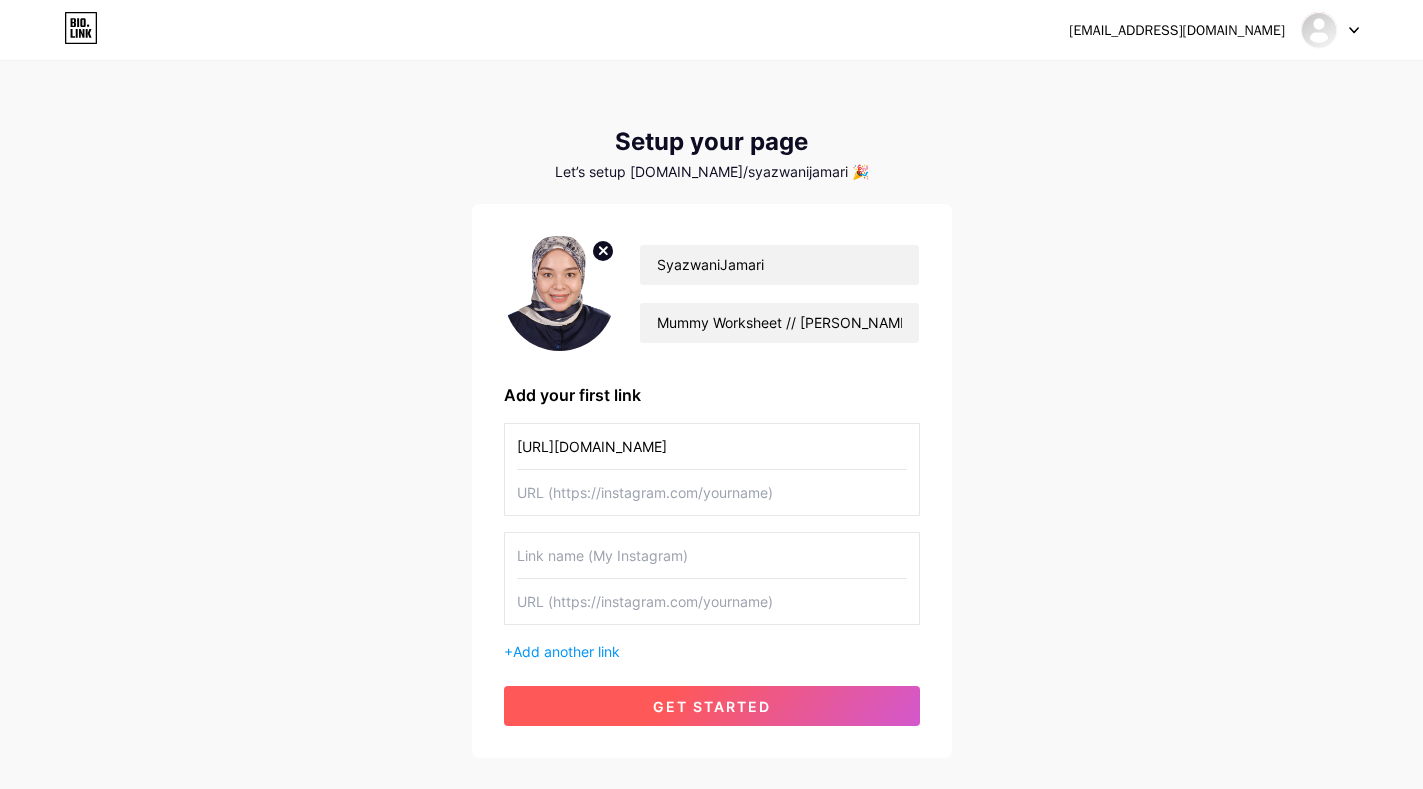 type on "[URL][DOMAIN_NAME]" 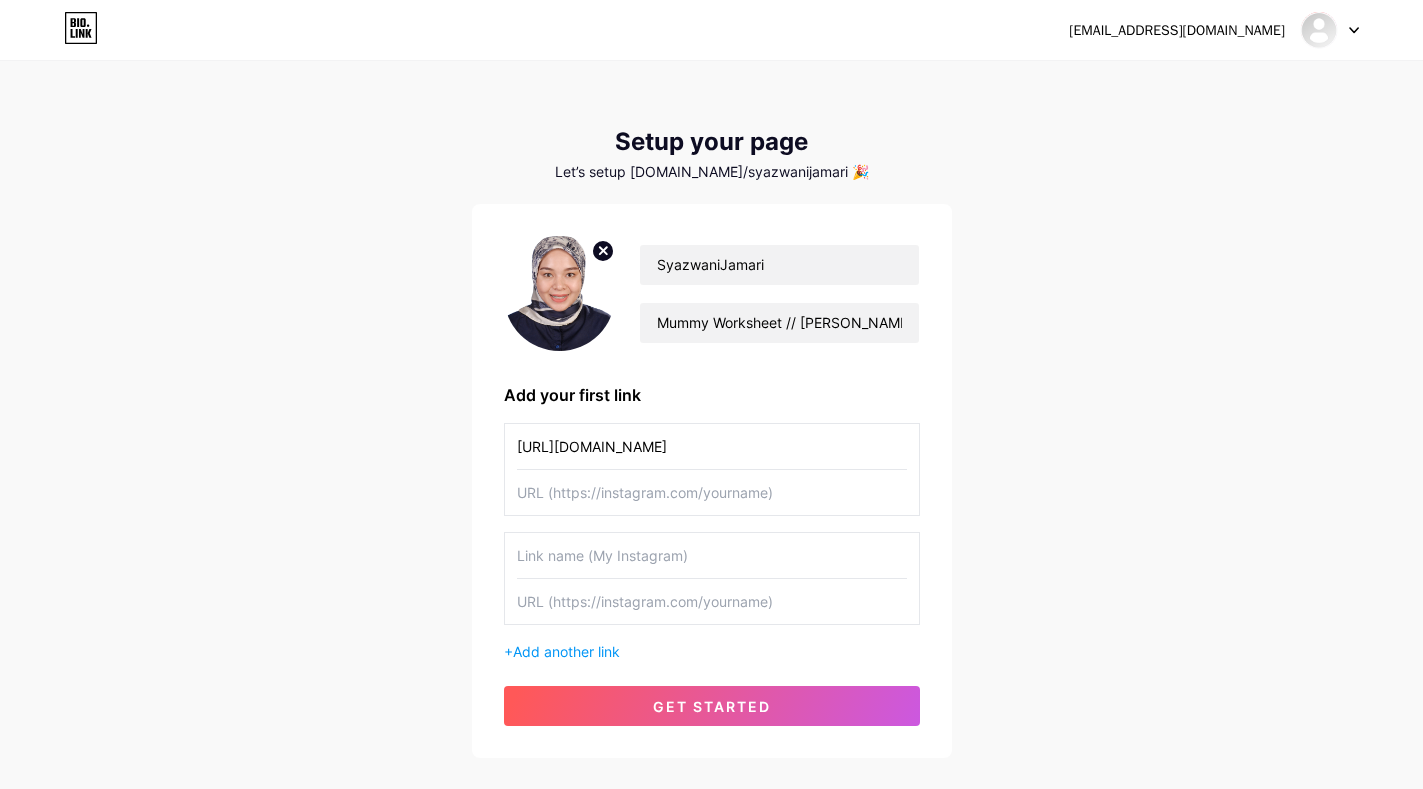 scroll, scrollTop: 0, scrollLeft: 0, axis: both 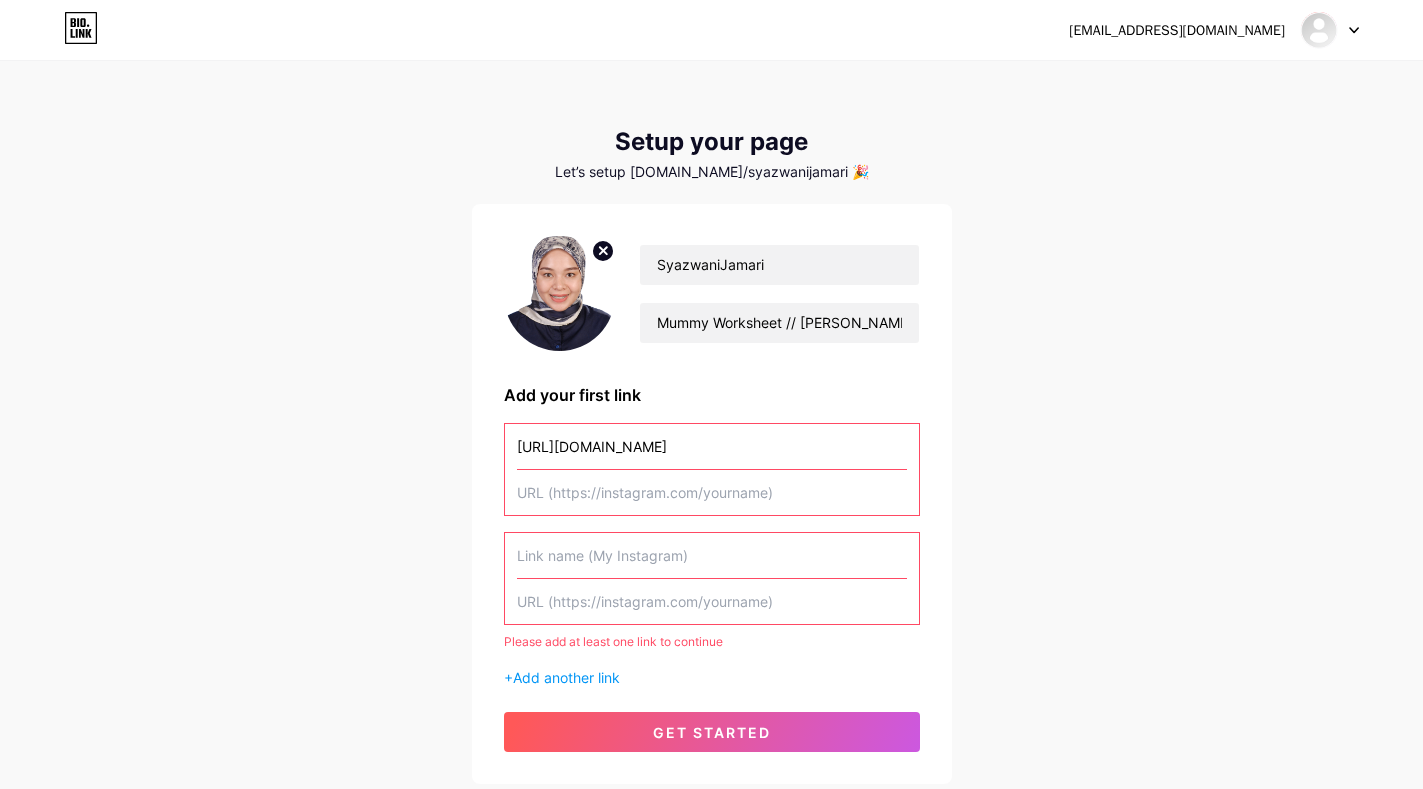 click on "[URL][DOMAIN_NAME]" at bounding box center (712, 446) 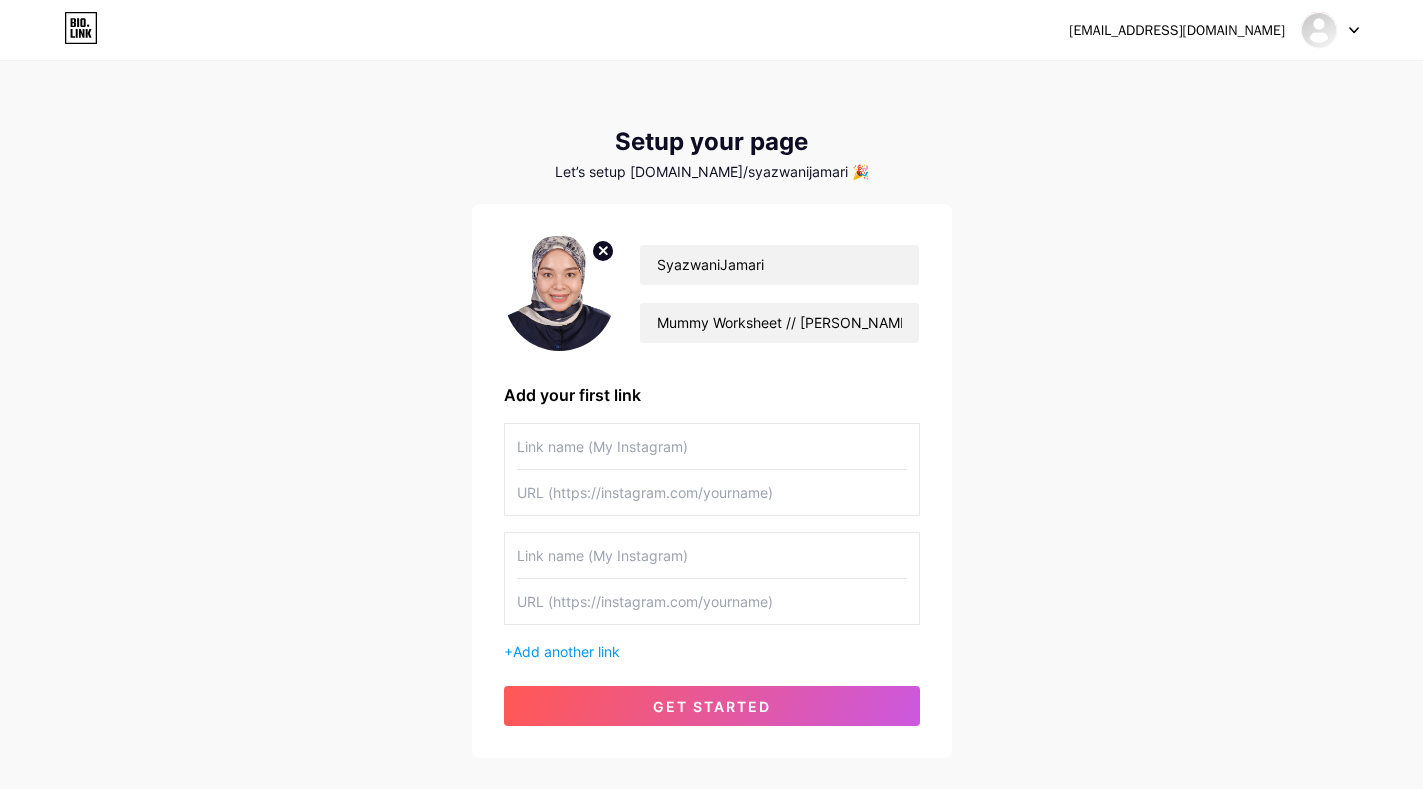 type 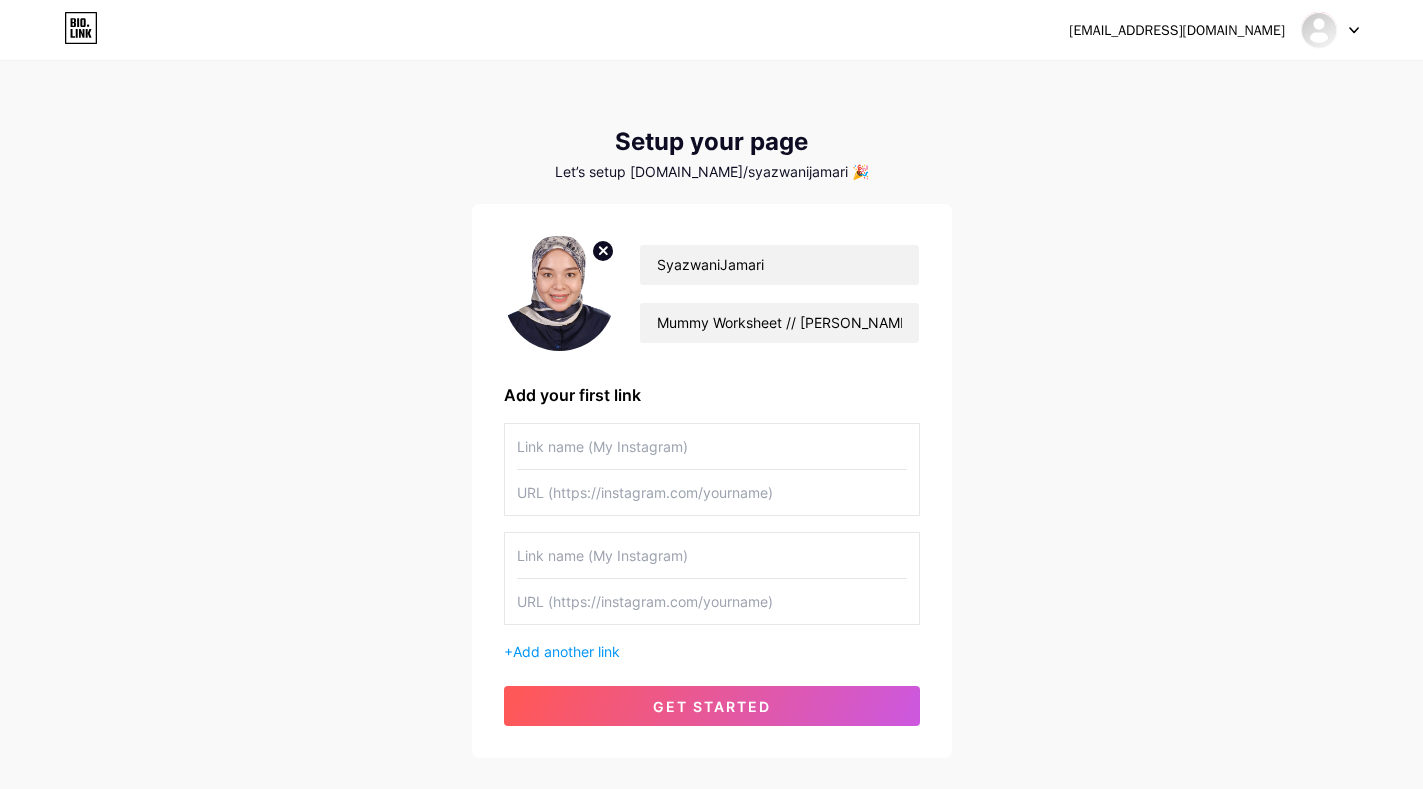 paste on "[URL][DOMAIN_NAME]" 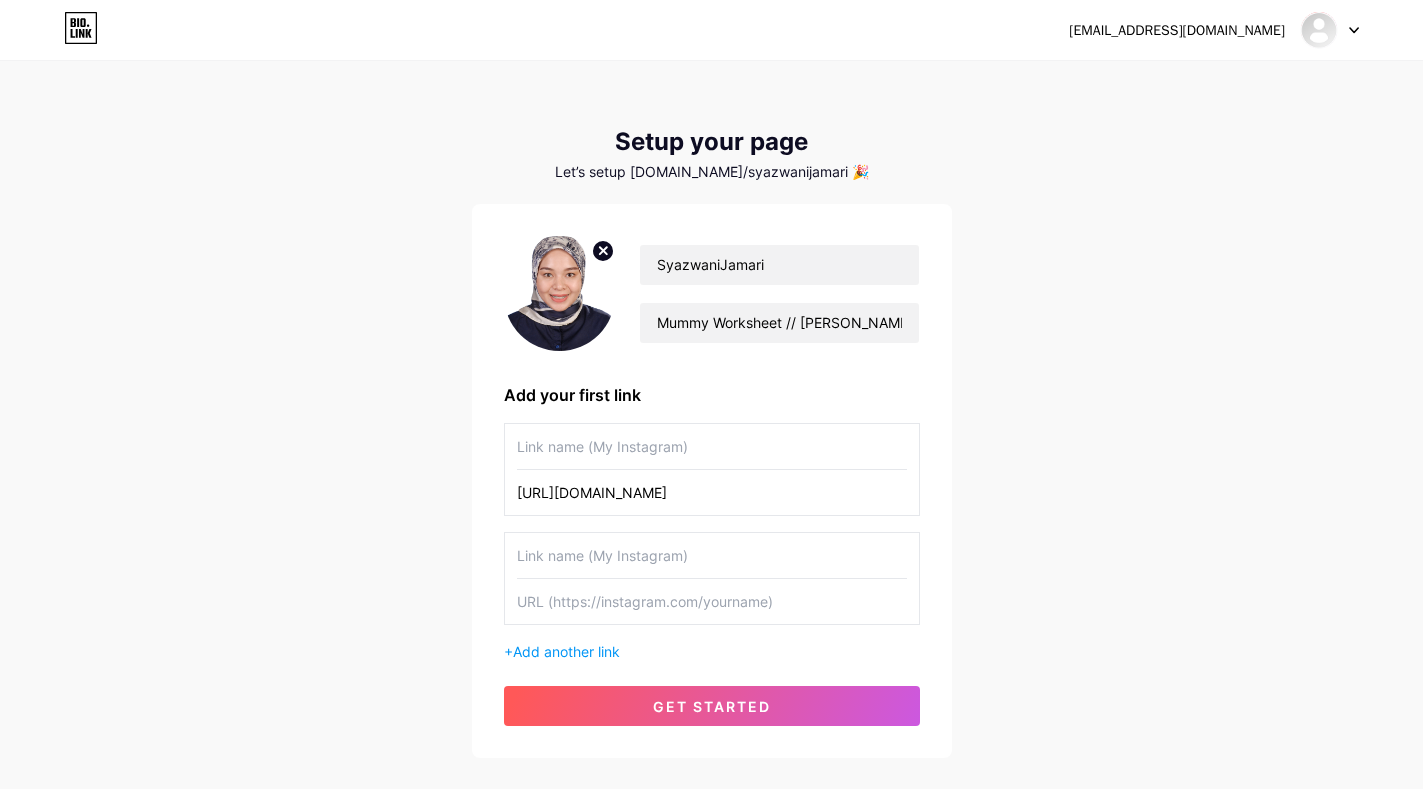 scroll, scrollTop: 0, scrollLeft: 57, axis: horizontal 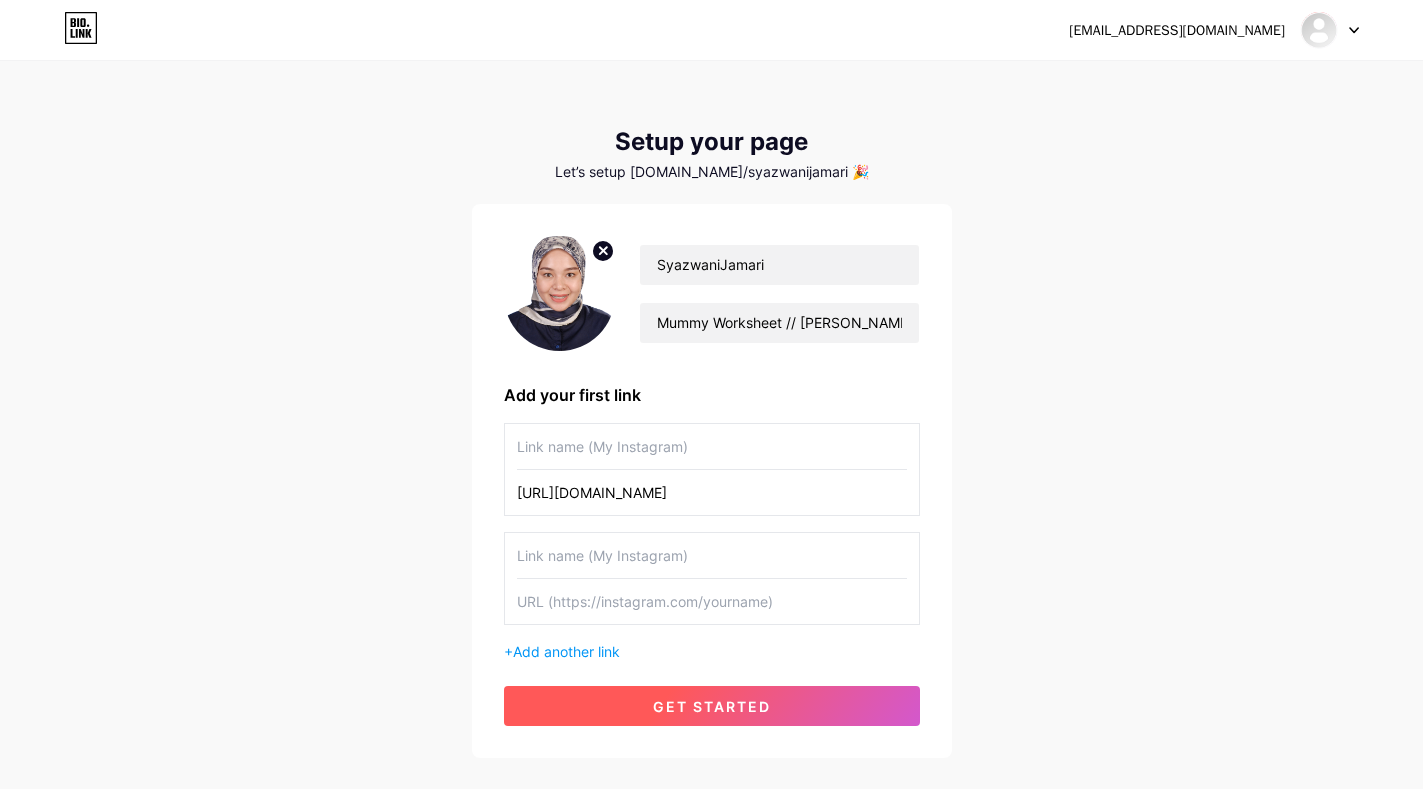 type on "[URL][DOMAIN_NAME]" 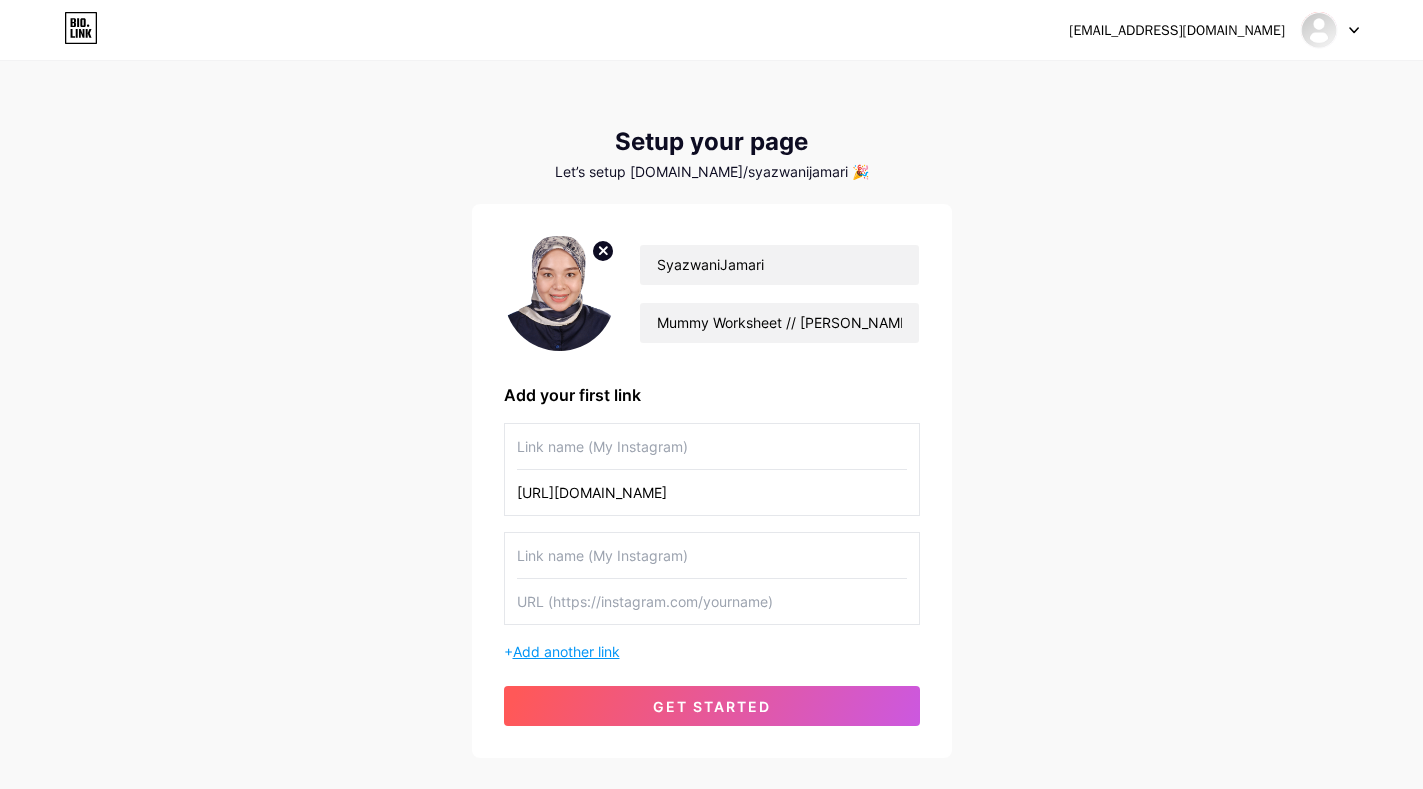 scroll, scrollTop: 0, scrollLeft: 0, axis: both 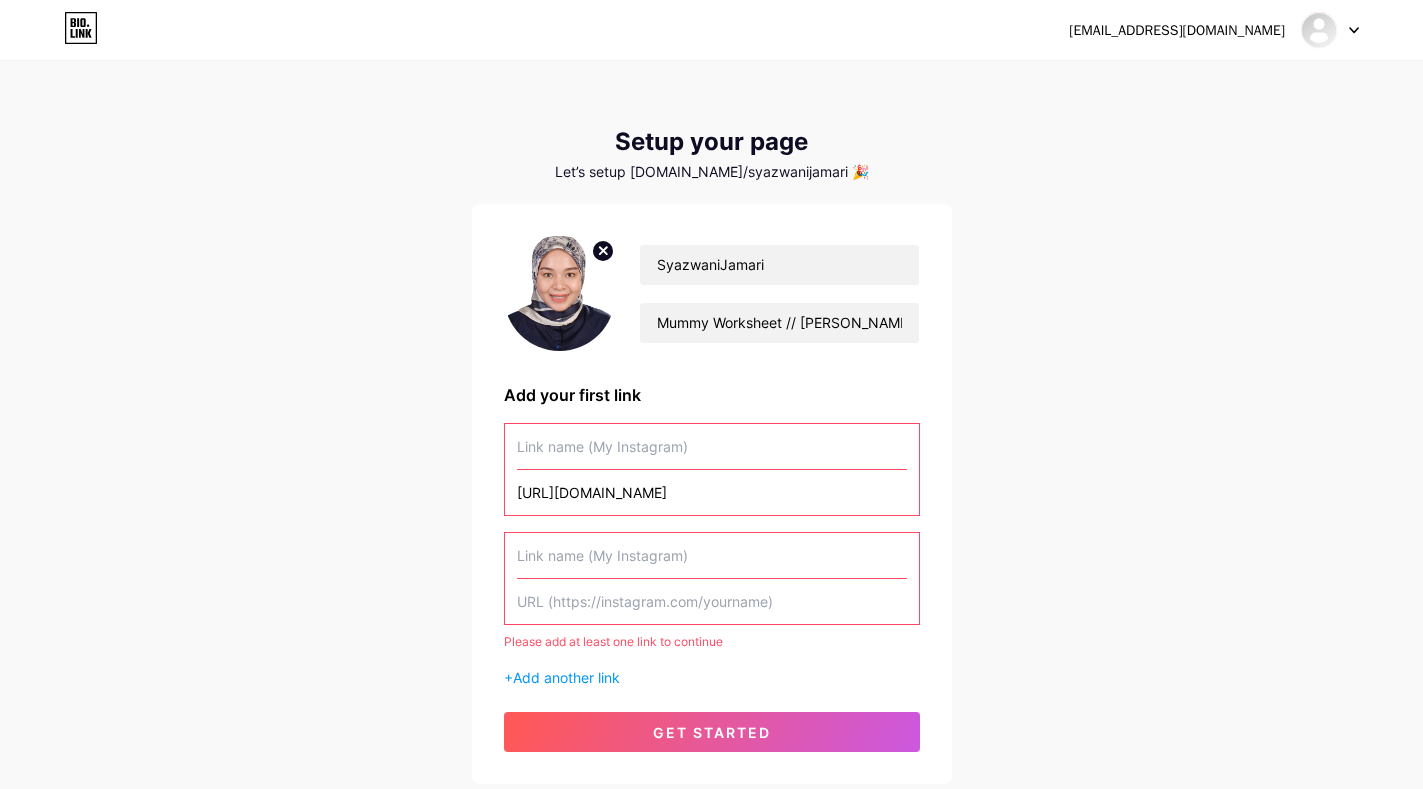 click at bounding box center (712, 601) 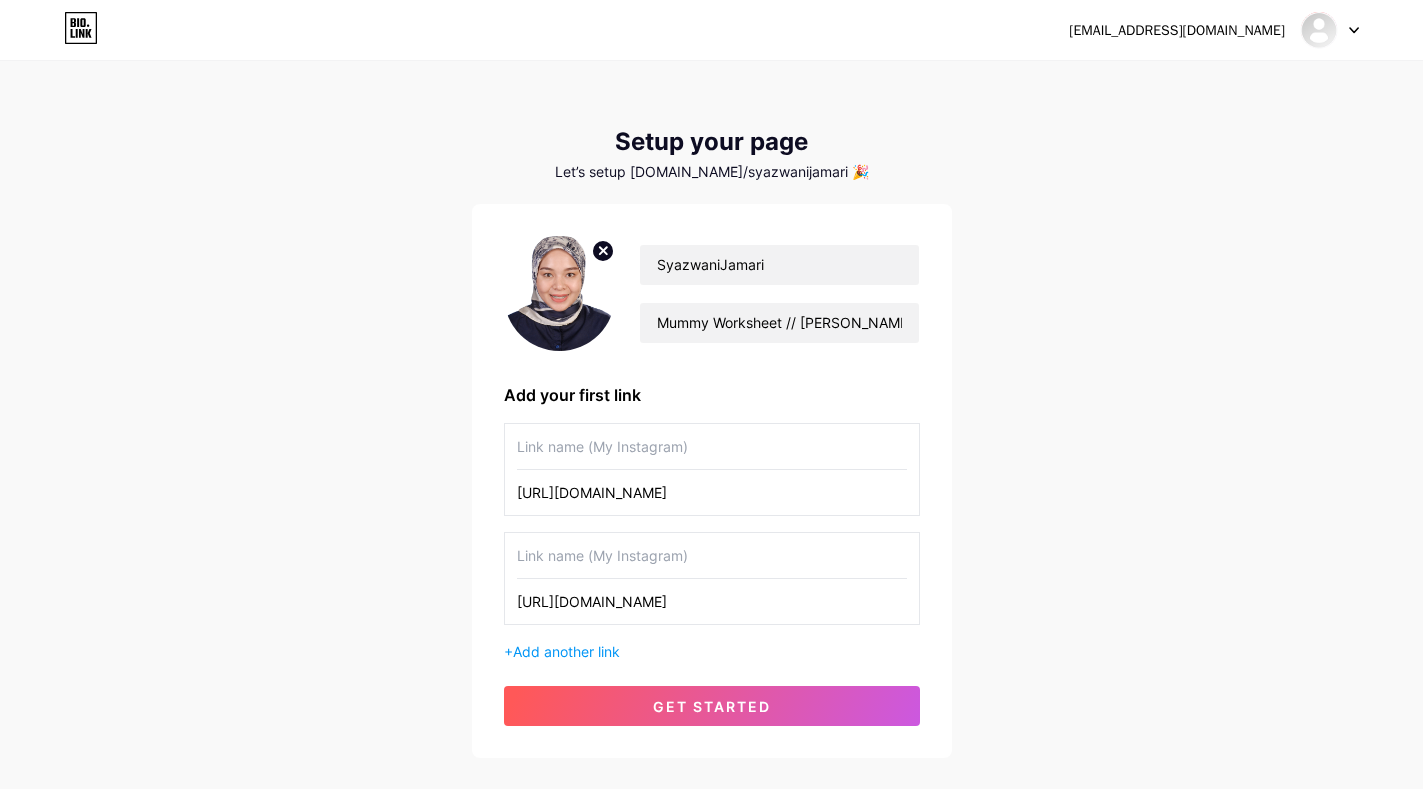 scroll, scrollTop: 0, scrollLeft: 45, axis: horizontal 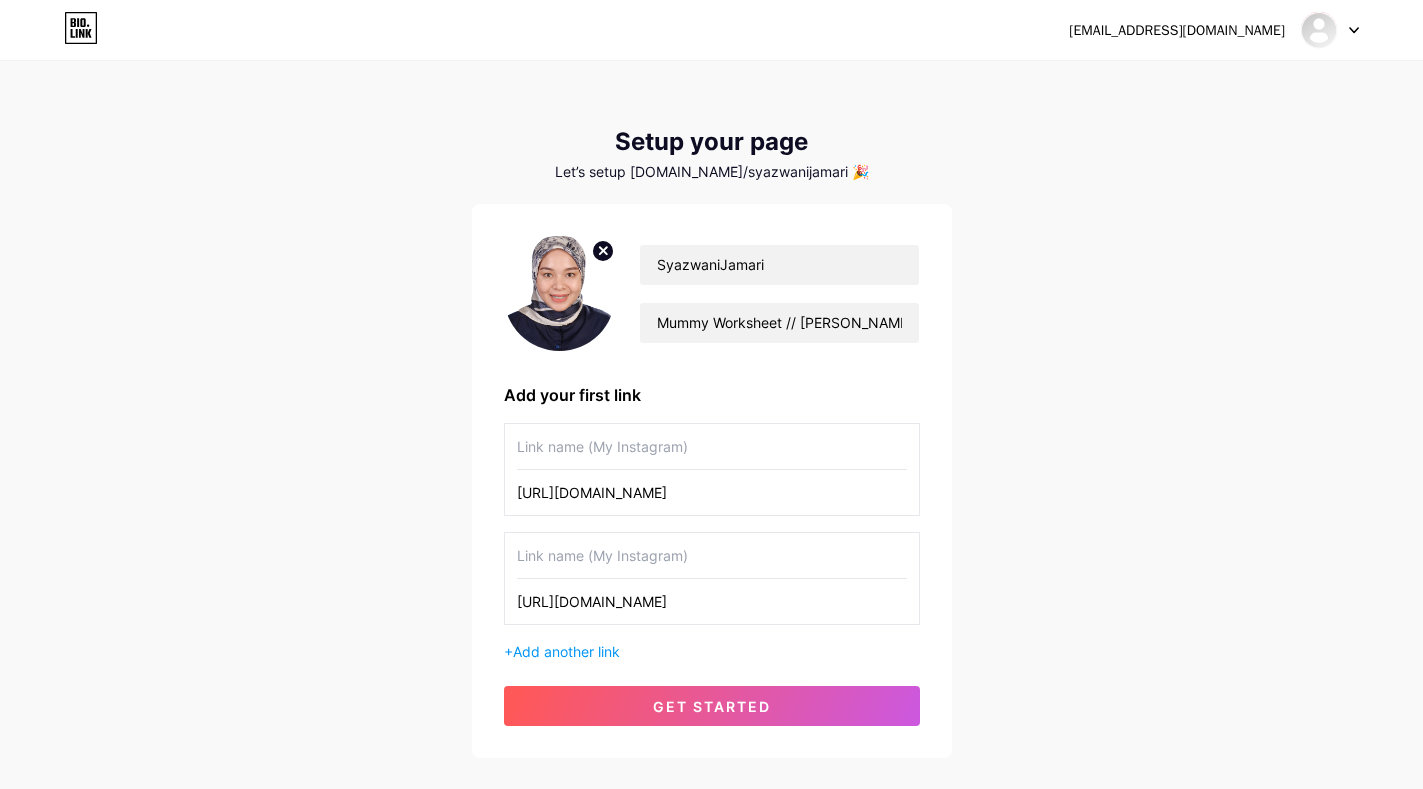 type on "[URL][DOMAIN_NAME]" 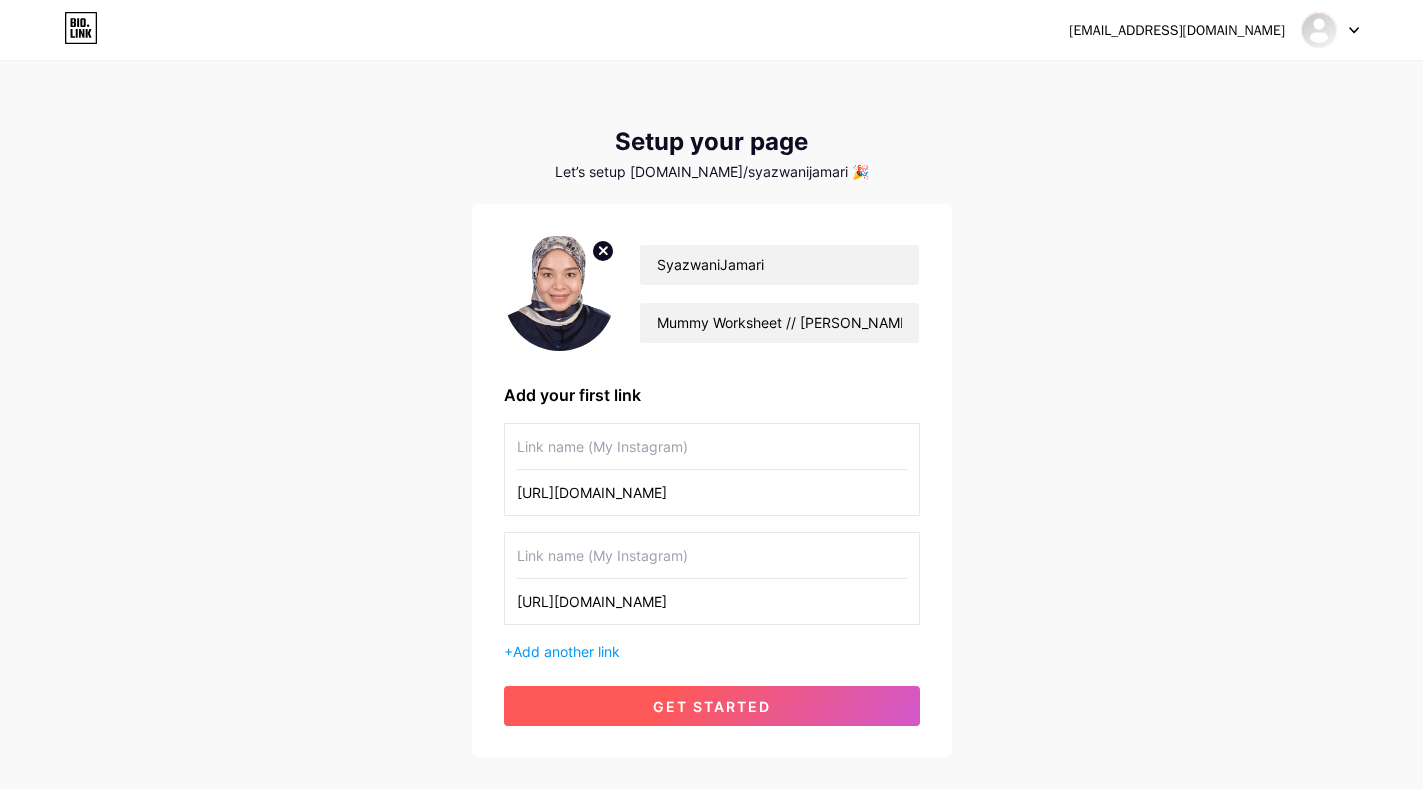 click on "get started" at bounding box center [712, 706] 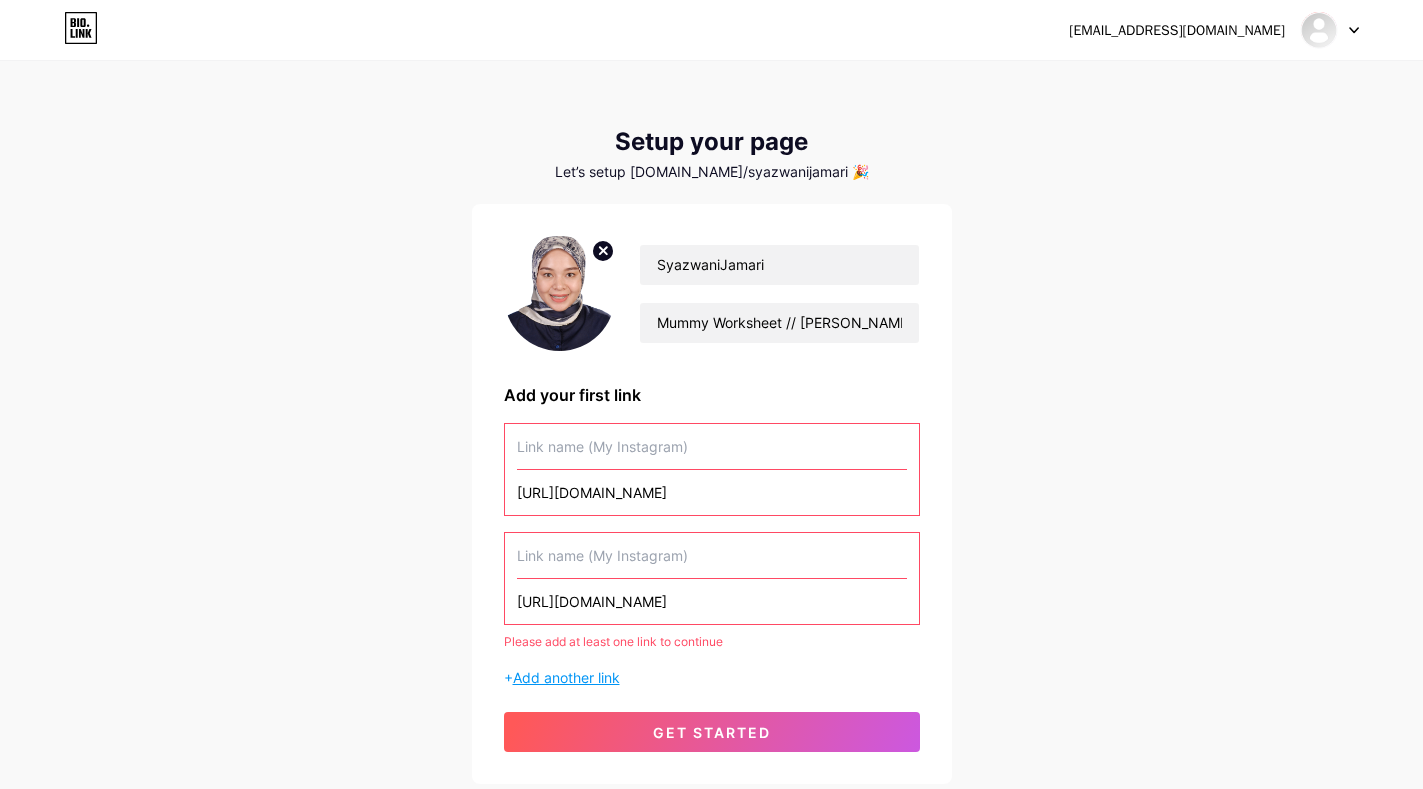click on "Add another link" at bounding box center (566, 677) 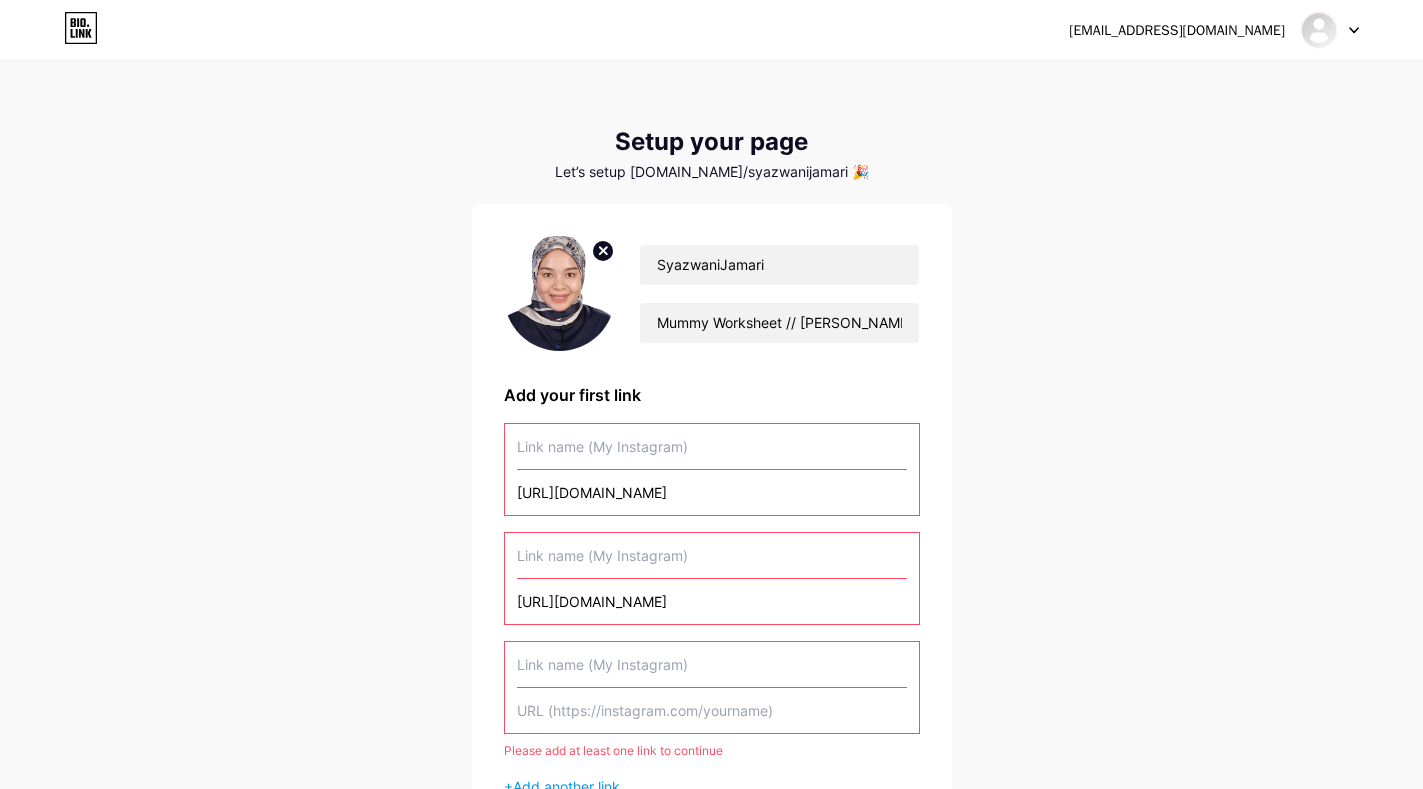click at bounding box center [712, 710] 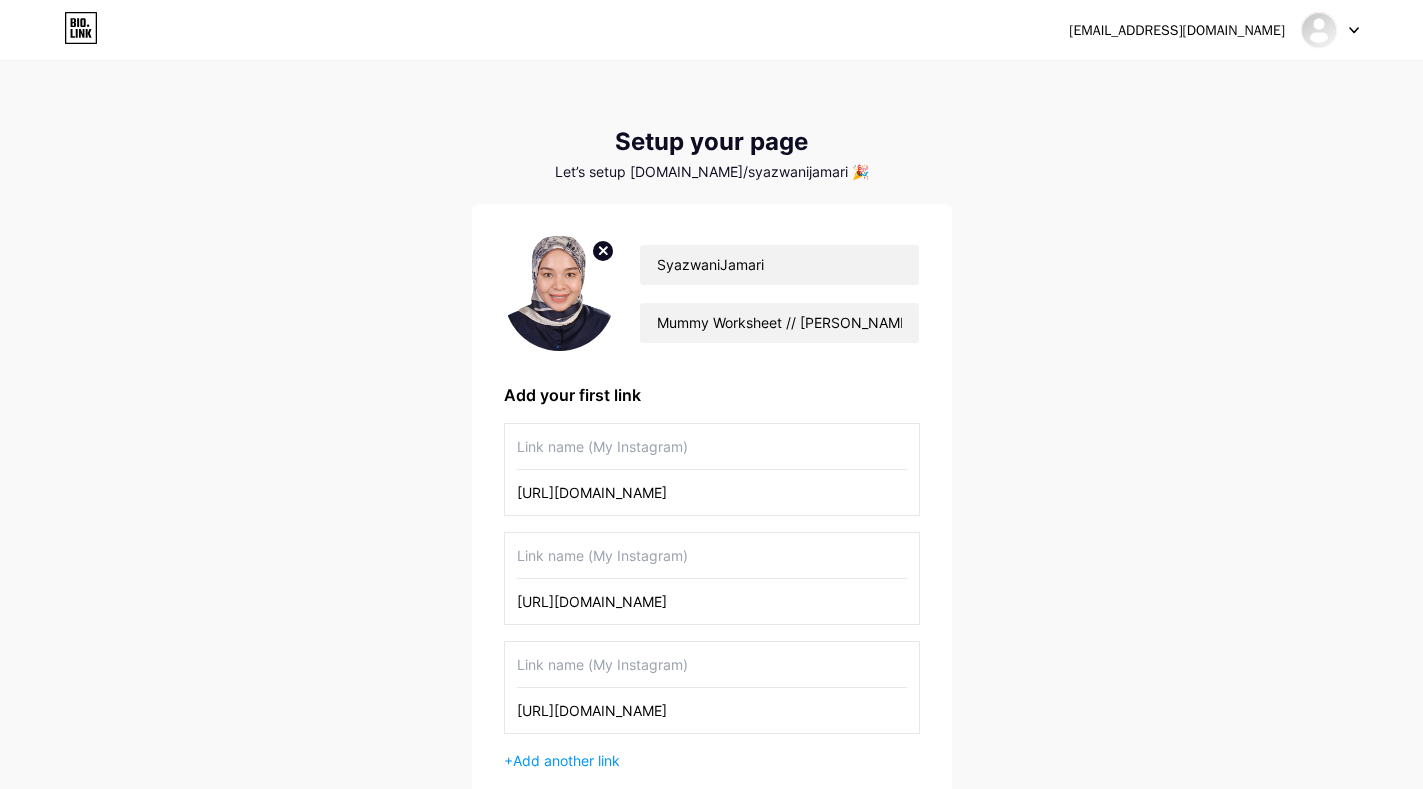 type on "[URL][DOMAIN_NAME]" 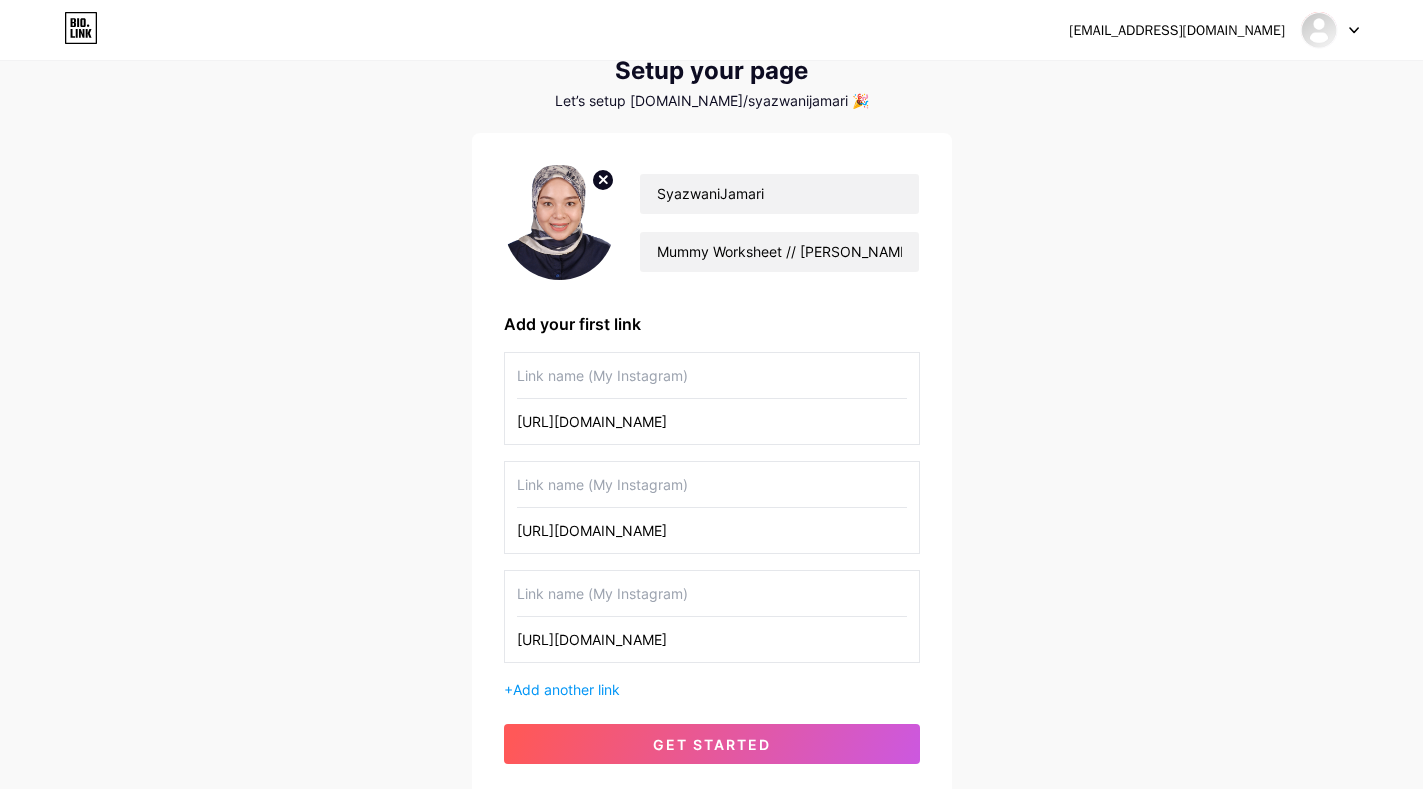 scroll, scrollTop: 200, scrollLeft: 0, axis: vertical 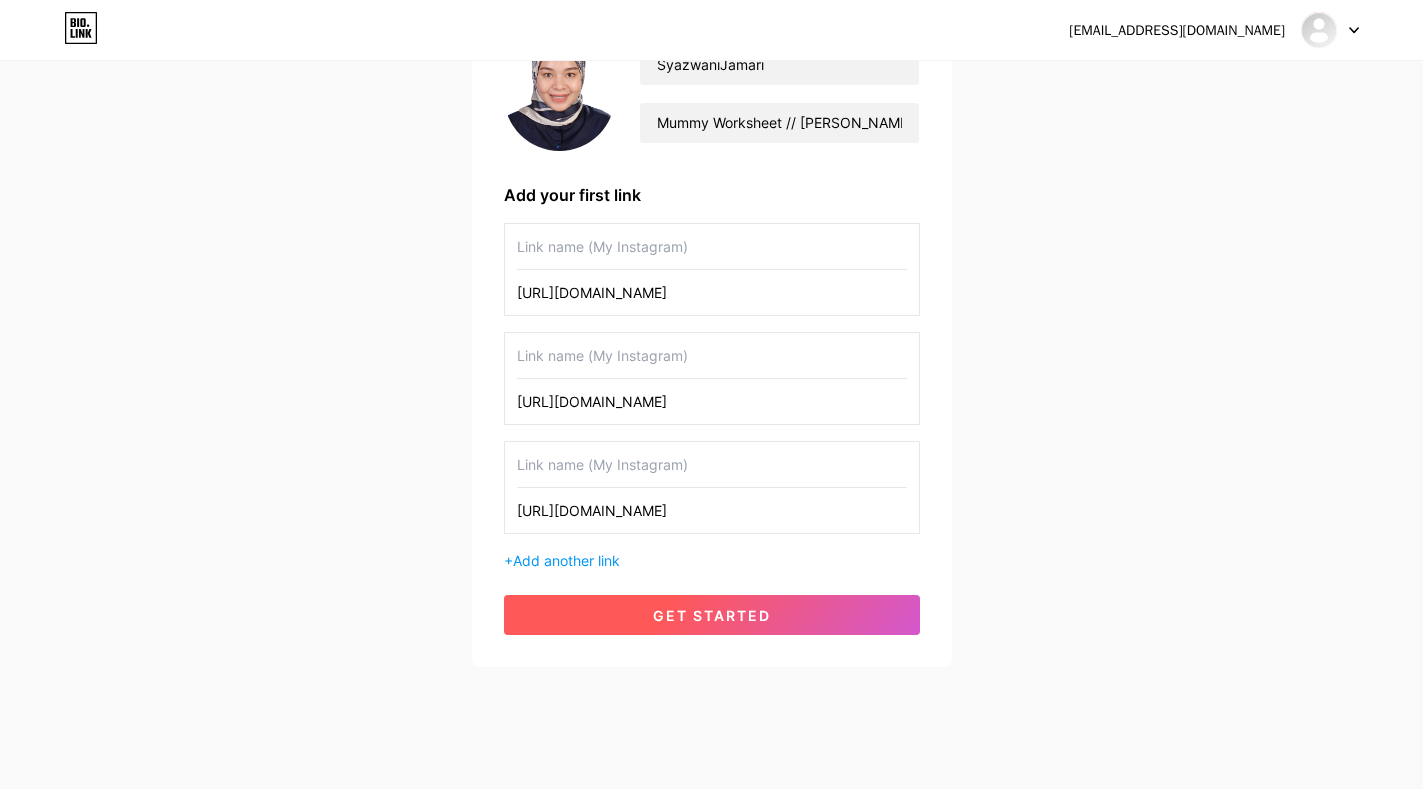 click on "get started" at bounding box center (712, 615) 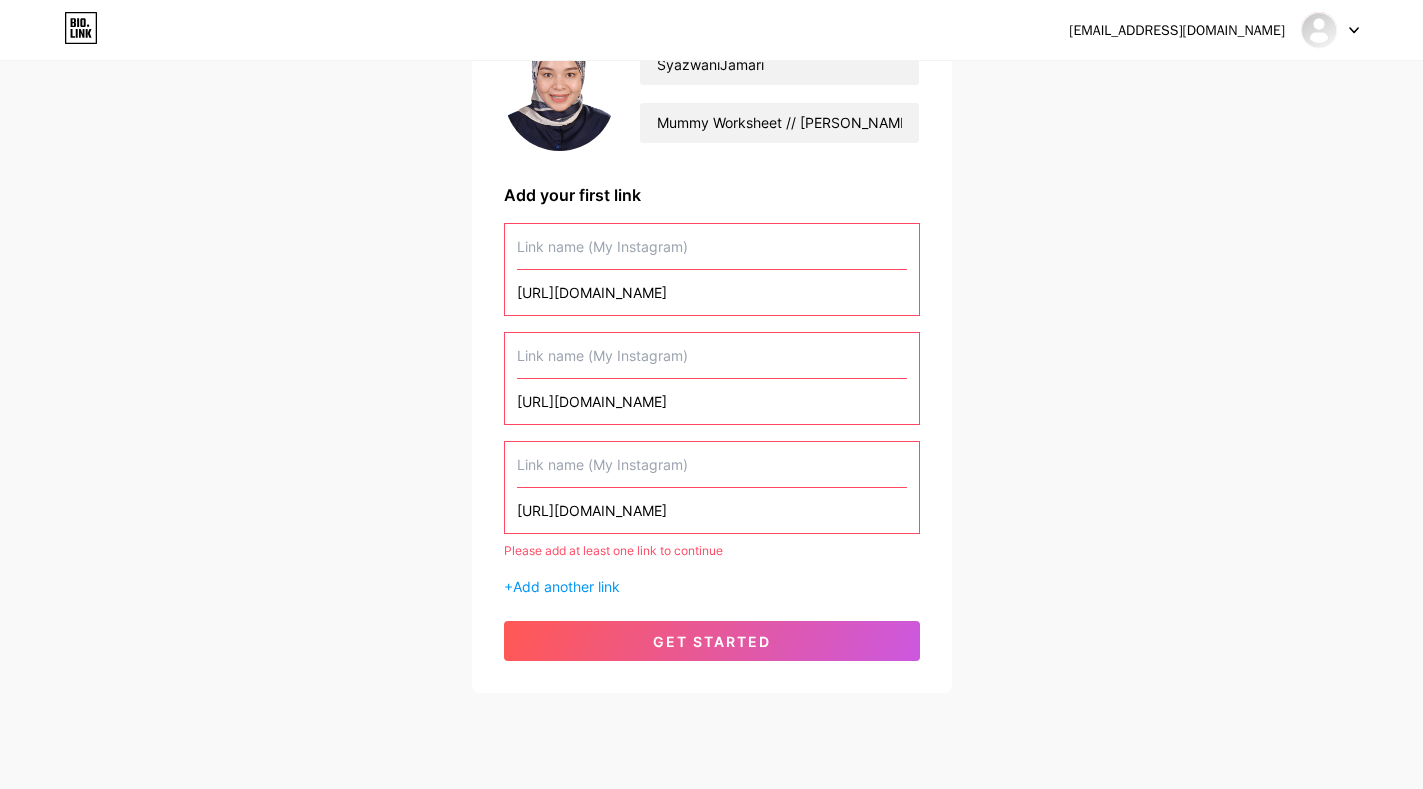 click at bounding box center [712, 464] 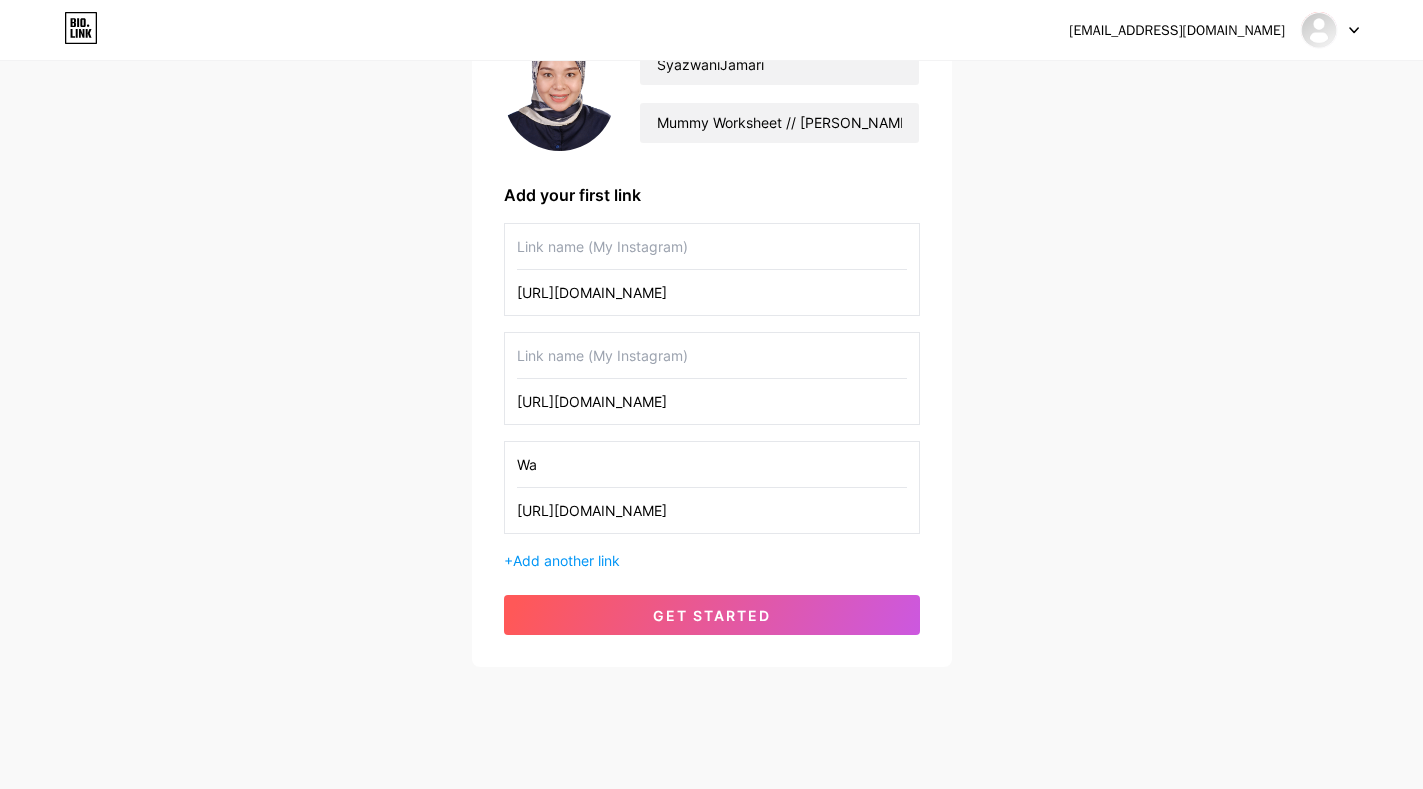 type on "W" 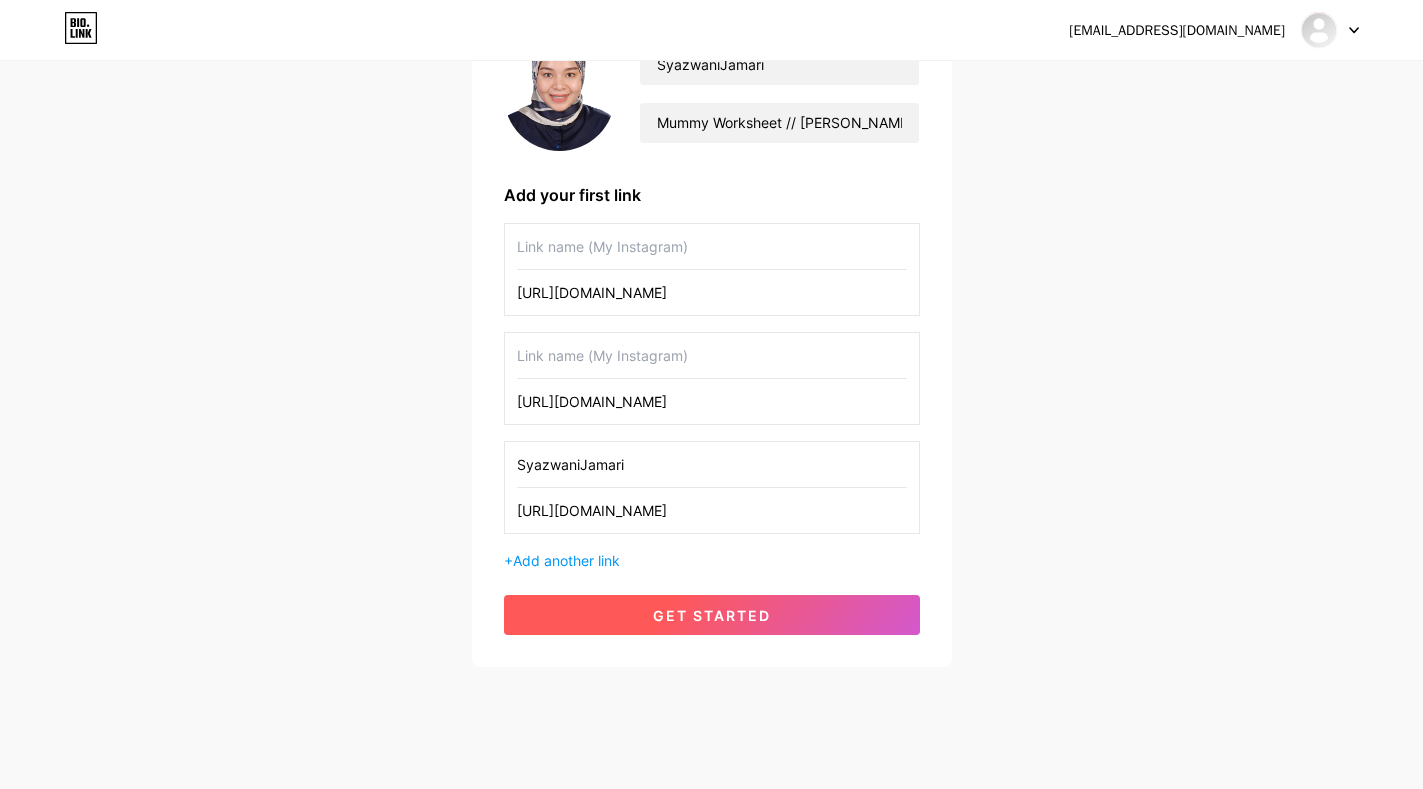 type on "SyazwaniJamari" 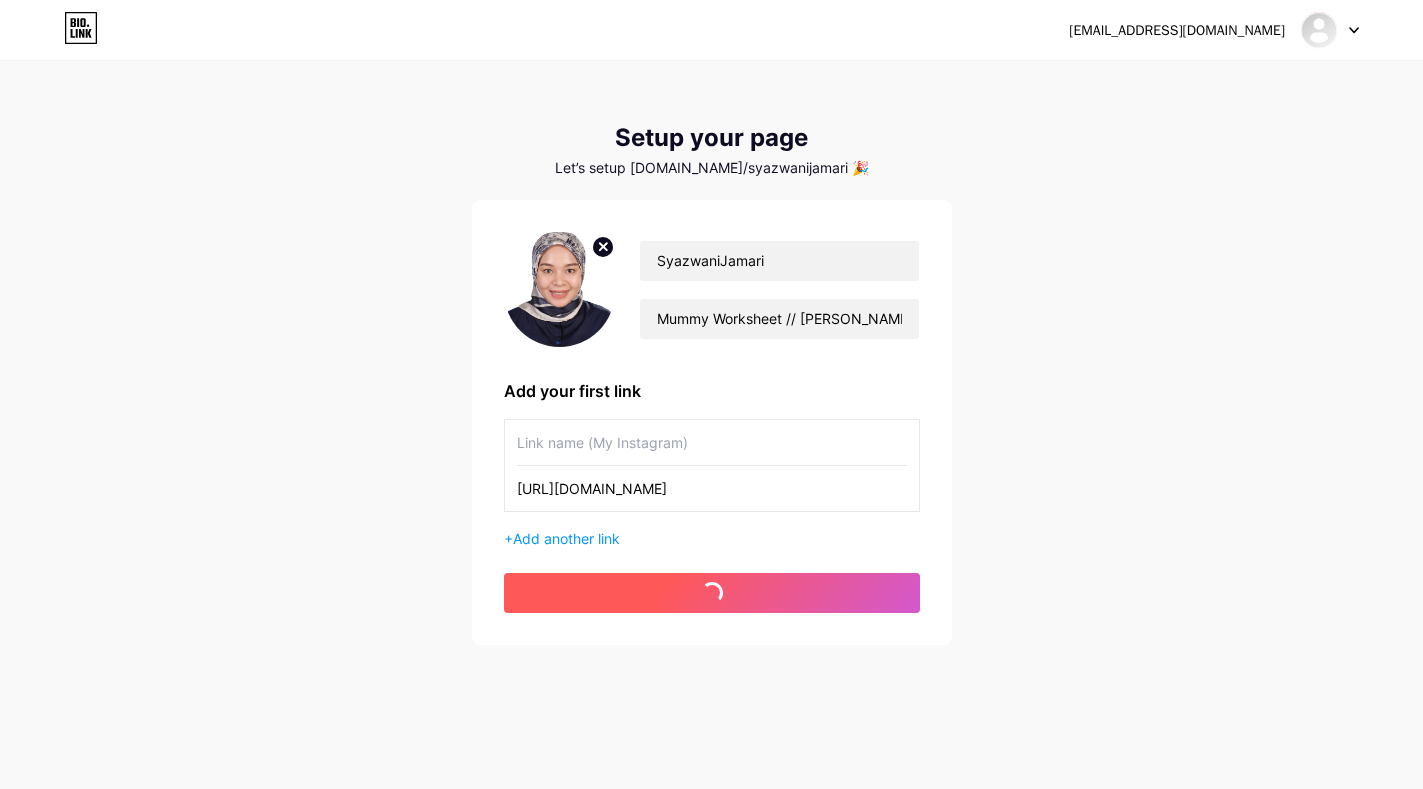 type on "SyazwaniJamari" 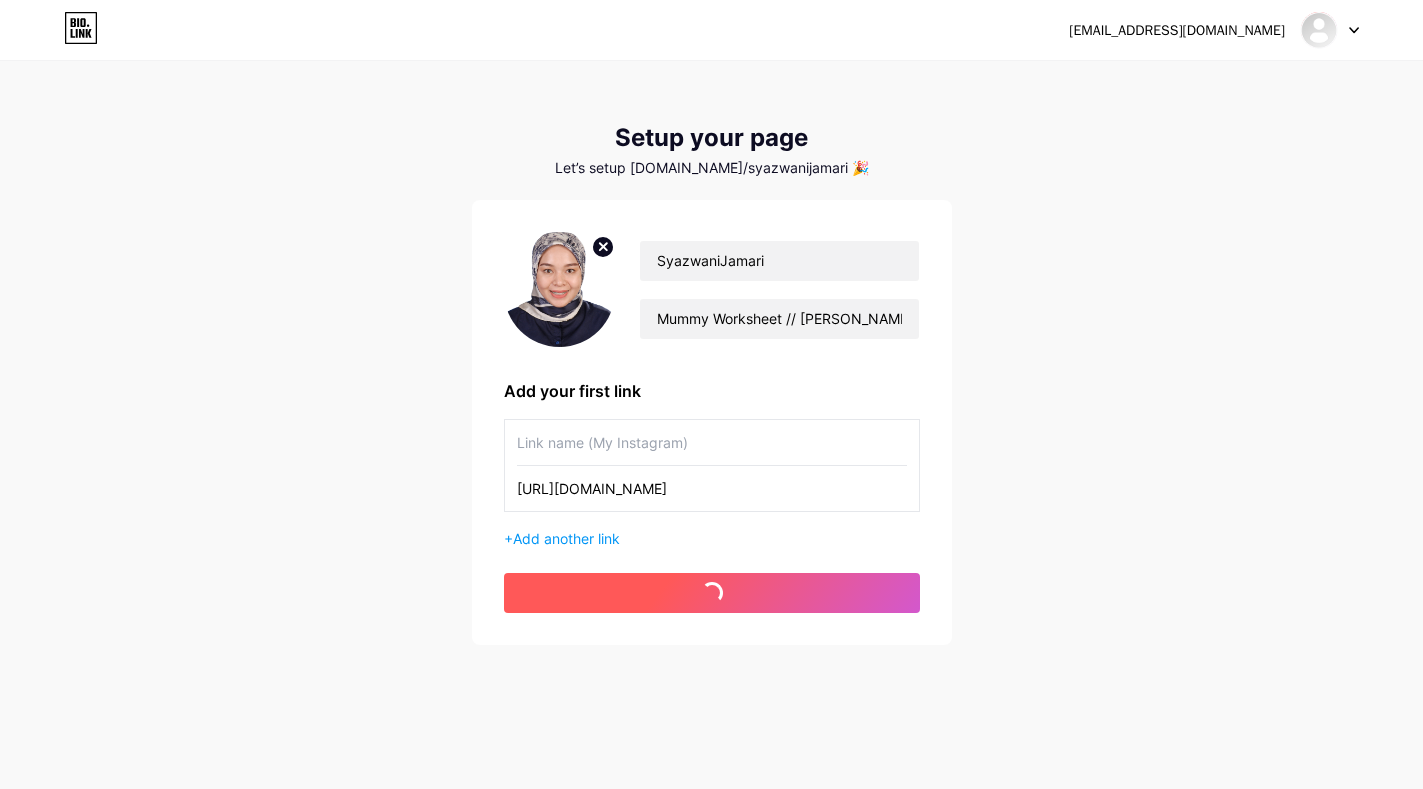 type on "[URL][DOMAIN_NAME]" 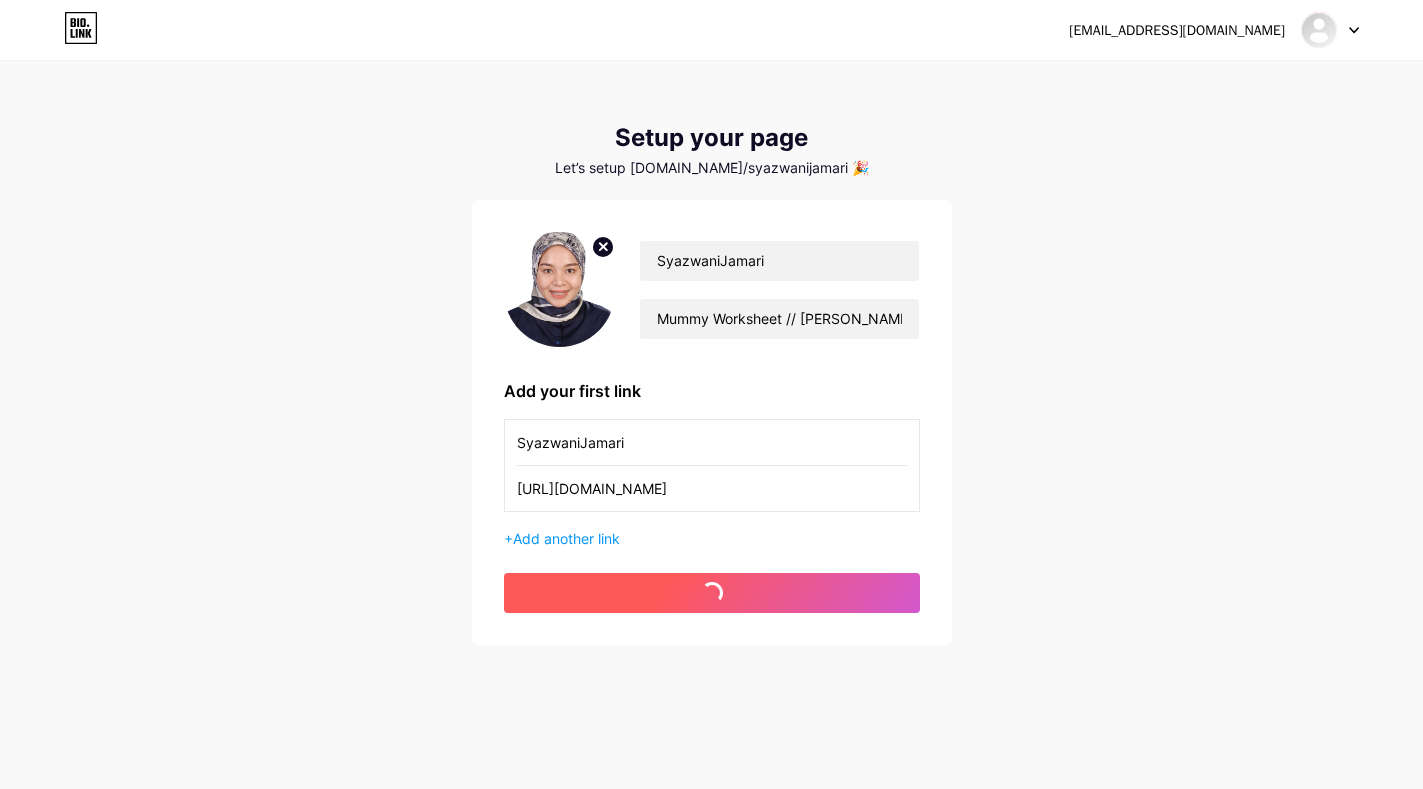 scroll, scrollTop: 4, scrollLeft: 0, axis: vertical 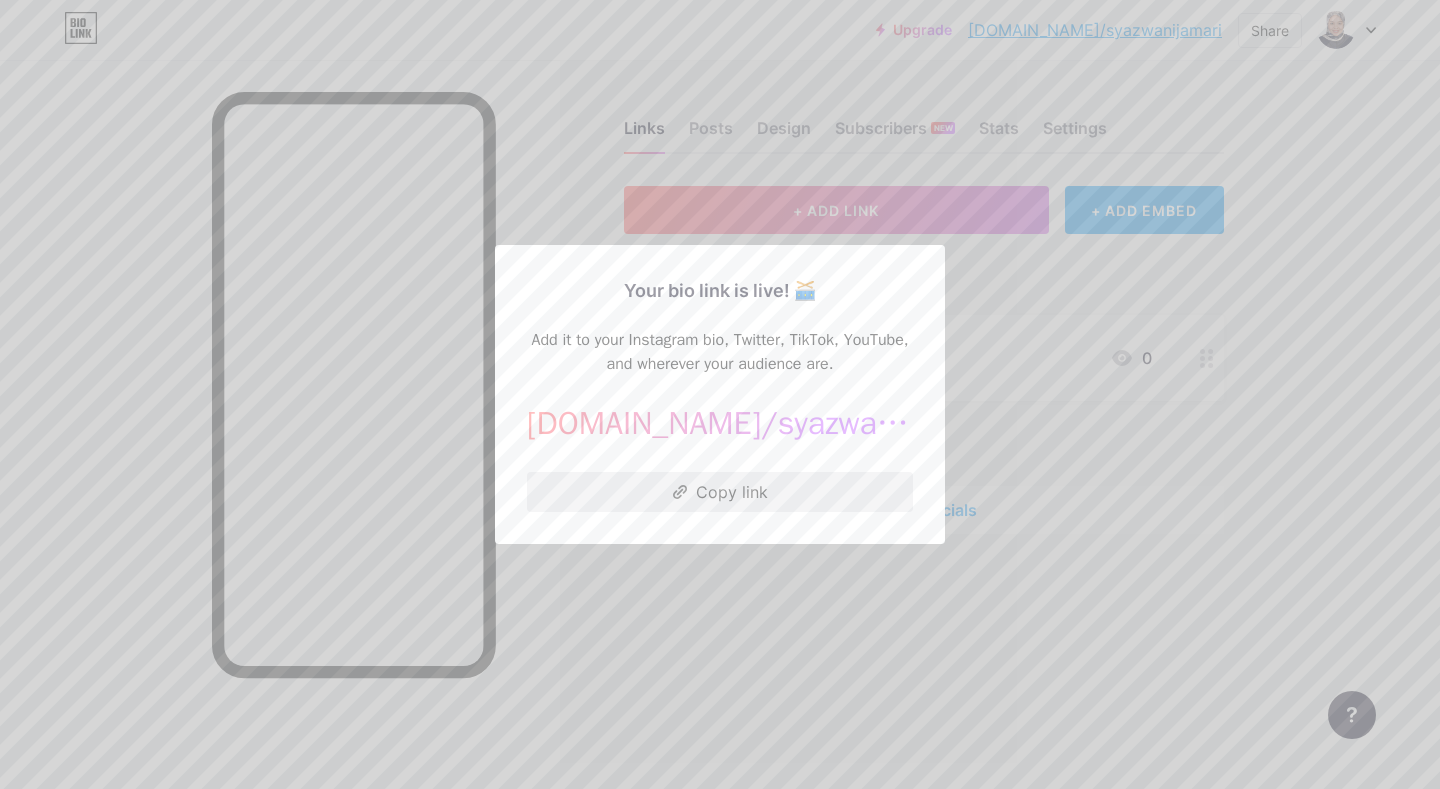 click on "Copy link" at bounding box center (720, 492) 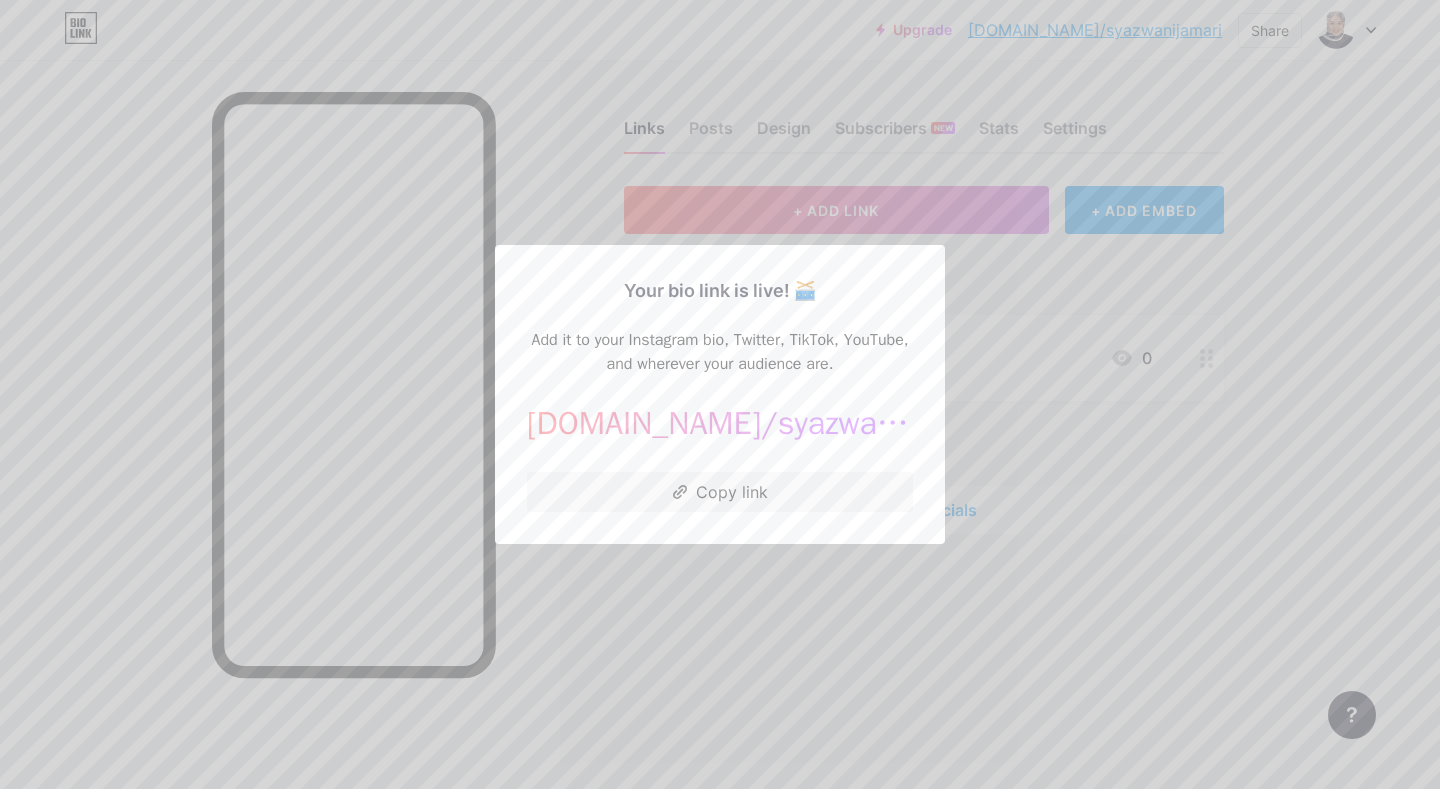click at bounding box center [720, 394] 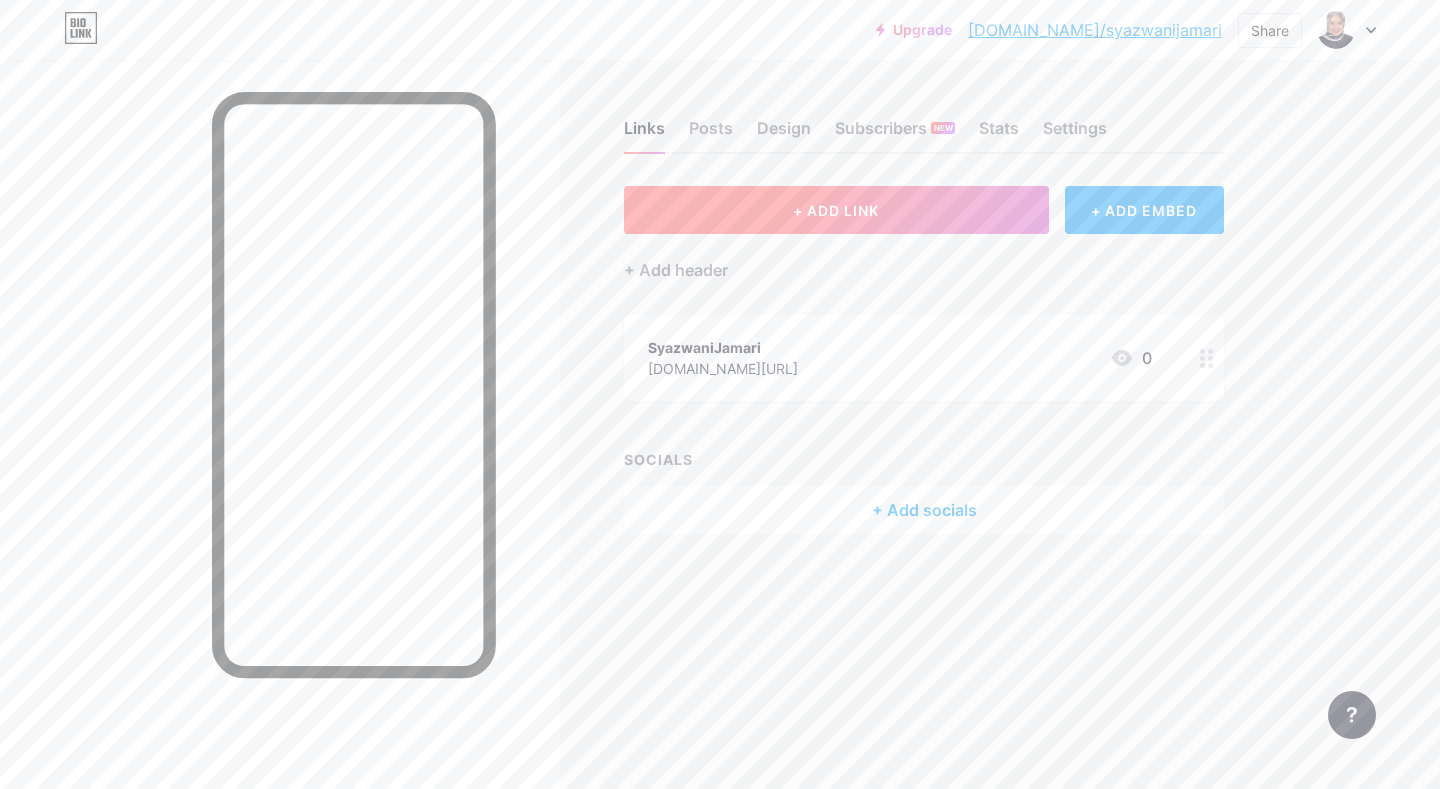 click on "+ ADD LINK" at bounding box center [836, 210] 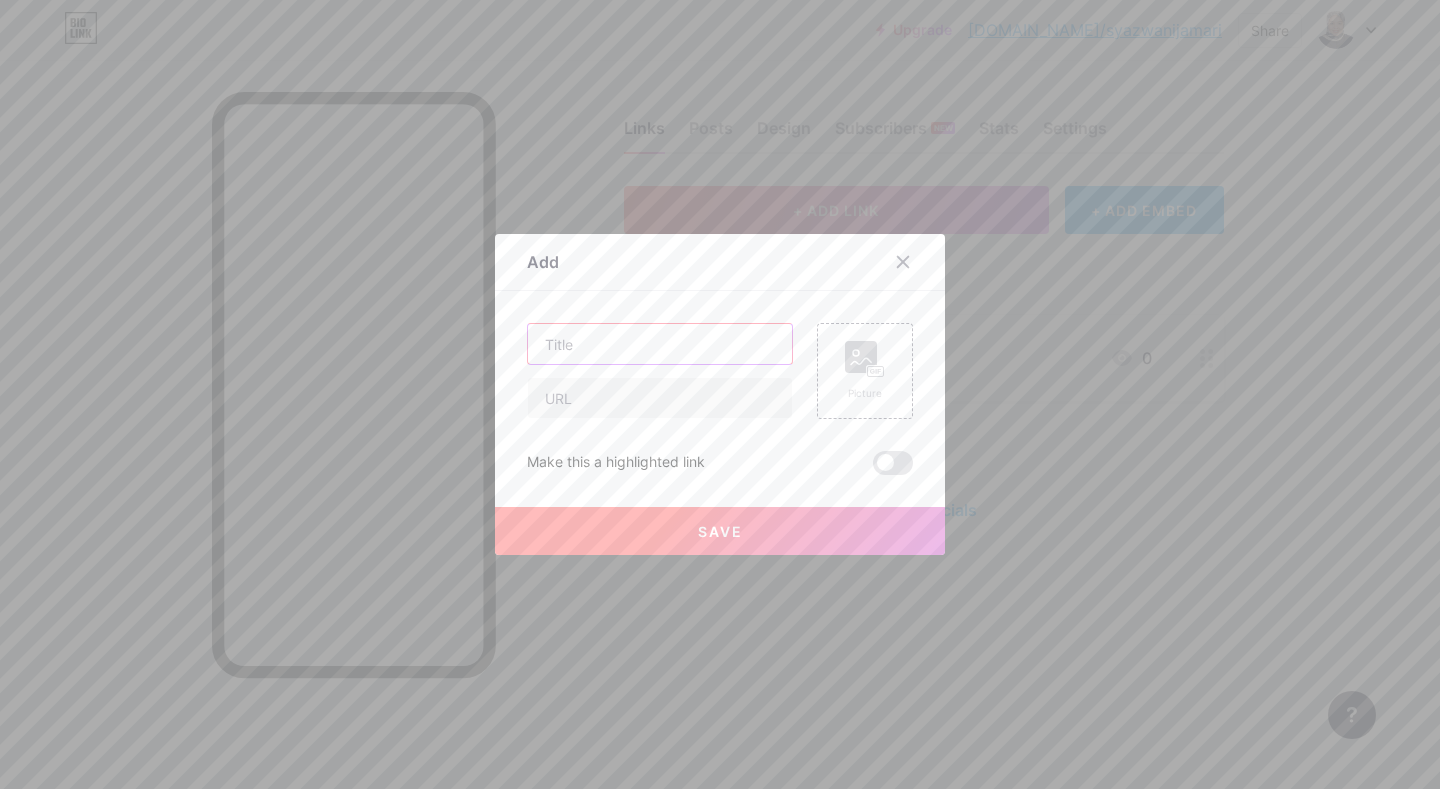 click at bounding box center (660, 344) 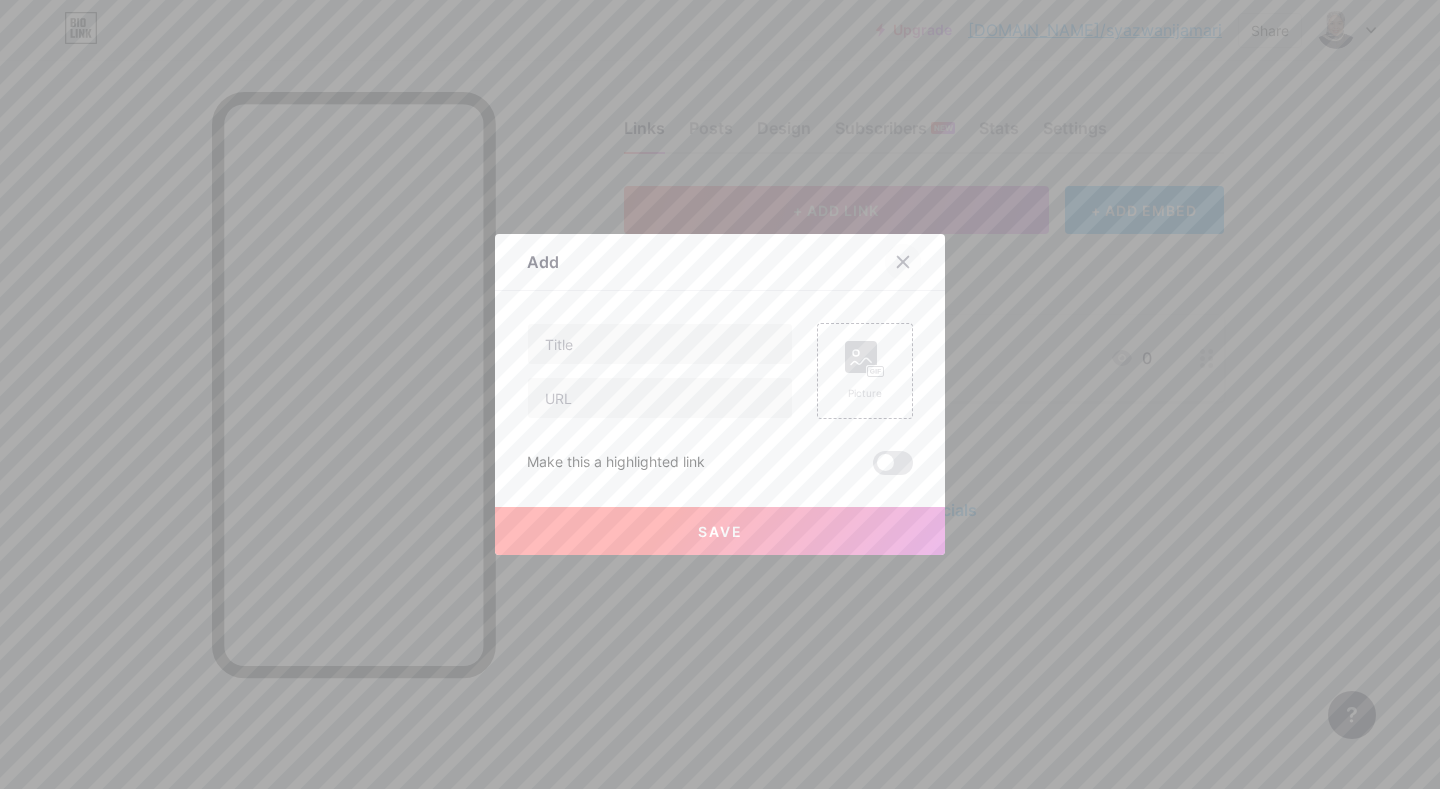 click 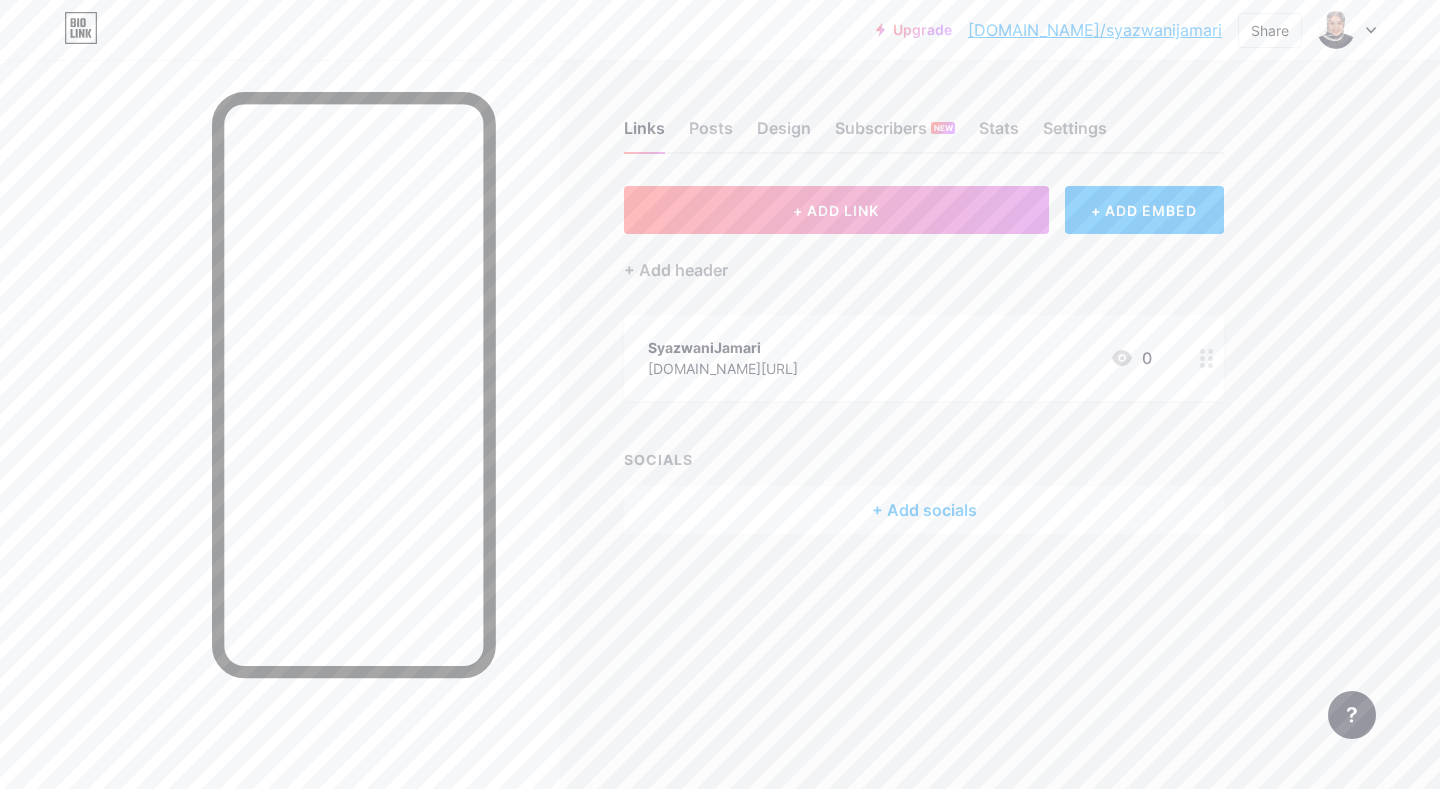 click on "+ Add socials" at bounding box center [924, 510] 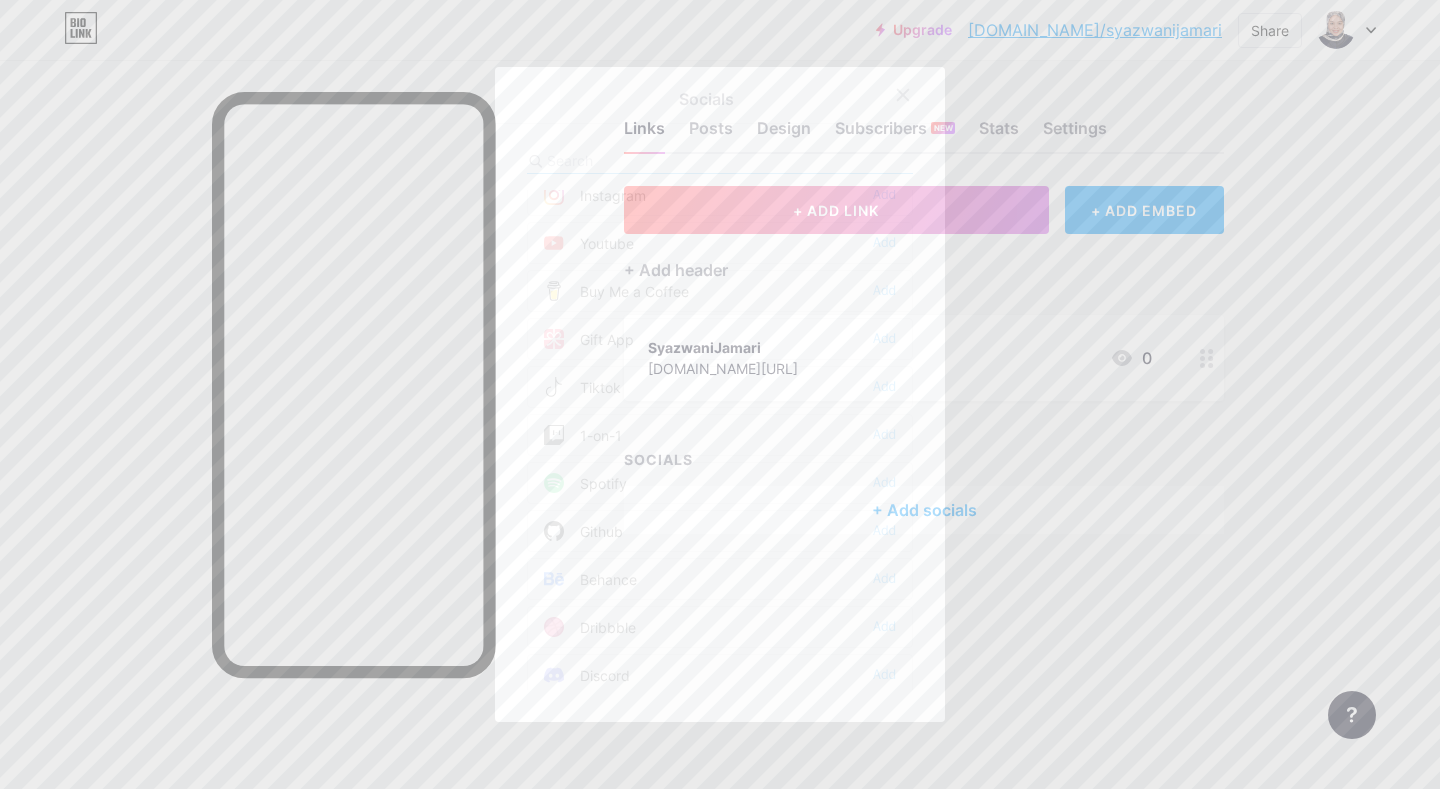 scroll, scrollTop: 200, scrollLeft: 0, axis: vertical 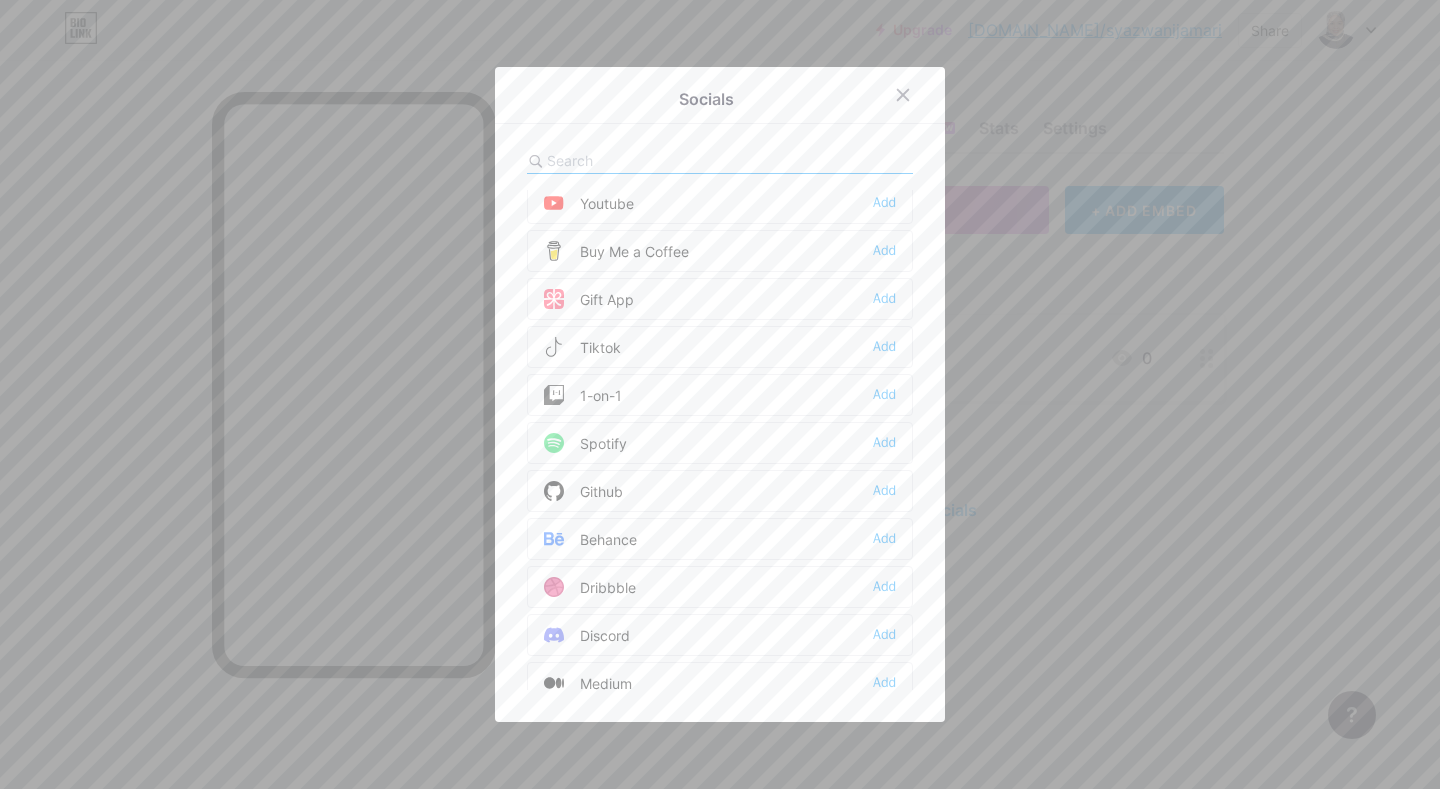 click on "Tiktok" at bounding box center [582, 347] 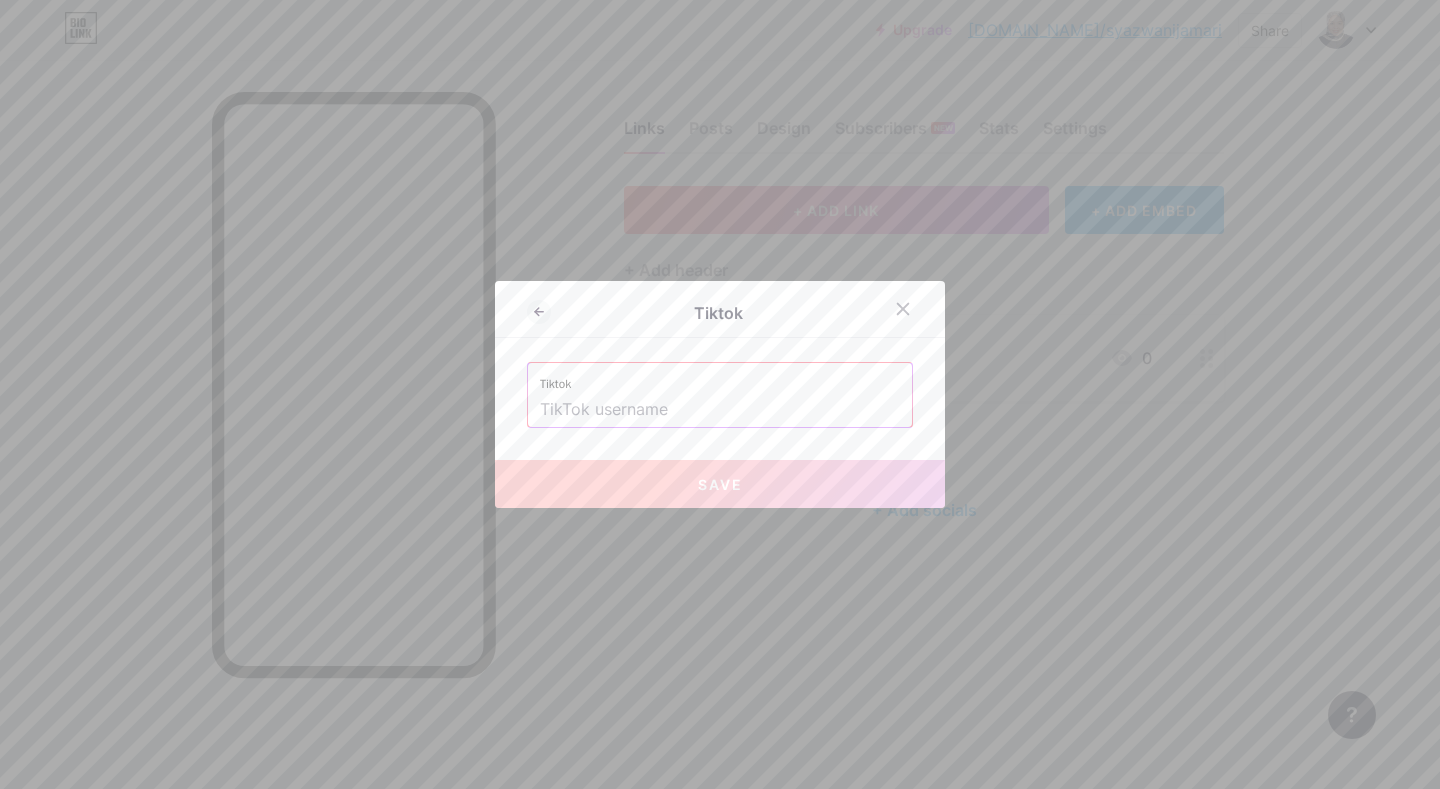 click at bounding box center (720, 410) 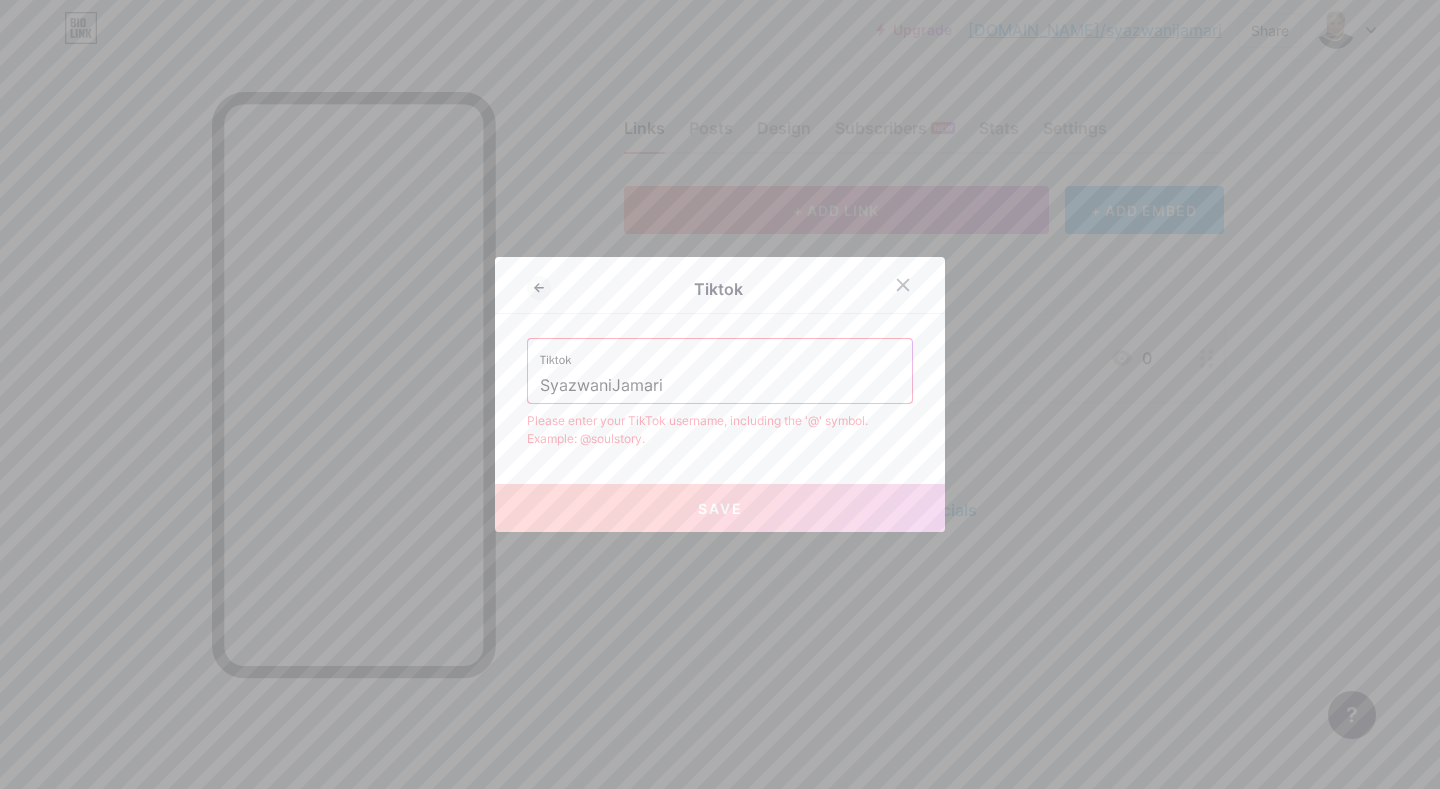 click on "SyazwaniJamari" at bounding box center [720, 386] 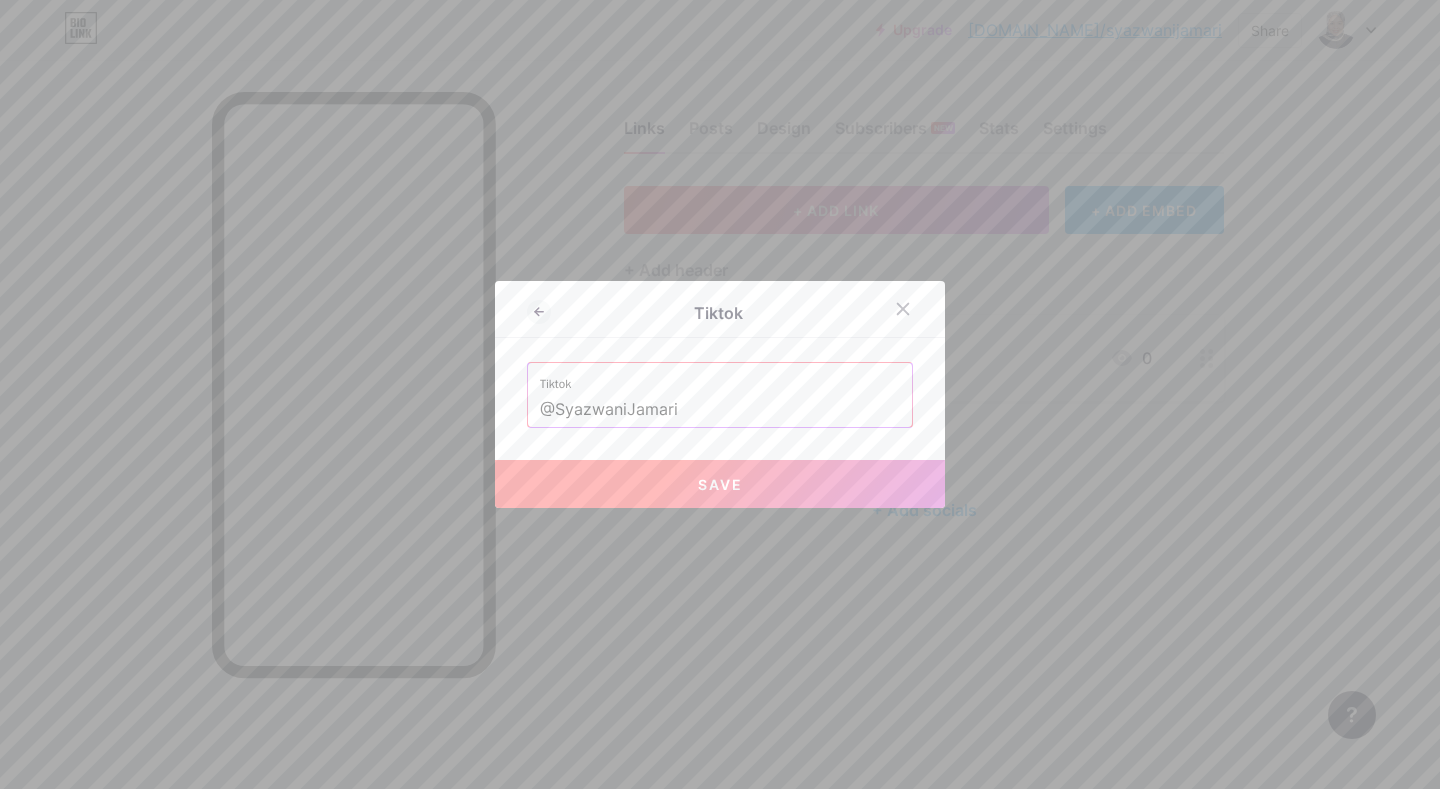 click on "Save" at bounding box center (720, 484) 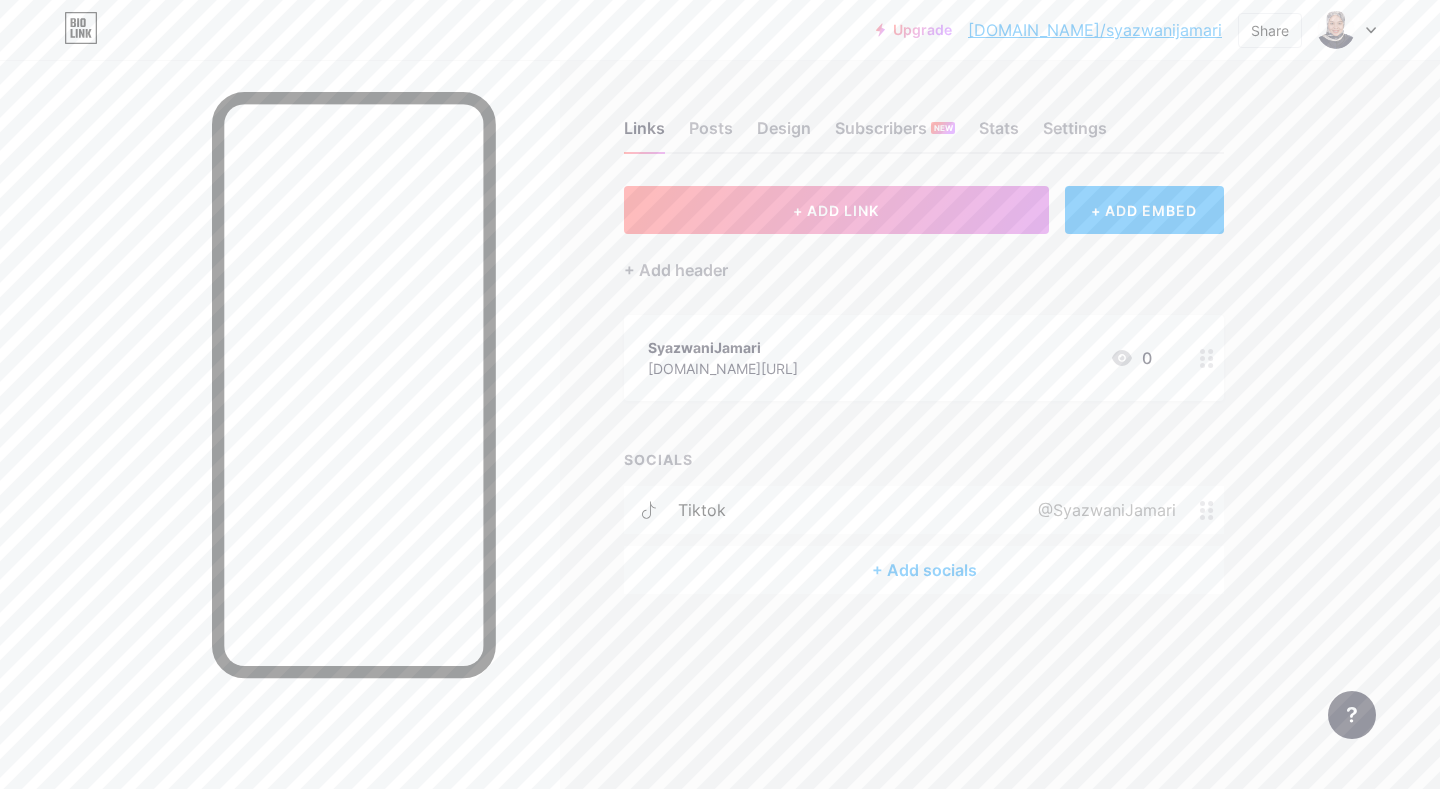 click 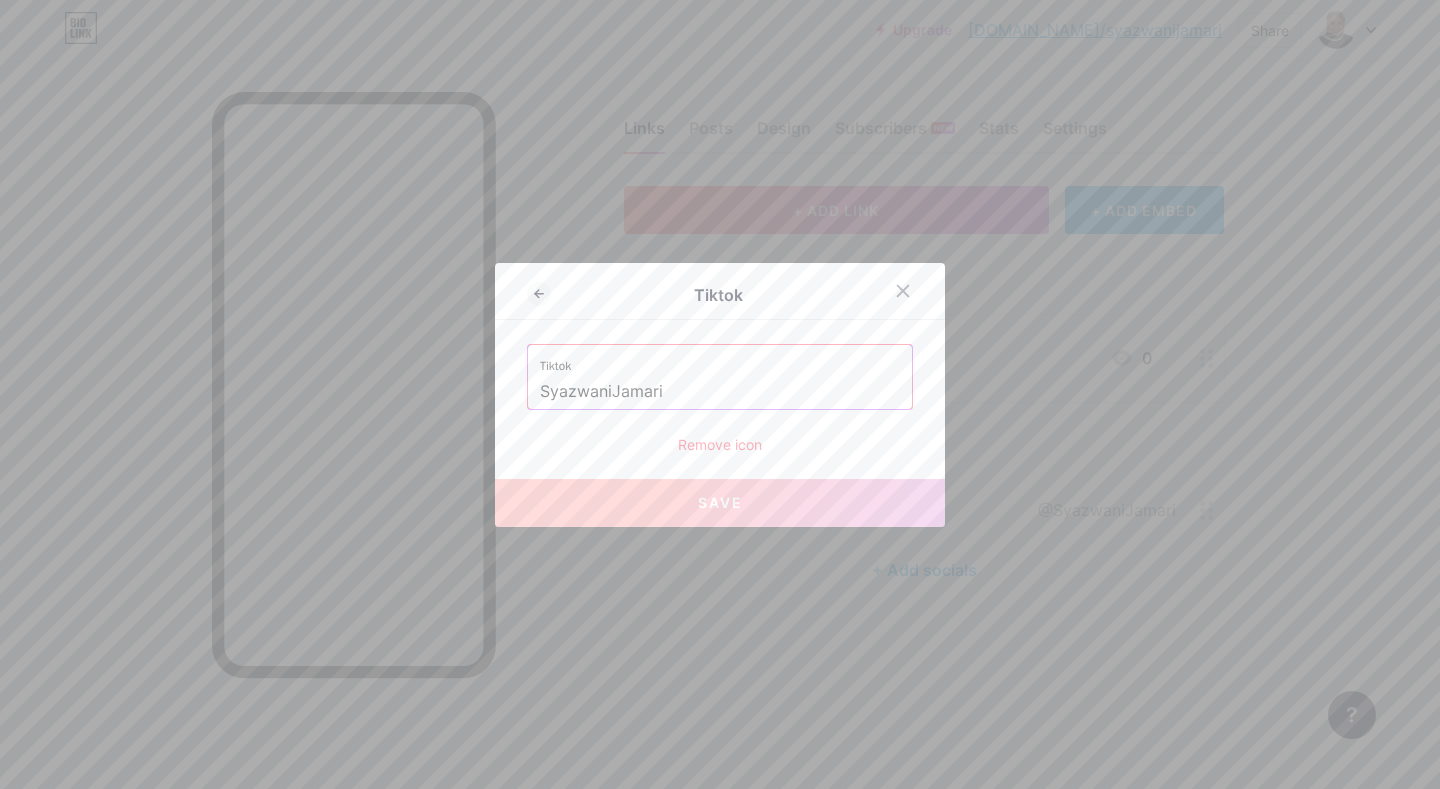 drag, startPoint x: 683, startPoint y: 386, endPoint x: 533, endPoint y: 391, distance: 150.08331 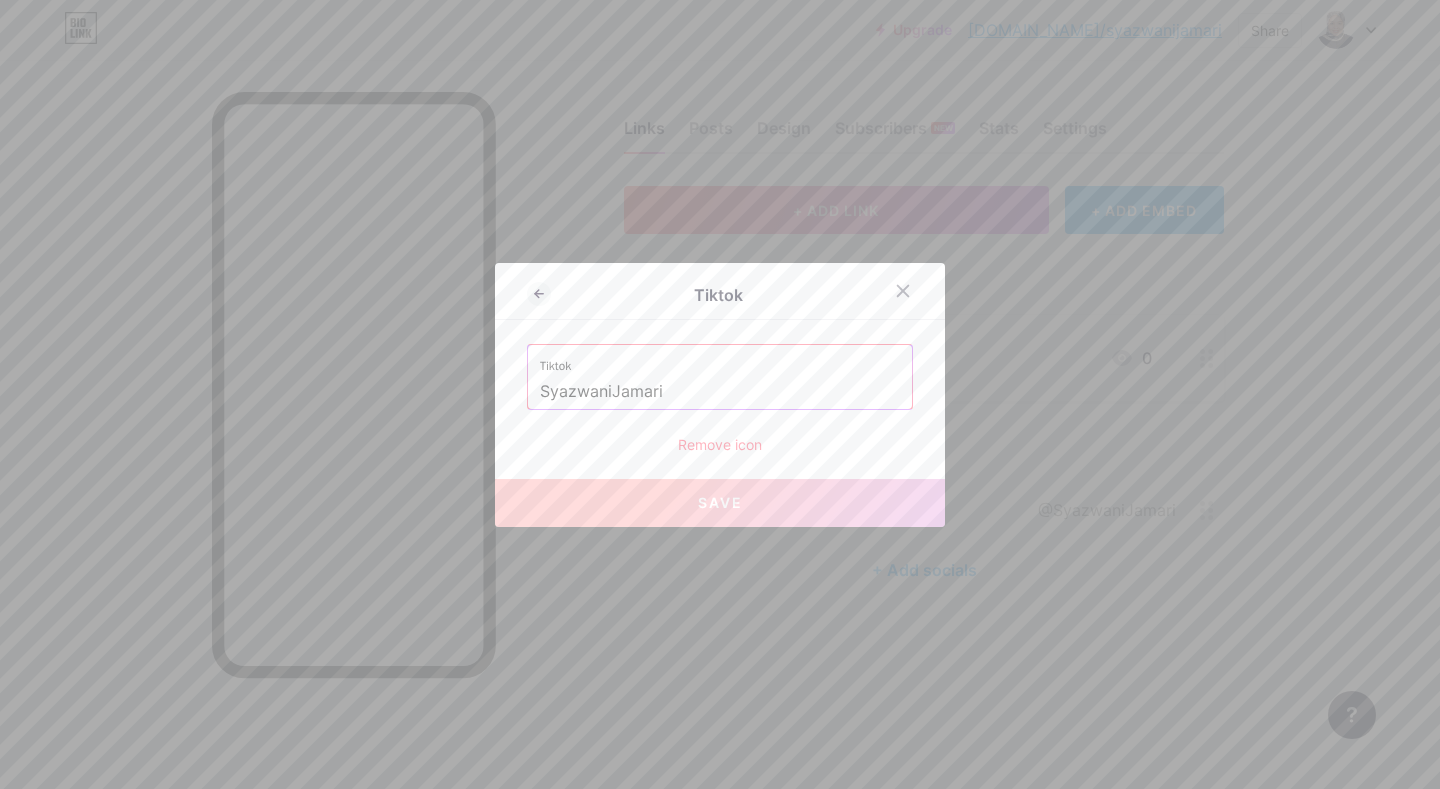 click on "SyazwaniJamari" at bounding box center (720, 392) 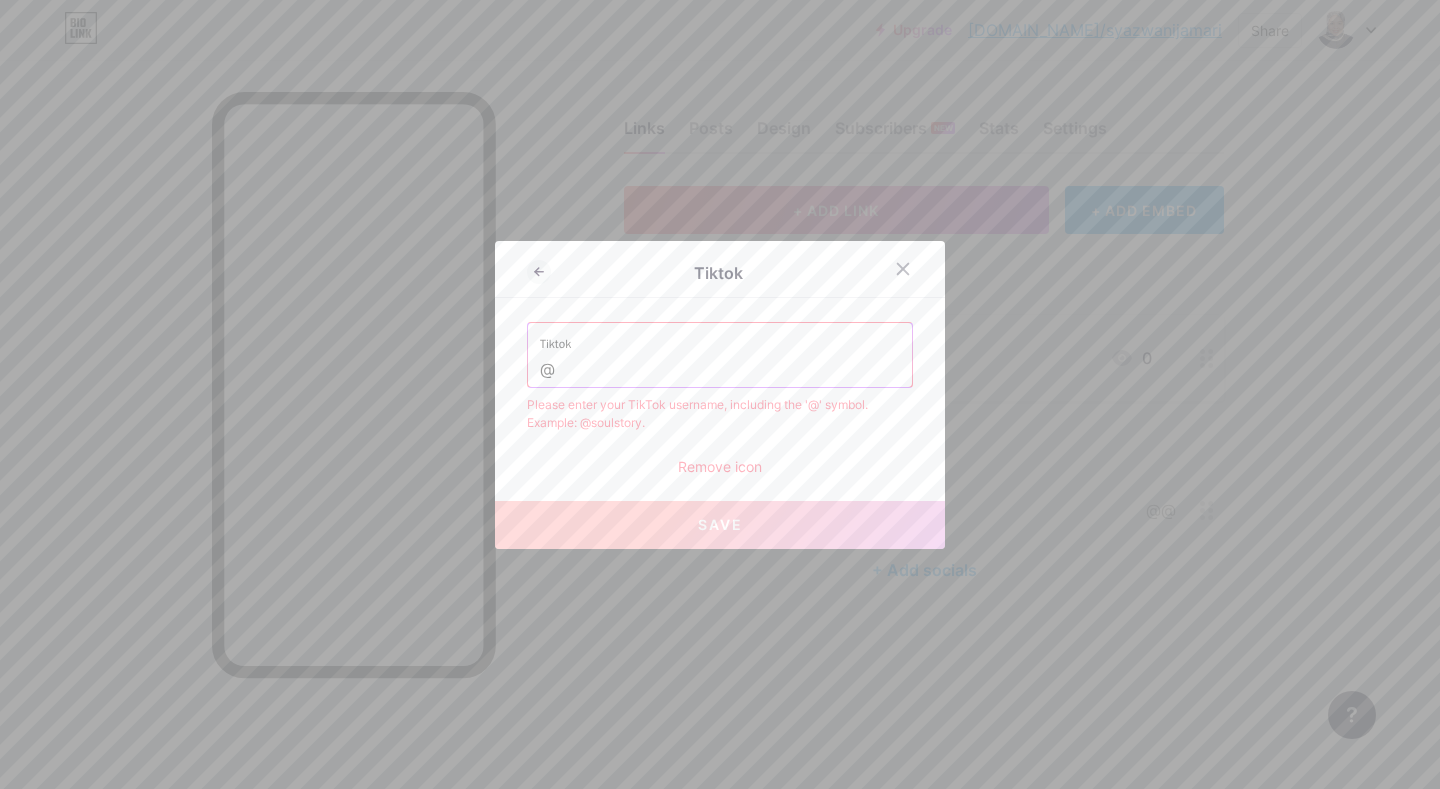paste on "xxwwxwxx_" 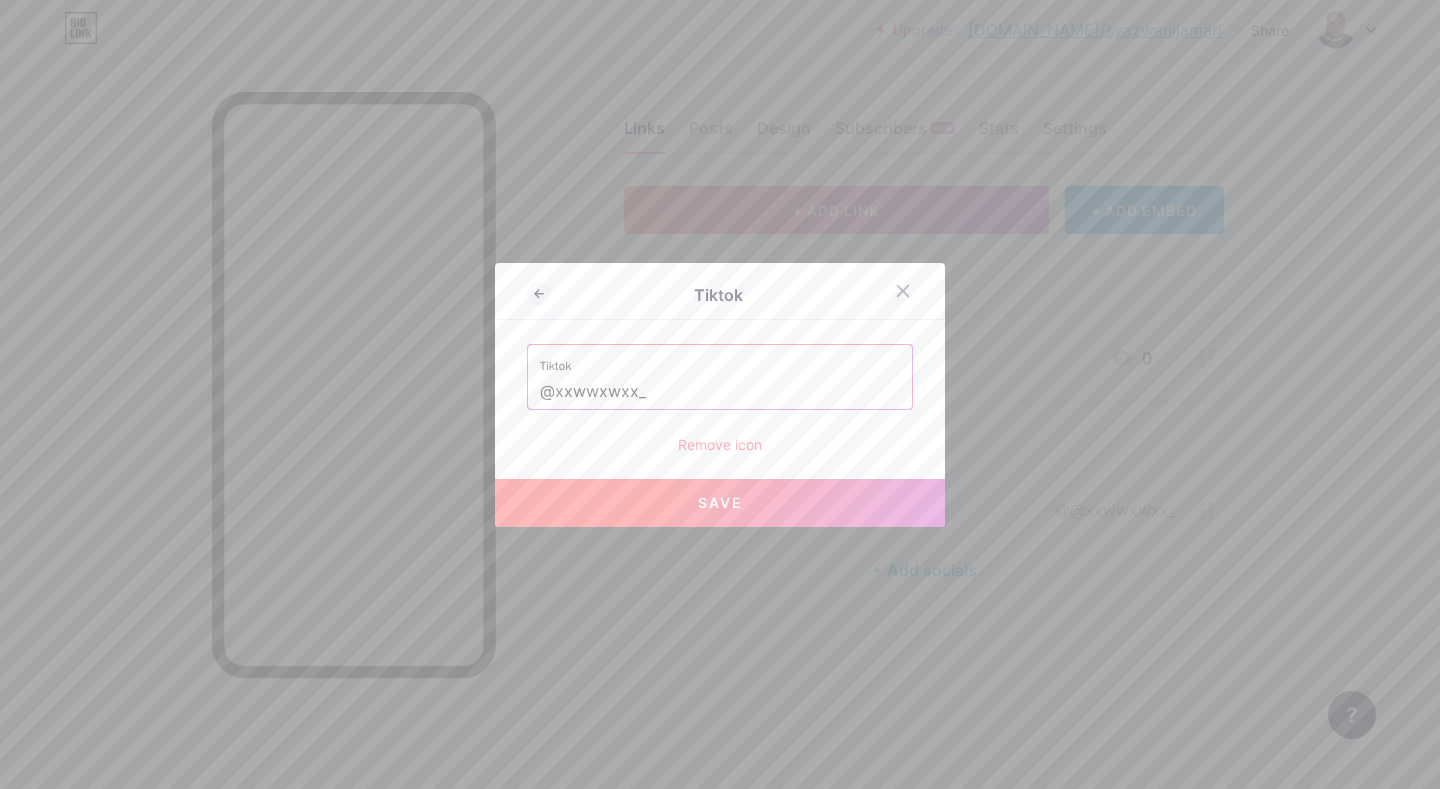 click on "Save" at bounding box center (720, 503) 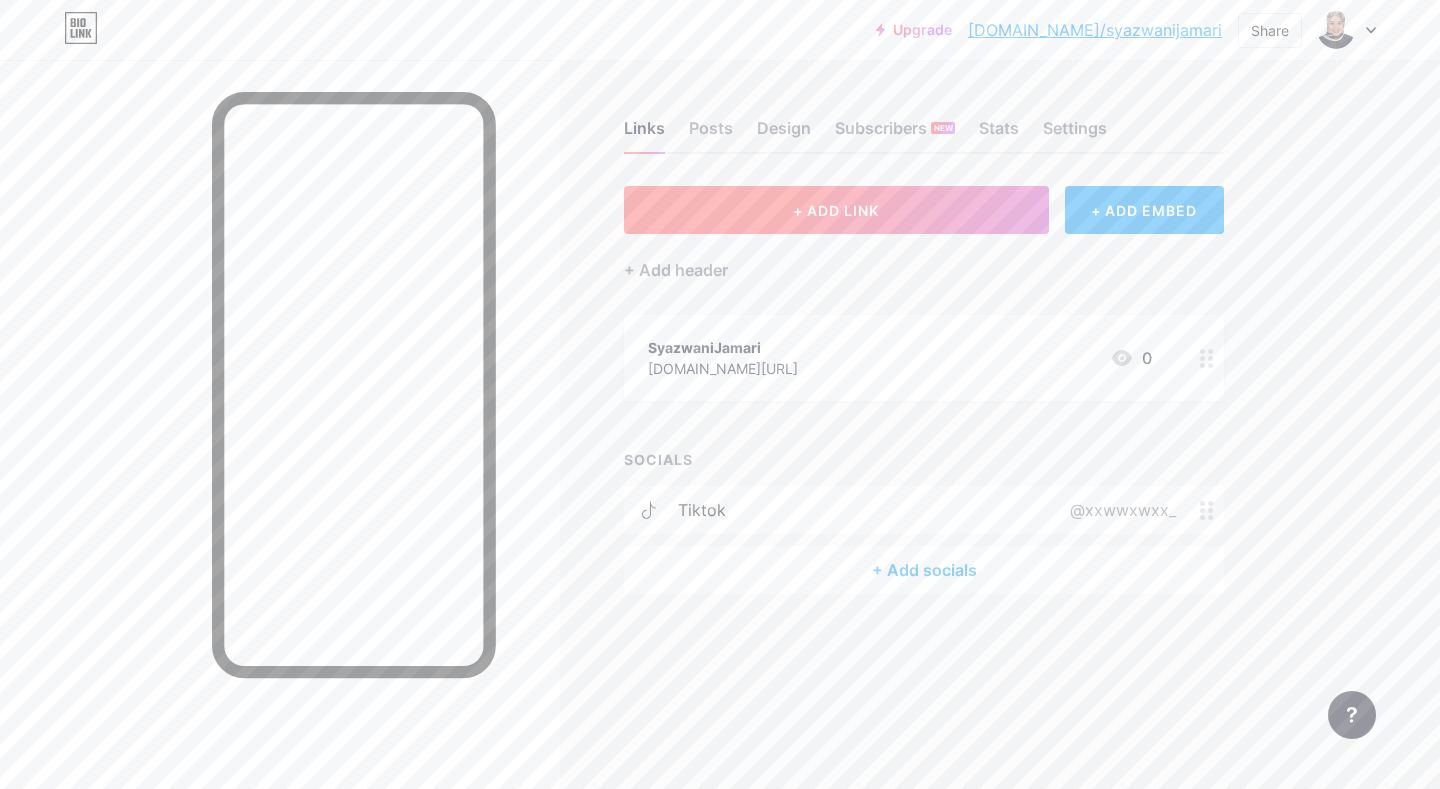 click on "+ ADD LINK" at bounding box center (836, 210) 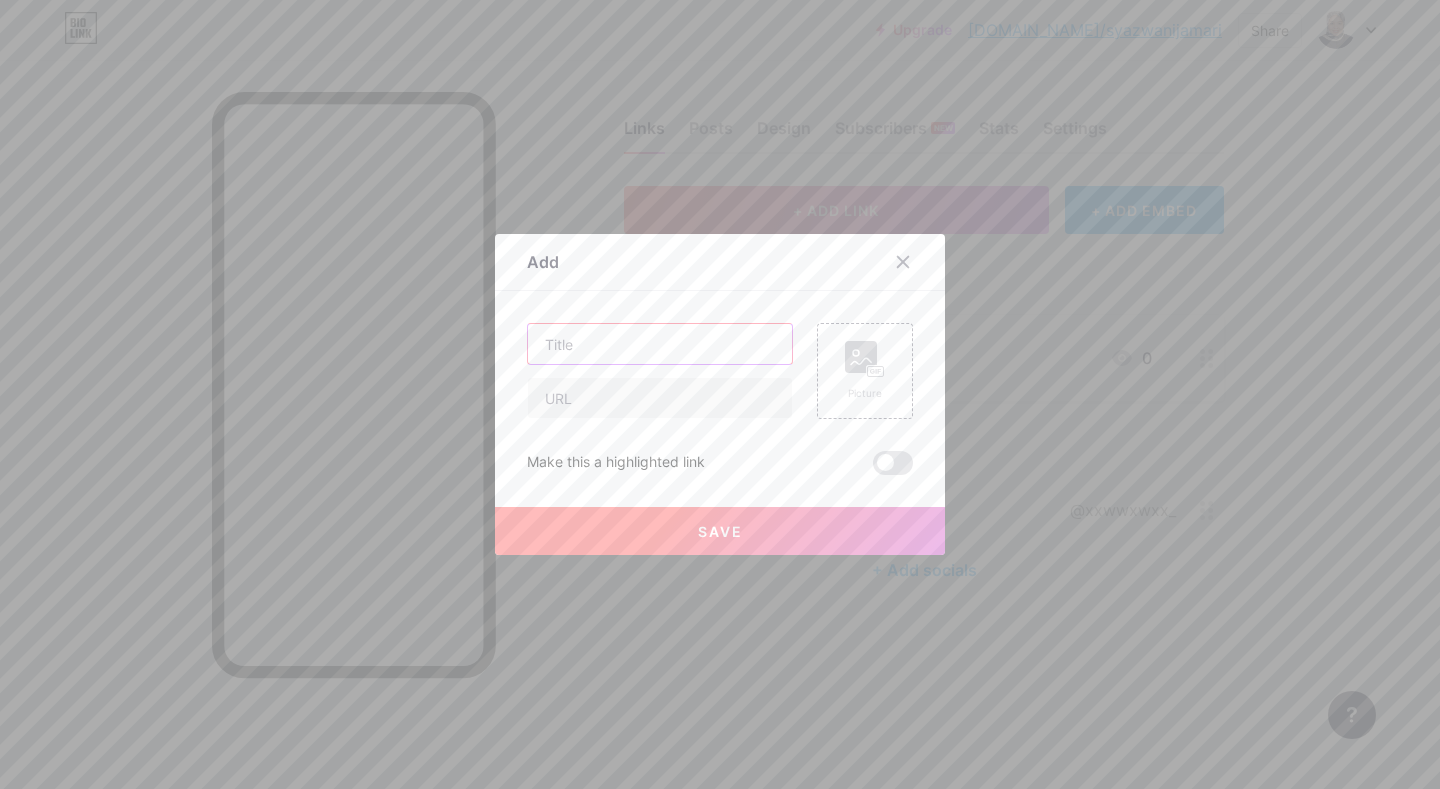 click at bounding box center (660, 344) 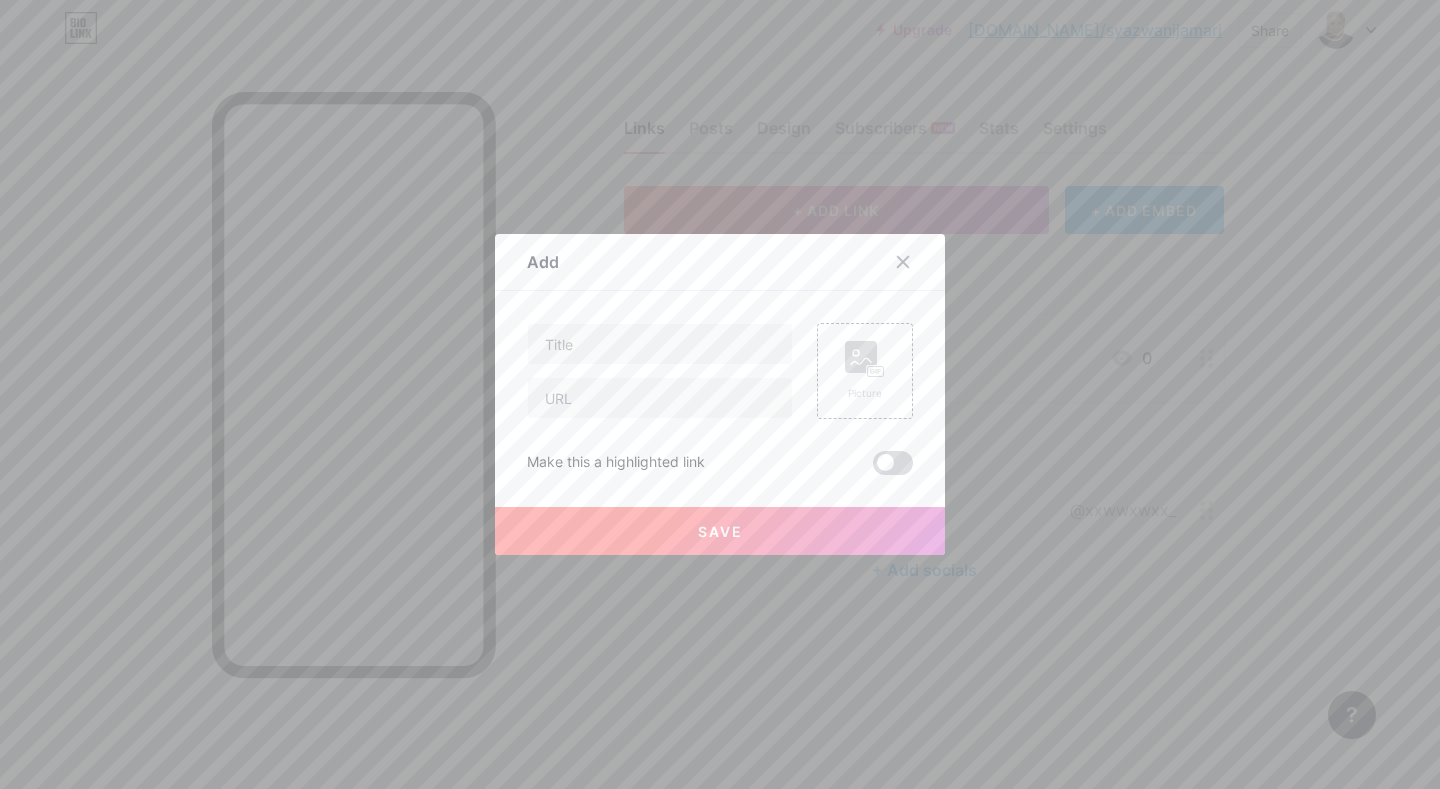click at bounding box center (893, 463) 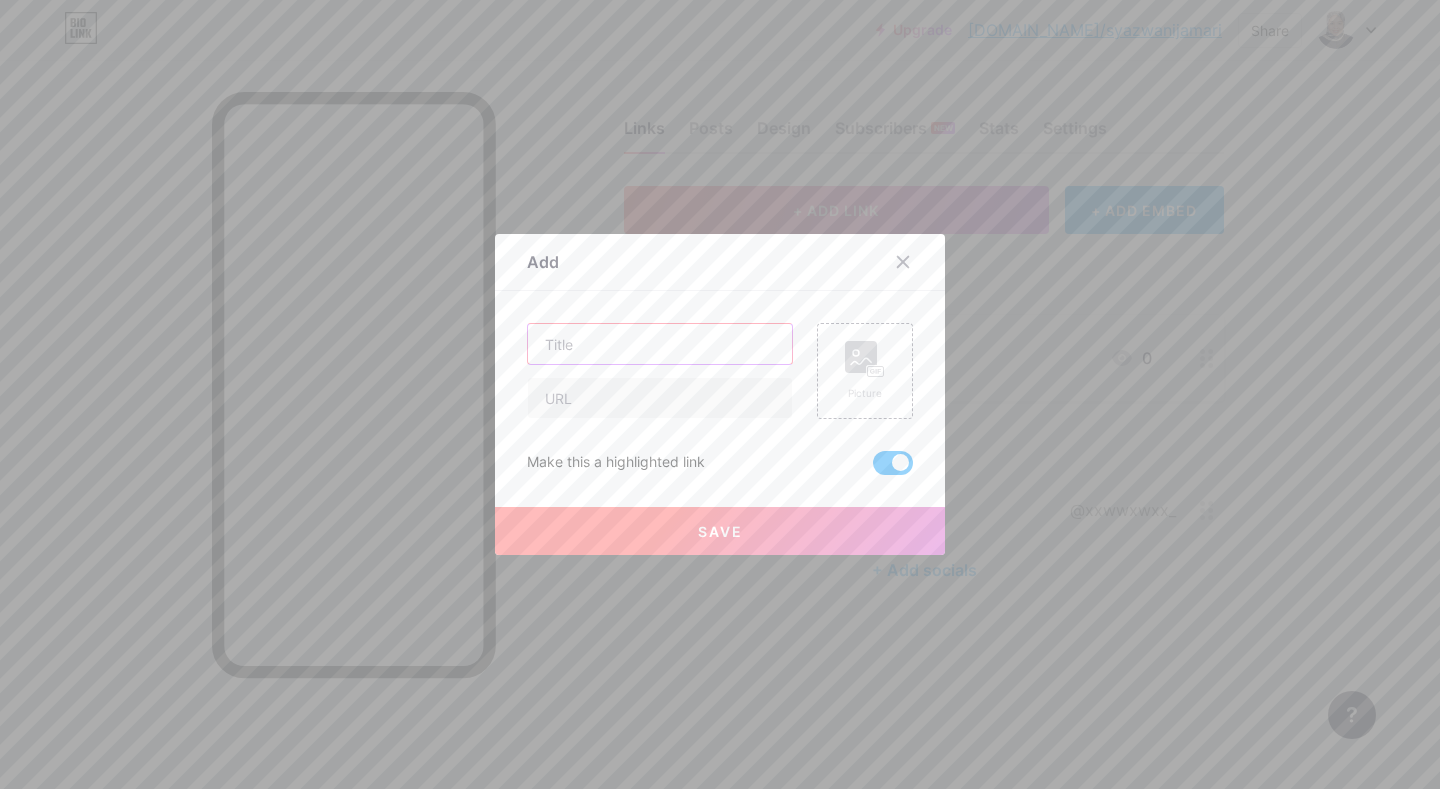 click at bounding box center [660, 344] 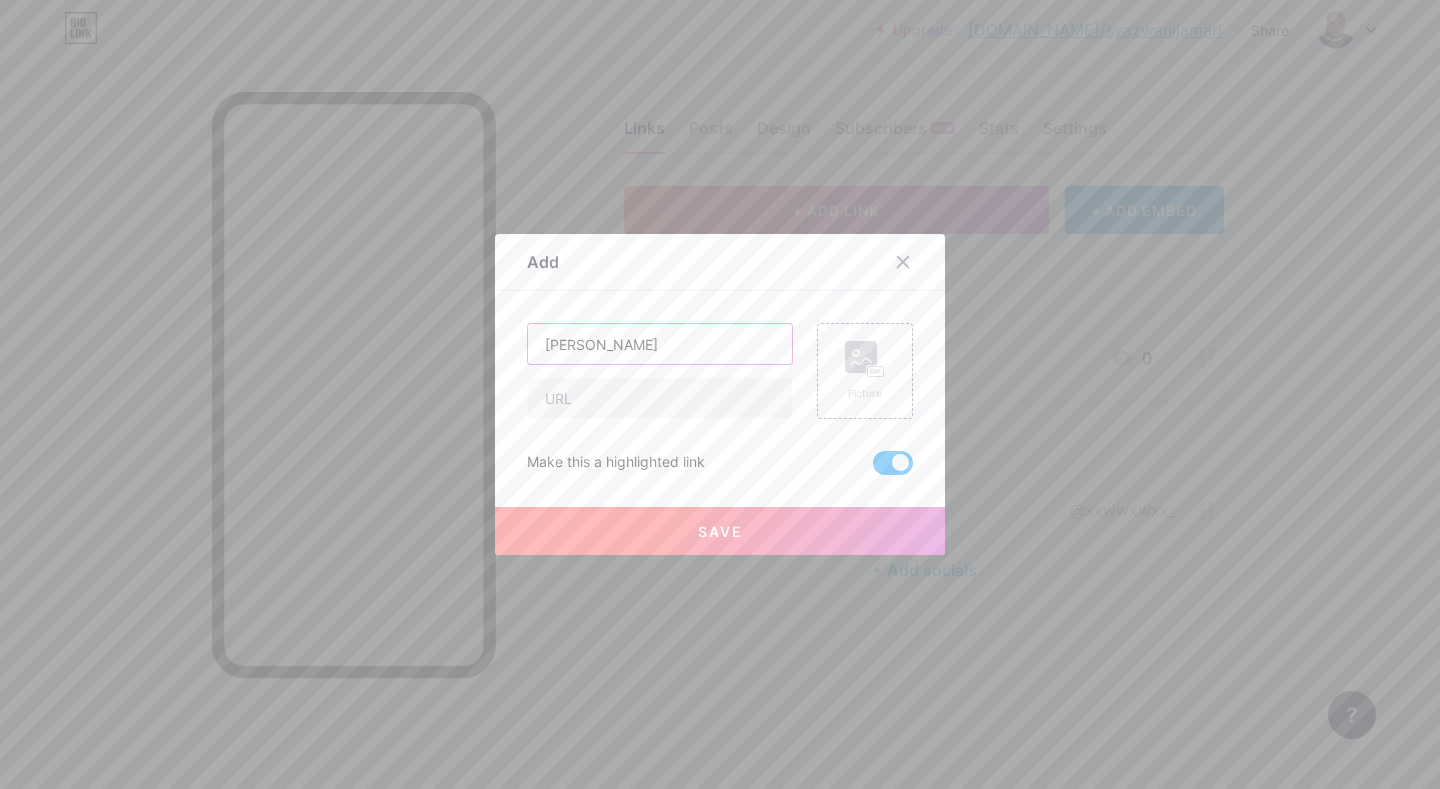 drag, startPoint x: 672, startPoint y: 350, endPoint x: 511, endPoint y: 342, distance: 161.19864 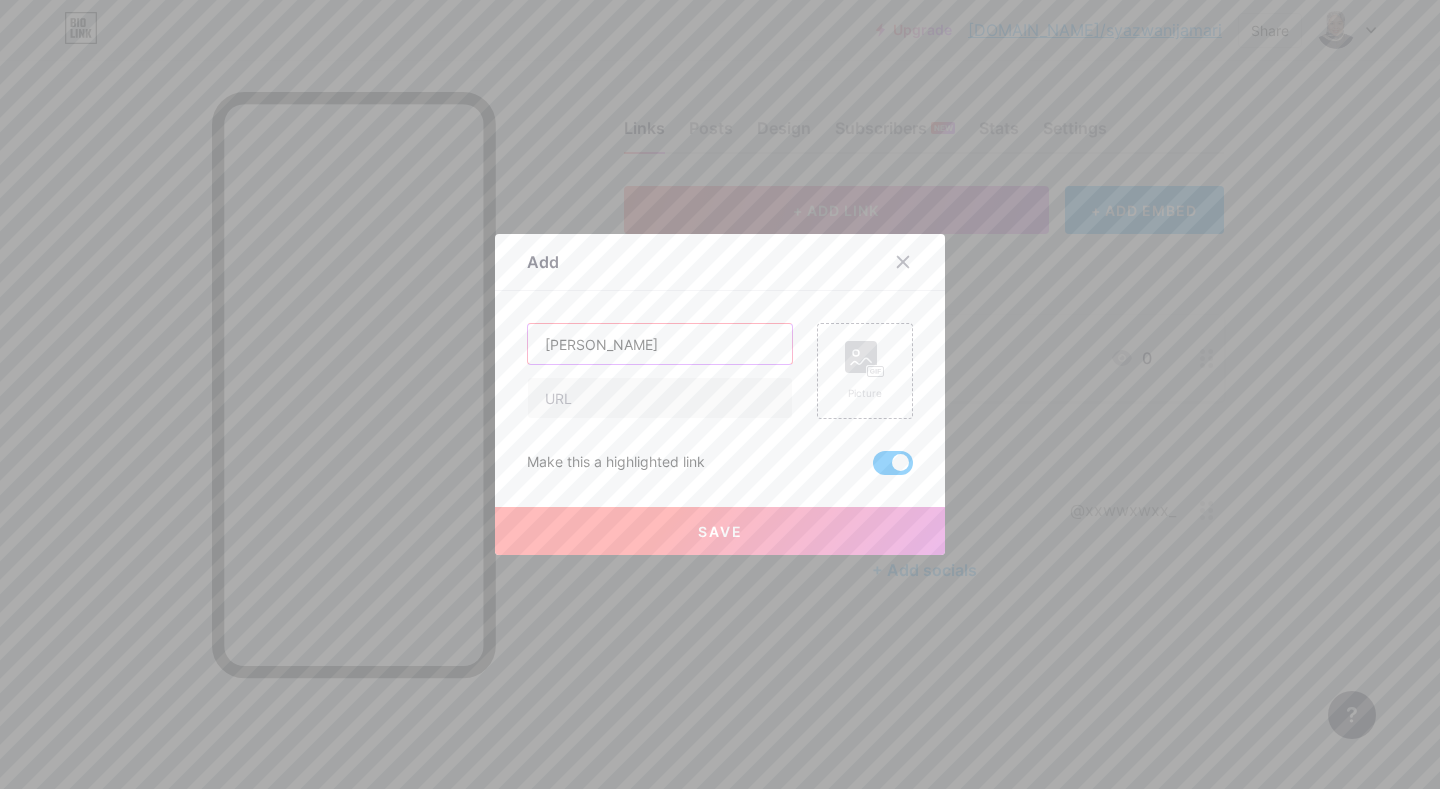 click on "Add           Content
YouTube
Play YouTube video without leaving your page.
ADD
Vimeo
Play Vimeo video without leaving your page.
ADD
Tiktok
Grow your TikTok following
ADD
Tweet
Embed a tweet.
ADD
Reddit
Showcase your Reddit profile
ADD
Spotify
Embed Spotify to play the preview of a track.
ADD
Twitch
Play Twitch video without leaving your page.
ADD
SoundCloud" at bounding box center [720, 394] 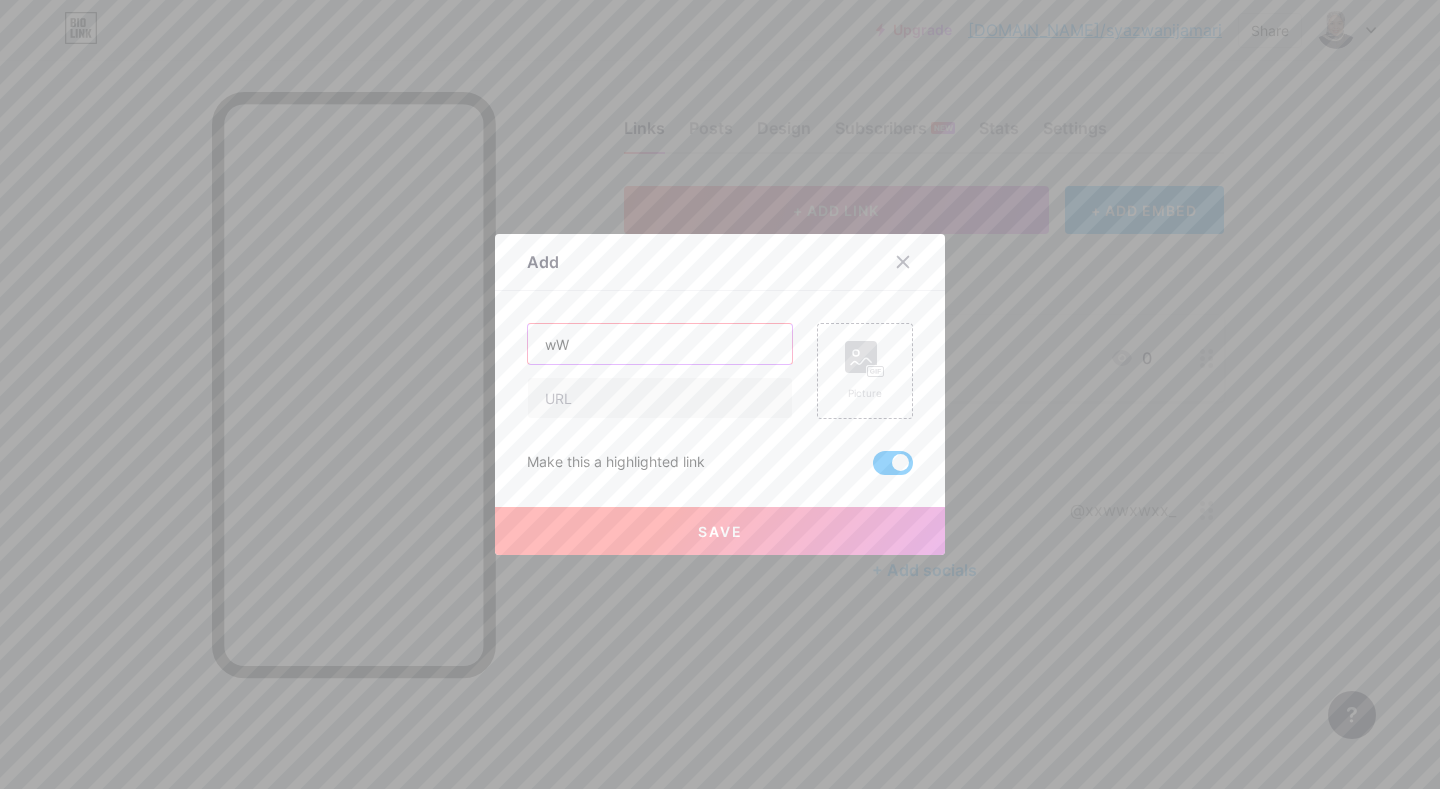 type on "w" 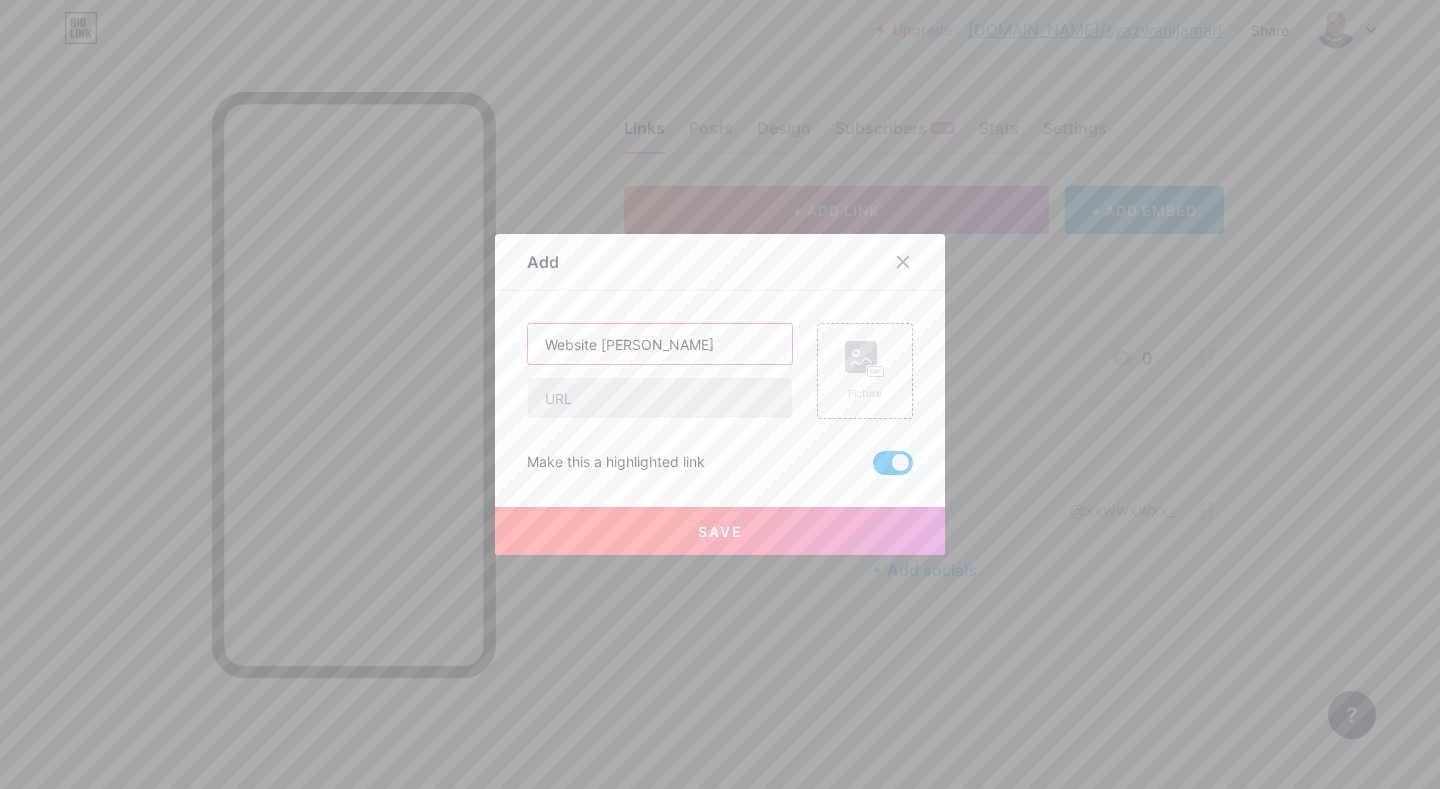 type on "Website [PERSON_NAME]" 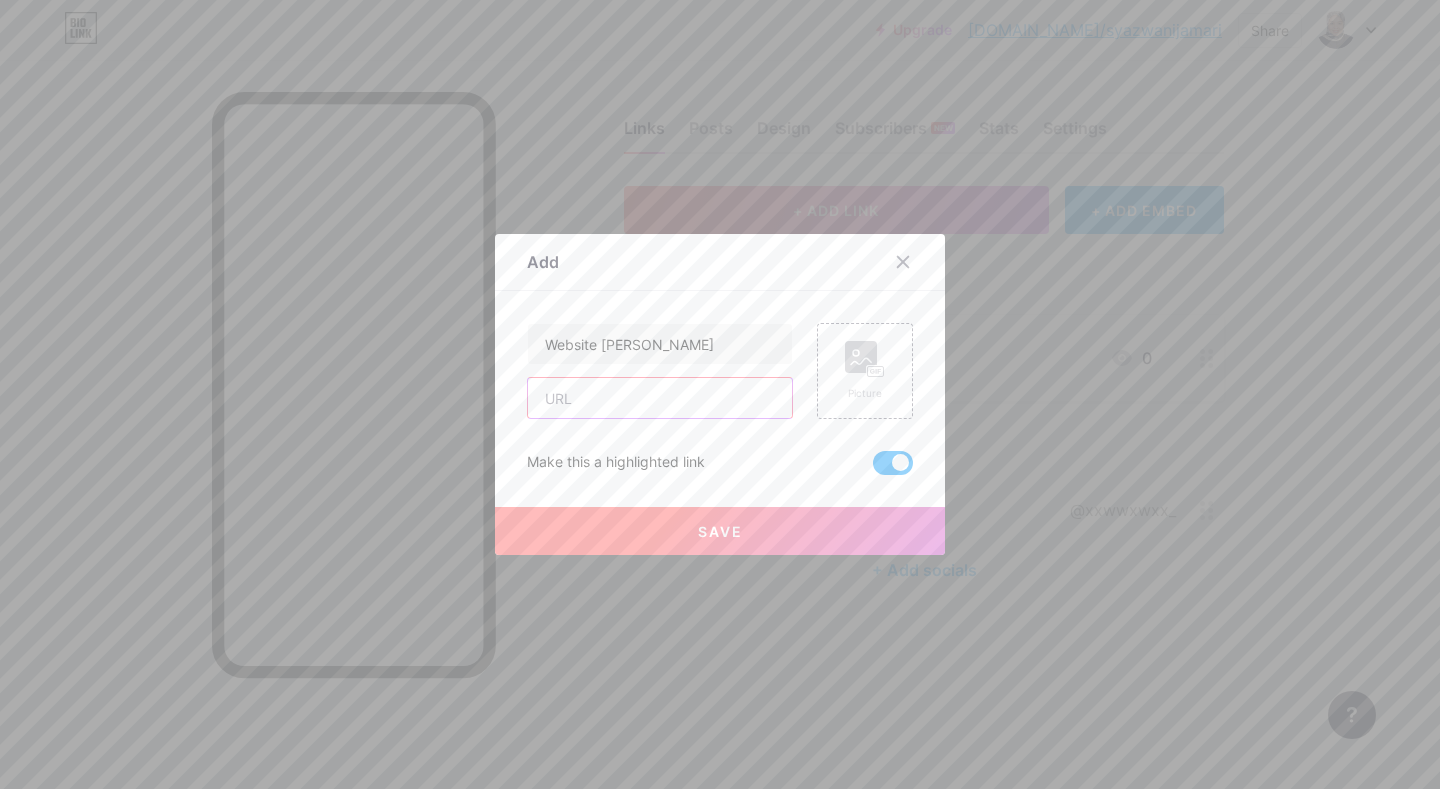 click at bounding box center (660, 398) 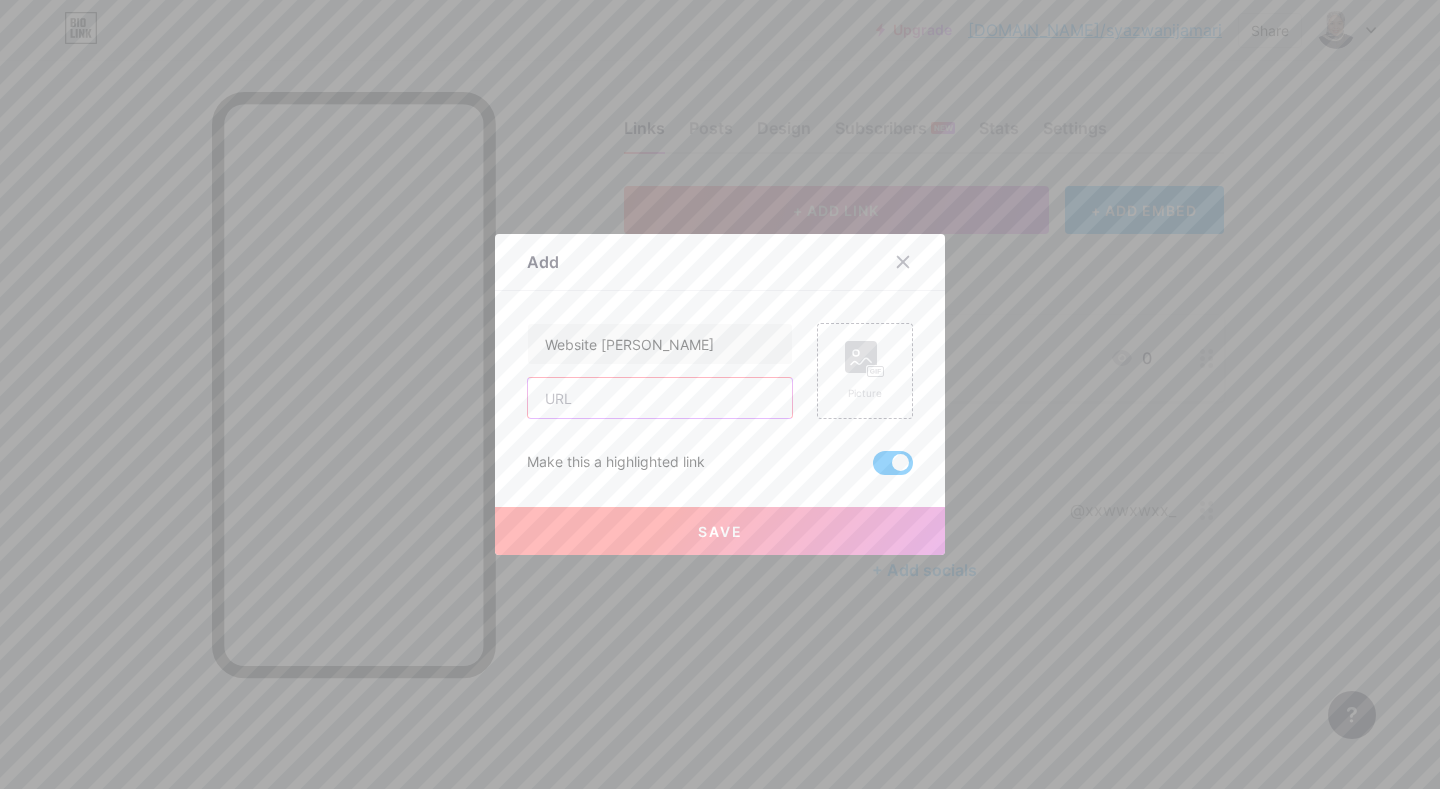 paste on "[URL][DOMAIN_NAME]" 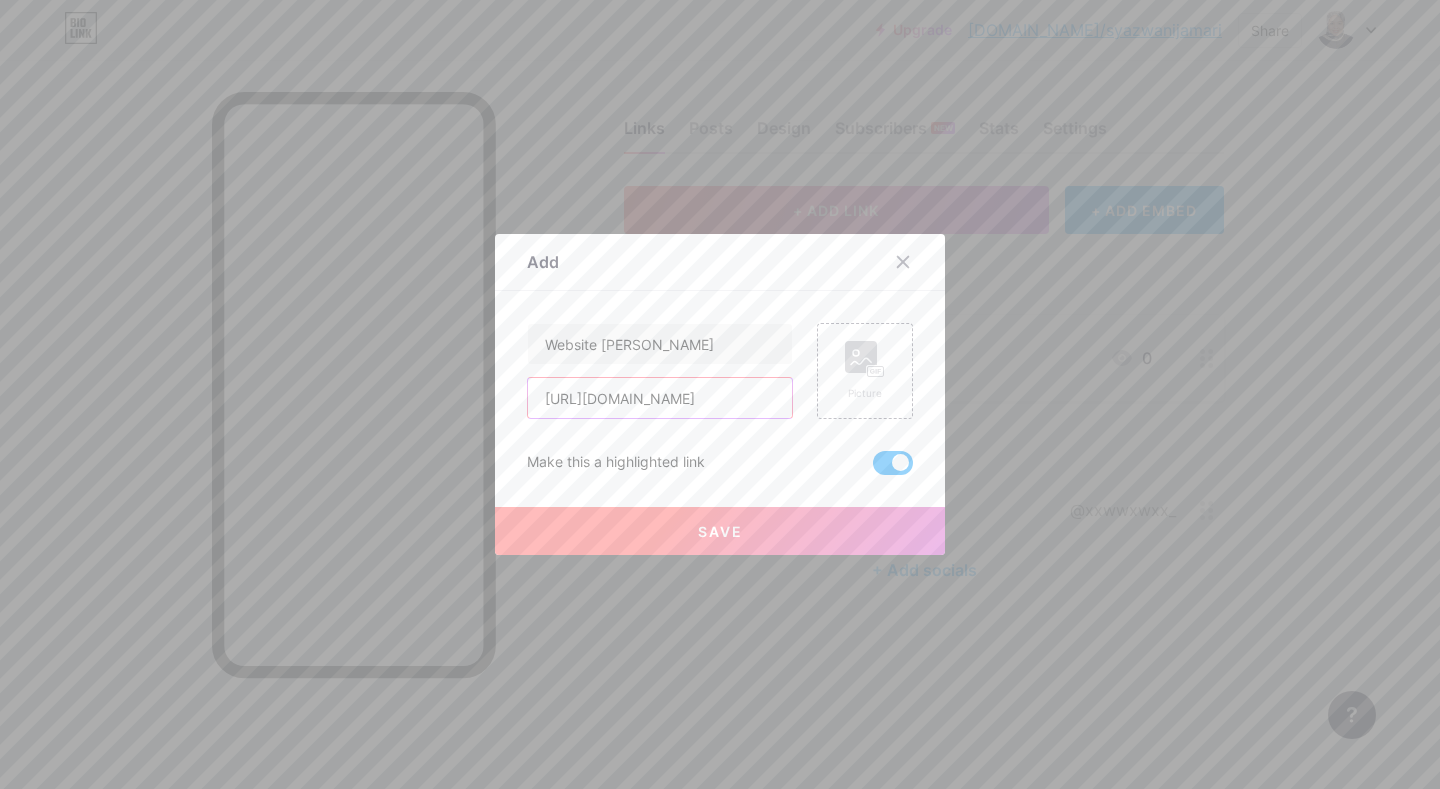 scroll, scrollTop: 0, scrollLeft: 217, axis: horizontal 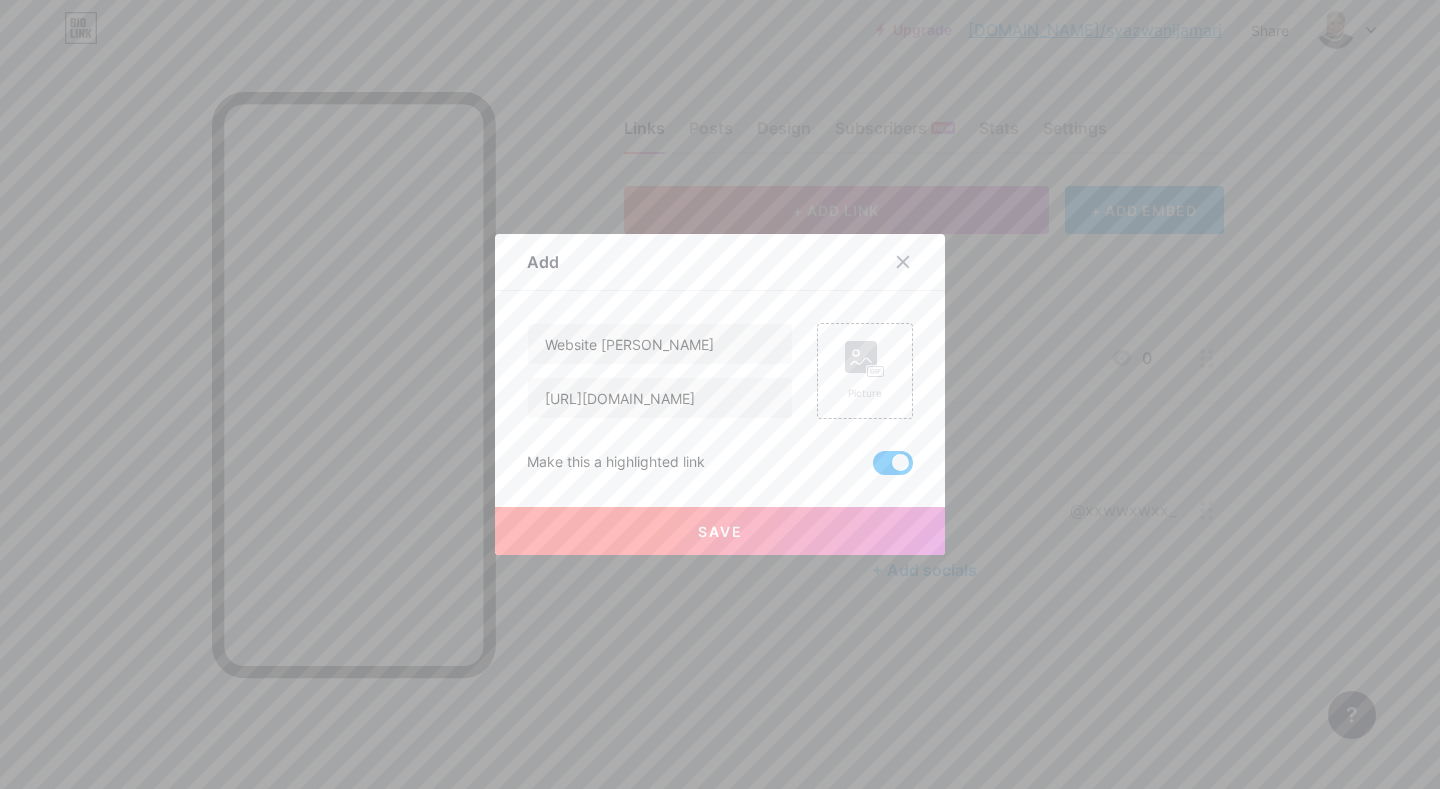 click on "Save" at bounding box center (720, 531) 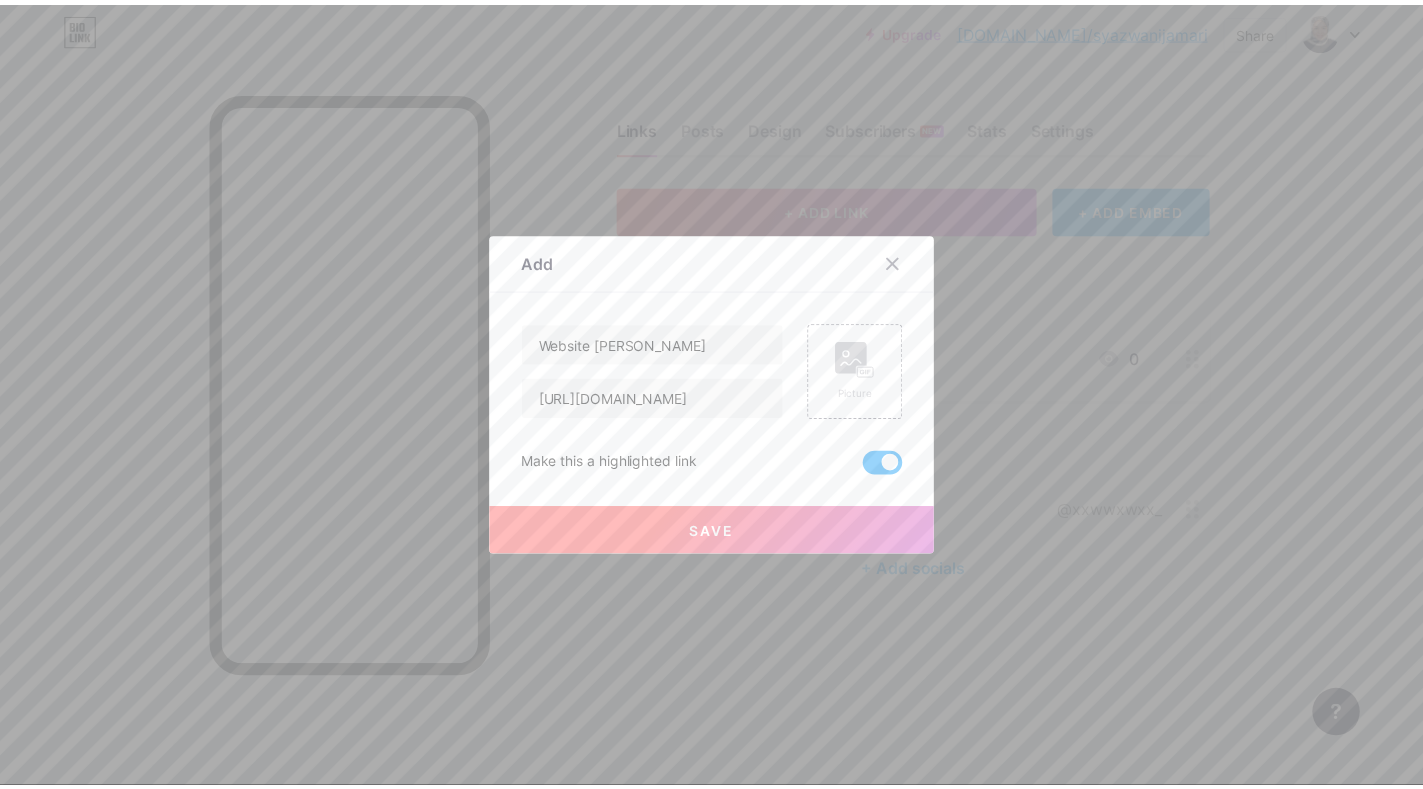 scroll, scrollTop: 0, scrollLeft: 0, axis: both 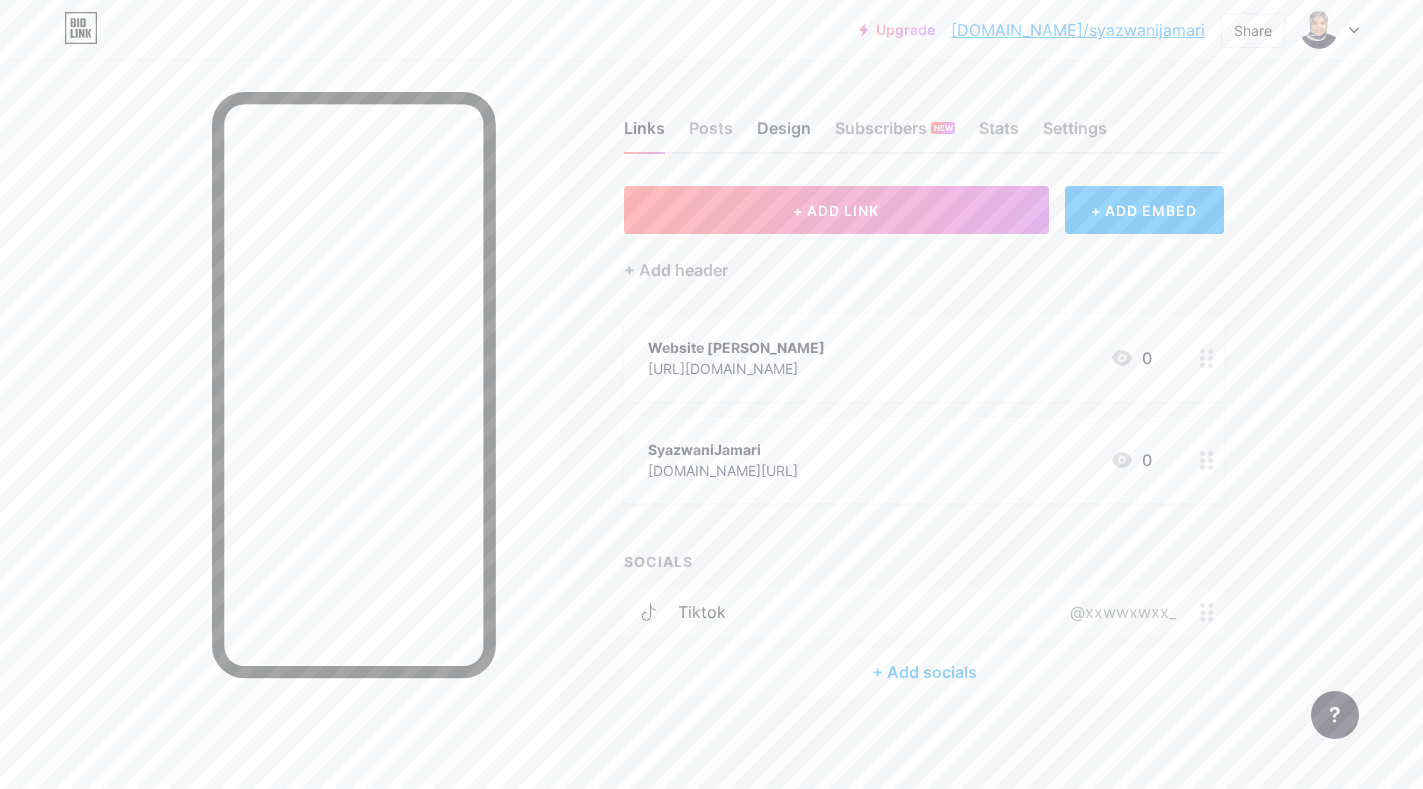 click on "Design" at bounding box center (784, 134) 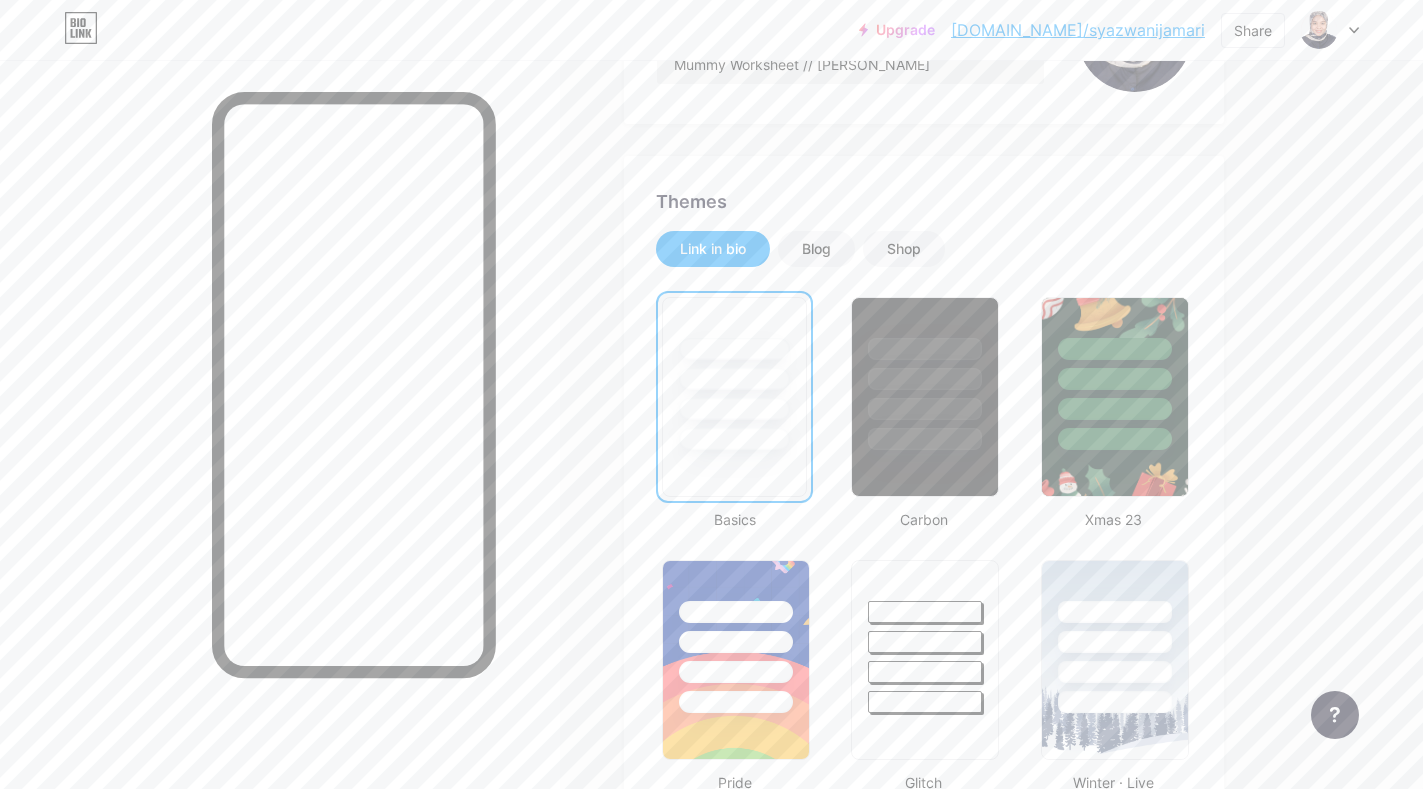 scroll, scrollTop: 600, scrollLeft: 0, axis: vertical 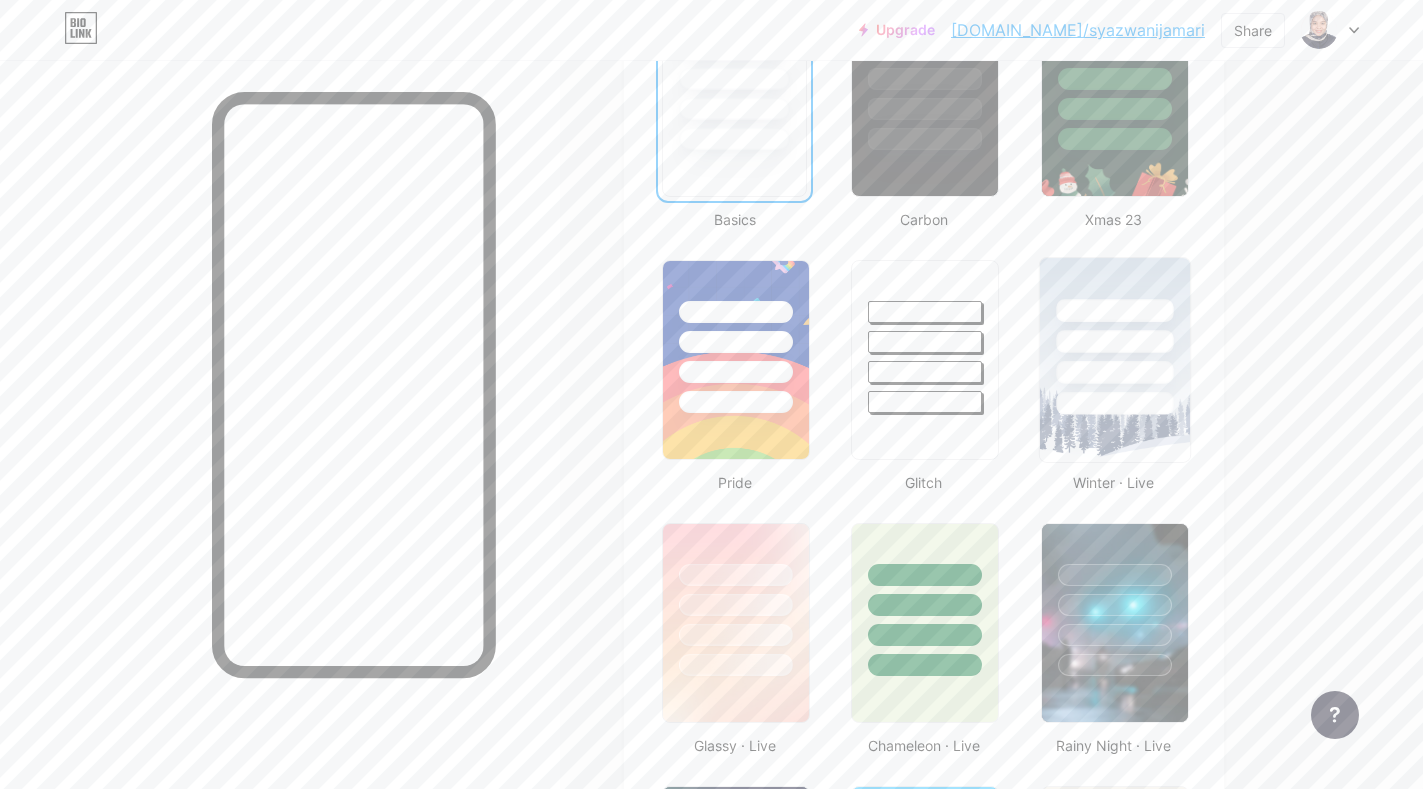 click at bounding box center (1114, 310) 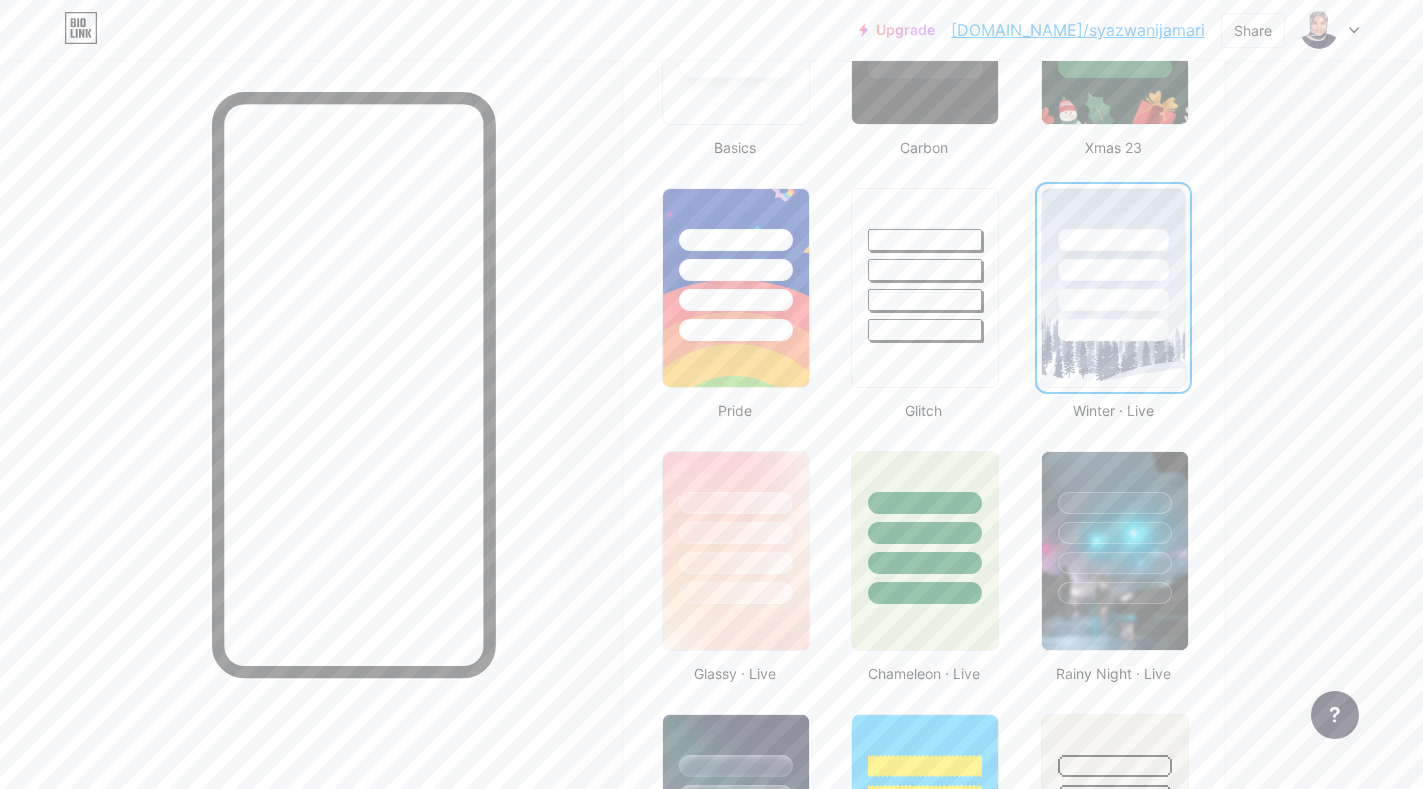 scroll, scrollTop: 800, scrollLeft: 0, axis: vertical 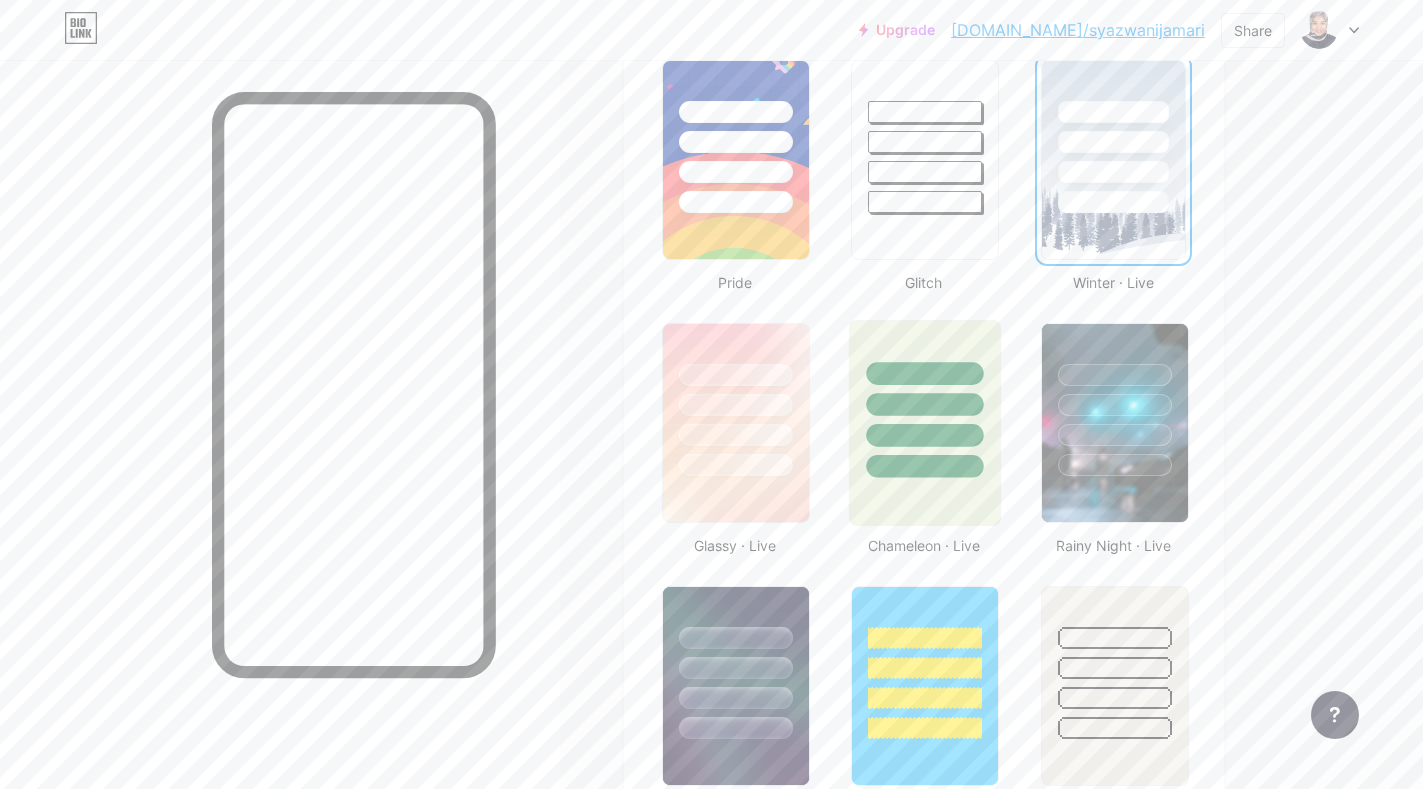 click at bounding box center [925, 373] 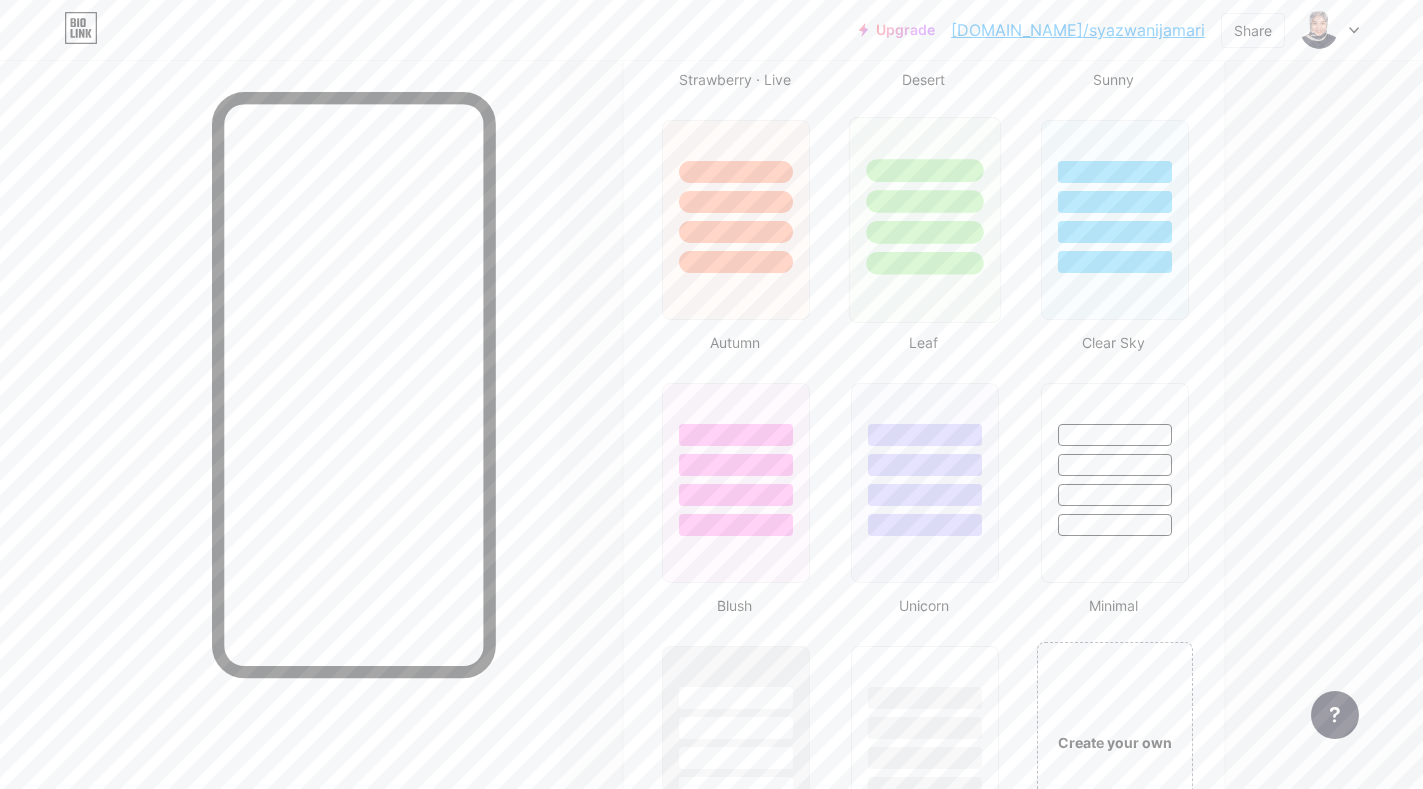 scroll, scrollTop: 1800, scrollLeft: 0, axis: vertical 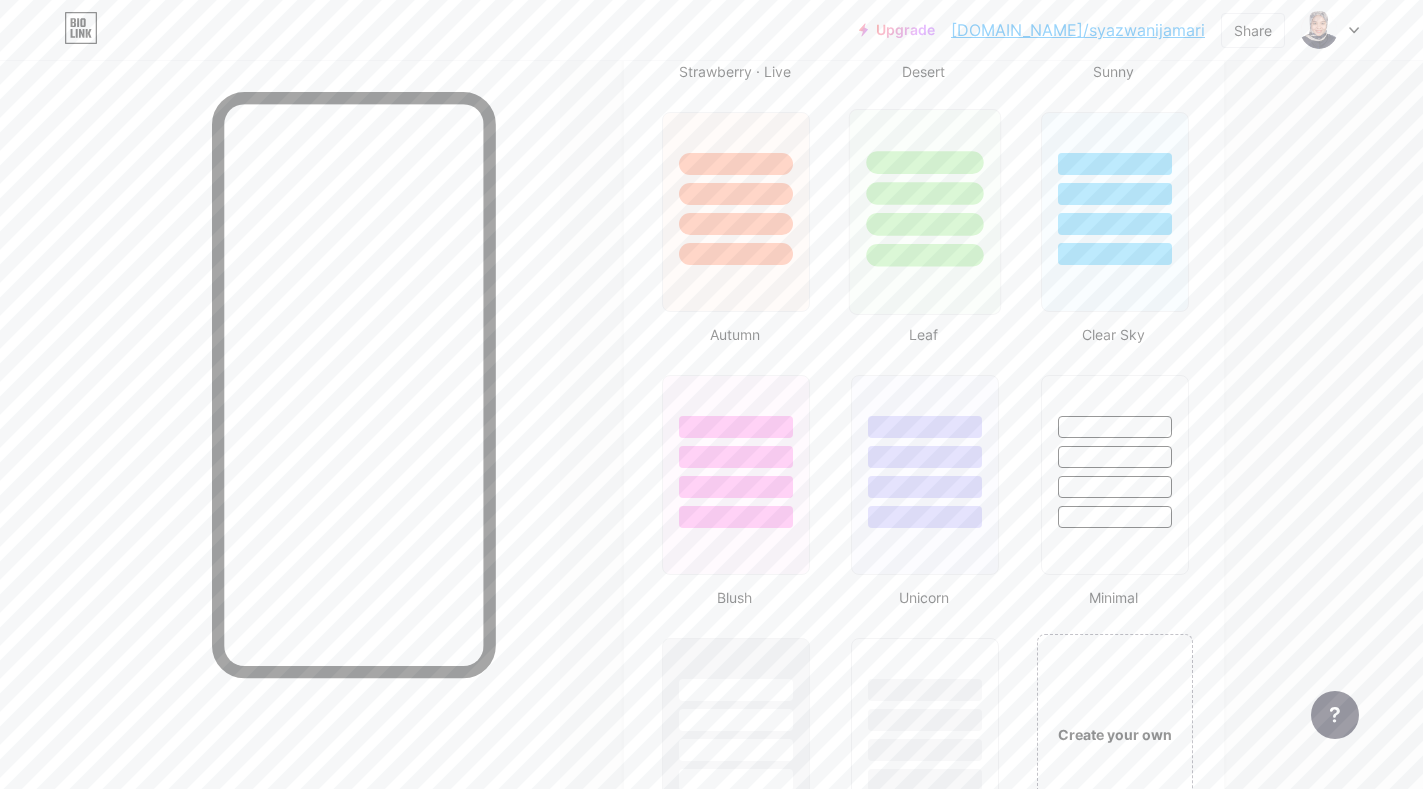 click at bounding box center (925, 212) 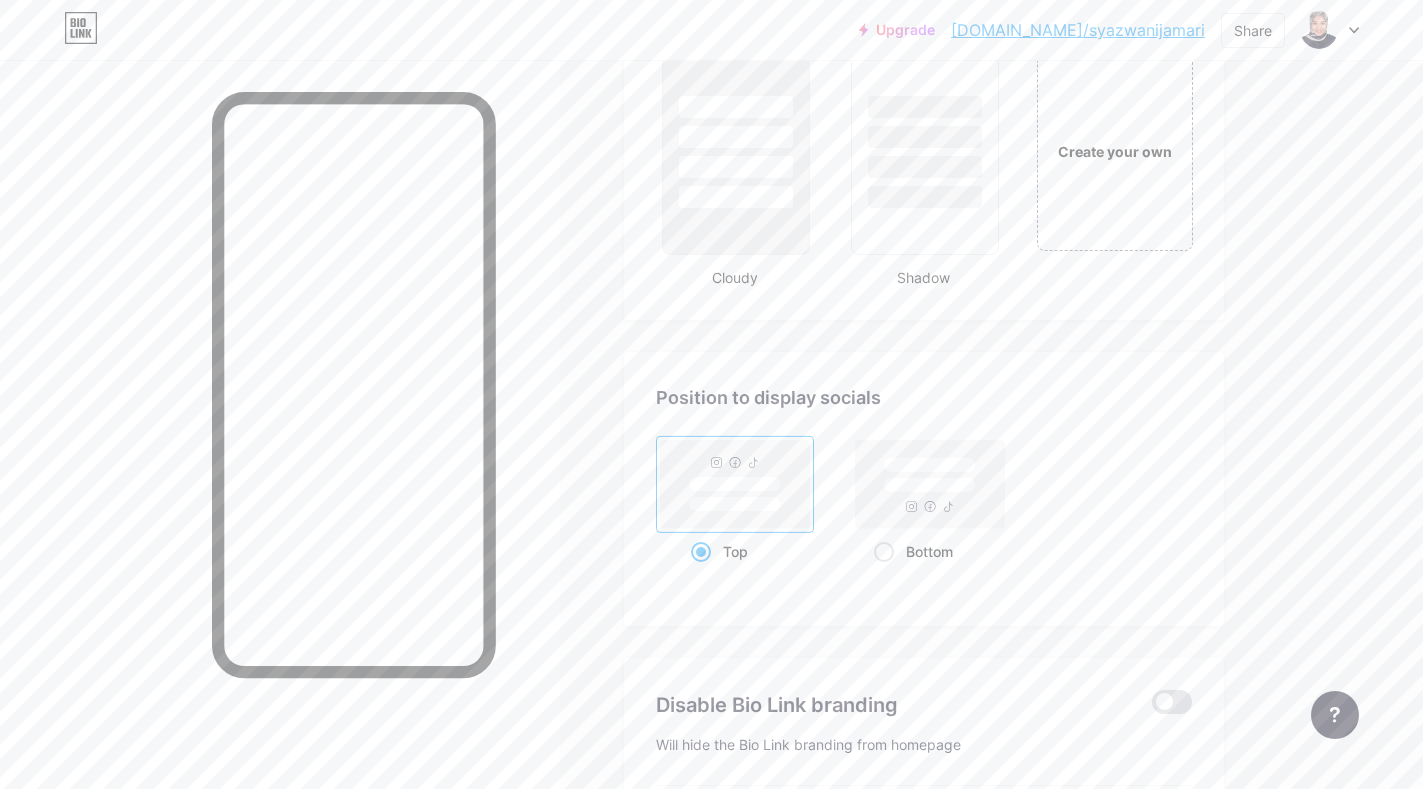 scroll, scrollTop: 2400, scrollLeft: 0, axis: vertical 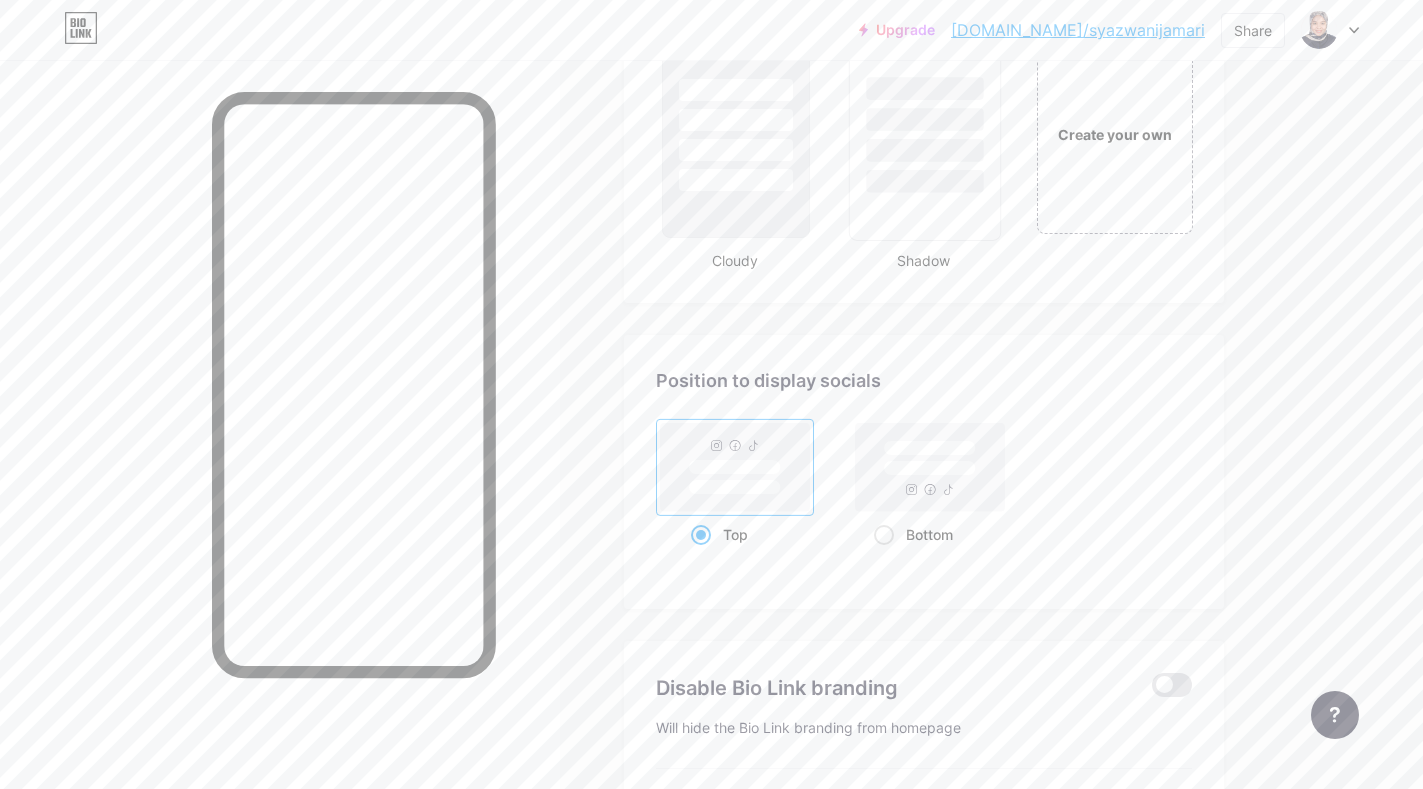 click at bounding box center (925, 138) 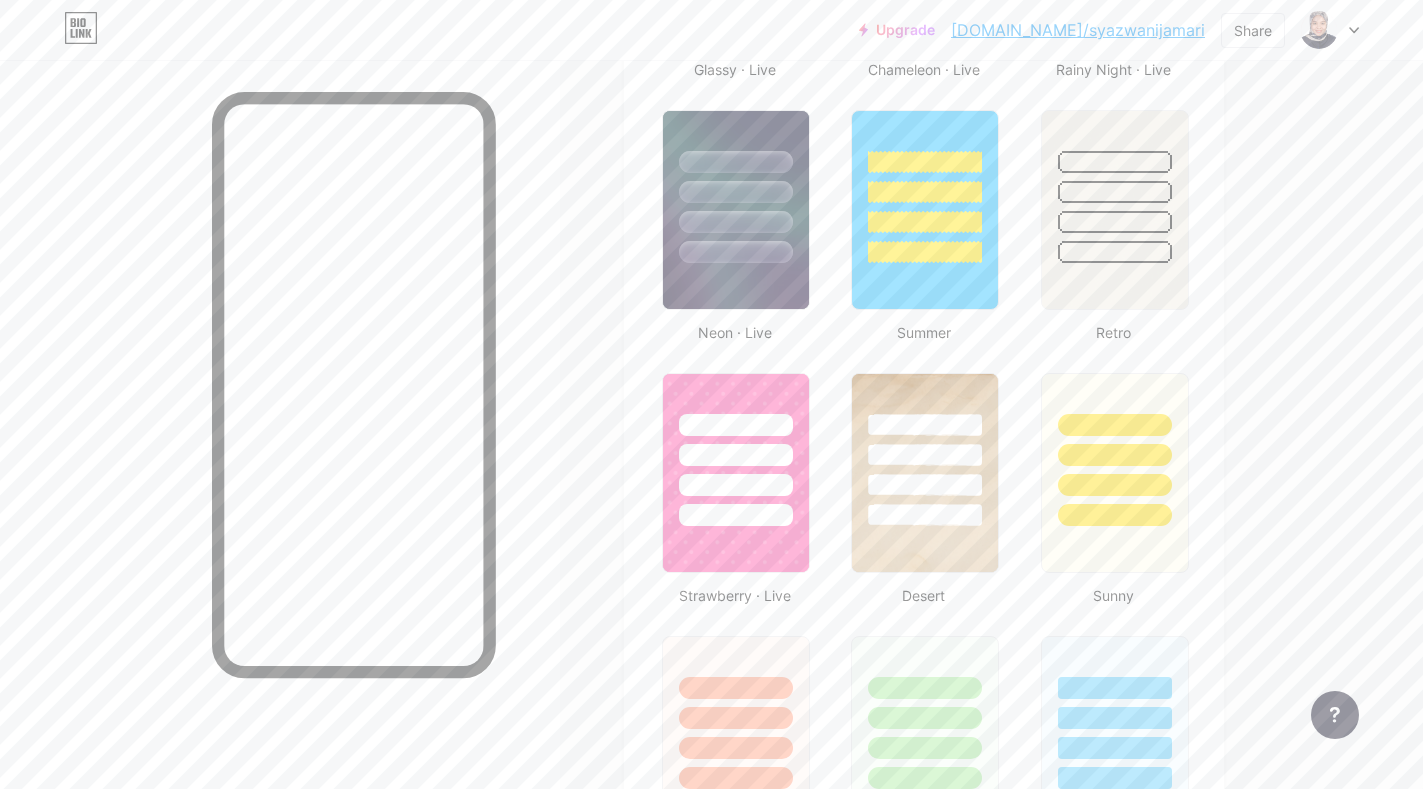 scroll, scrollTop: 1100, scrollLeft: 0, axis: vertical 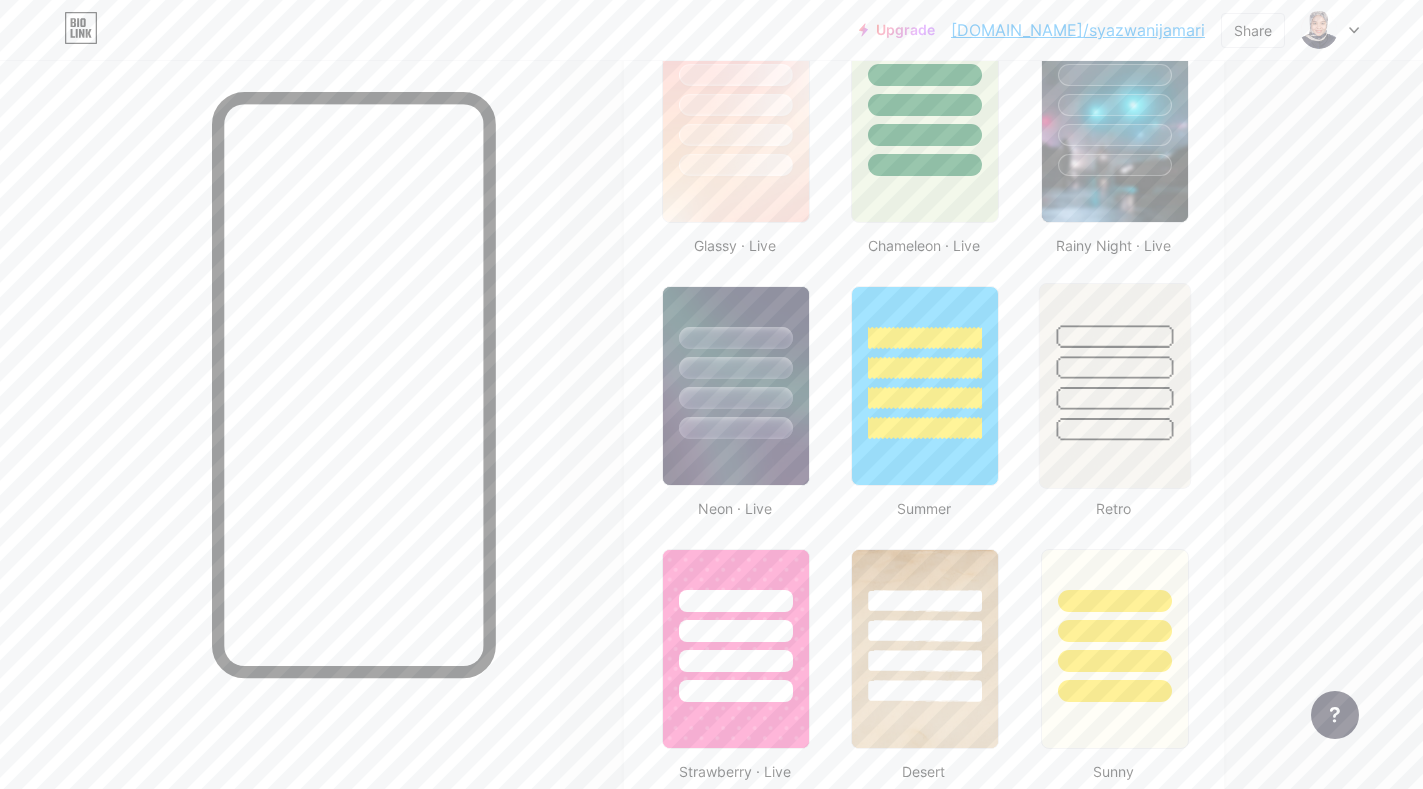 click at bounding box center [1114, 398] 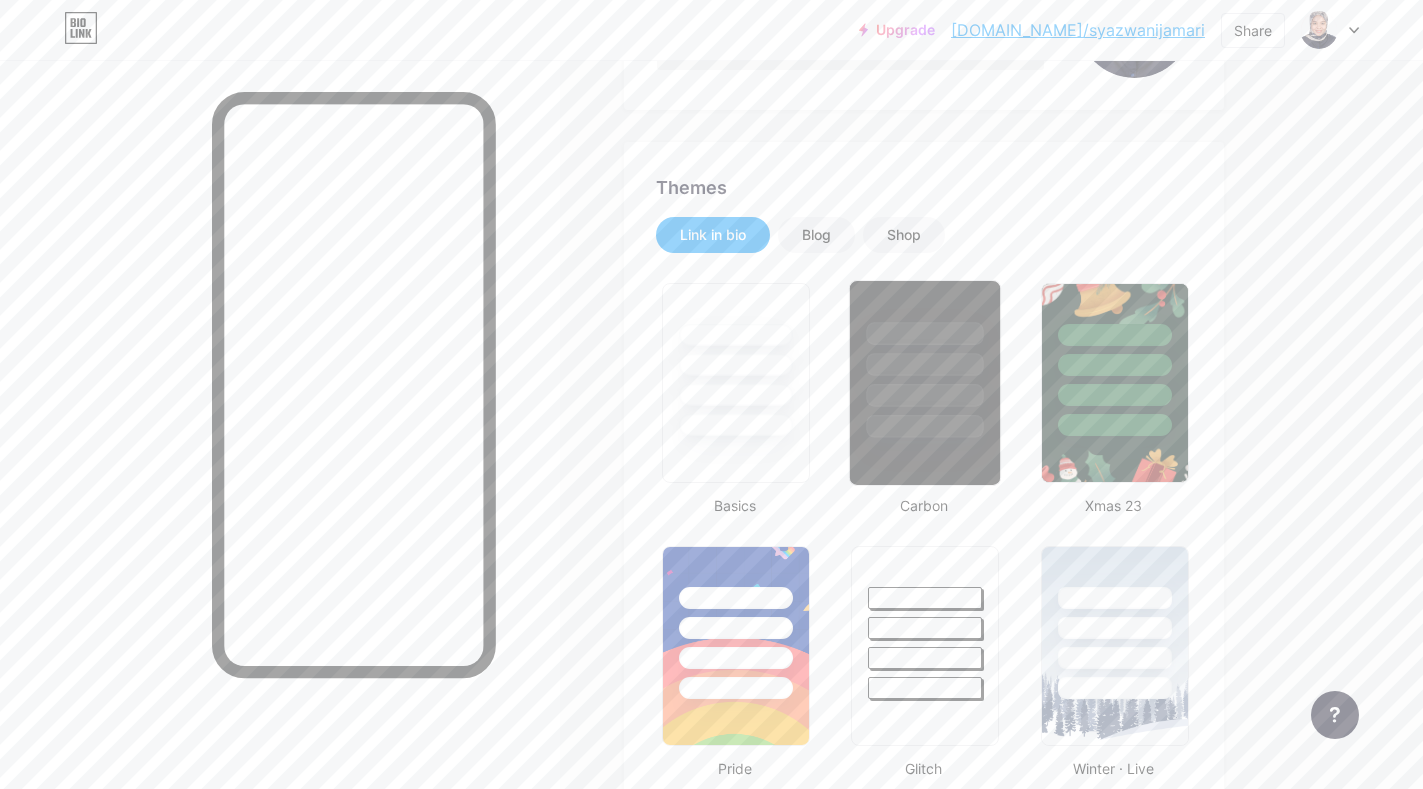 scroll, scrollTop: 300, scrollLeft: 0, axis: vertical 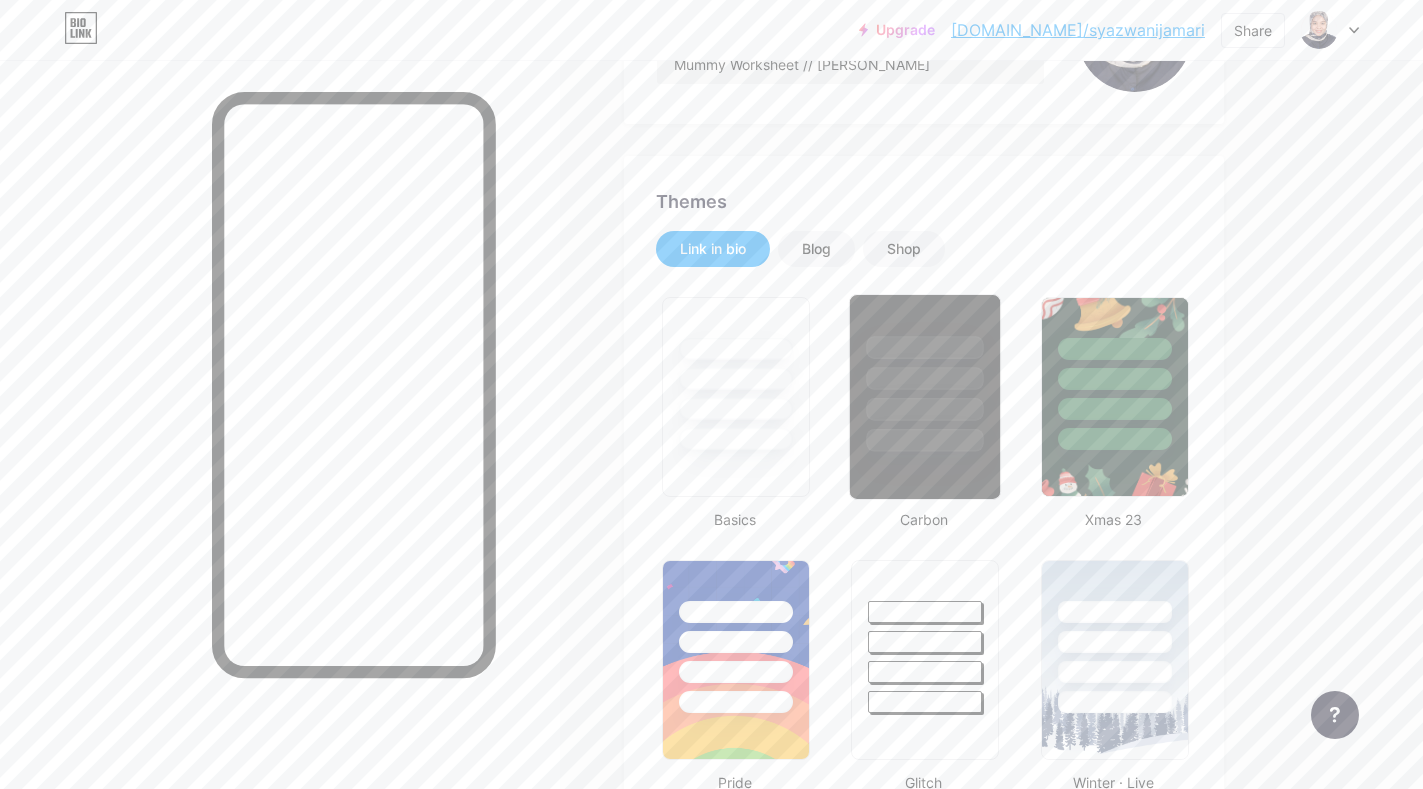 click at bounding box center (925, 378) 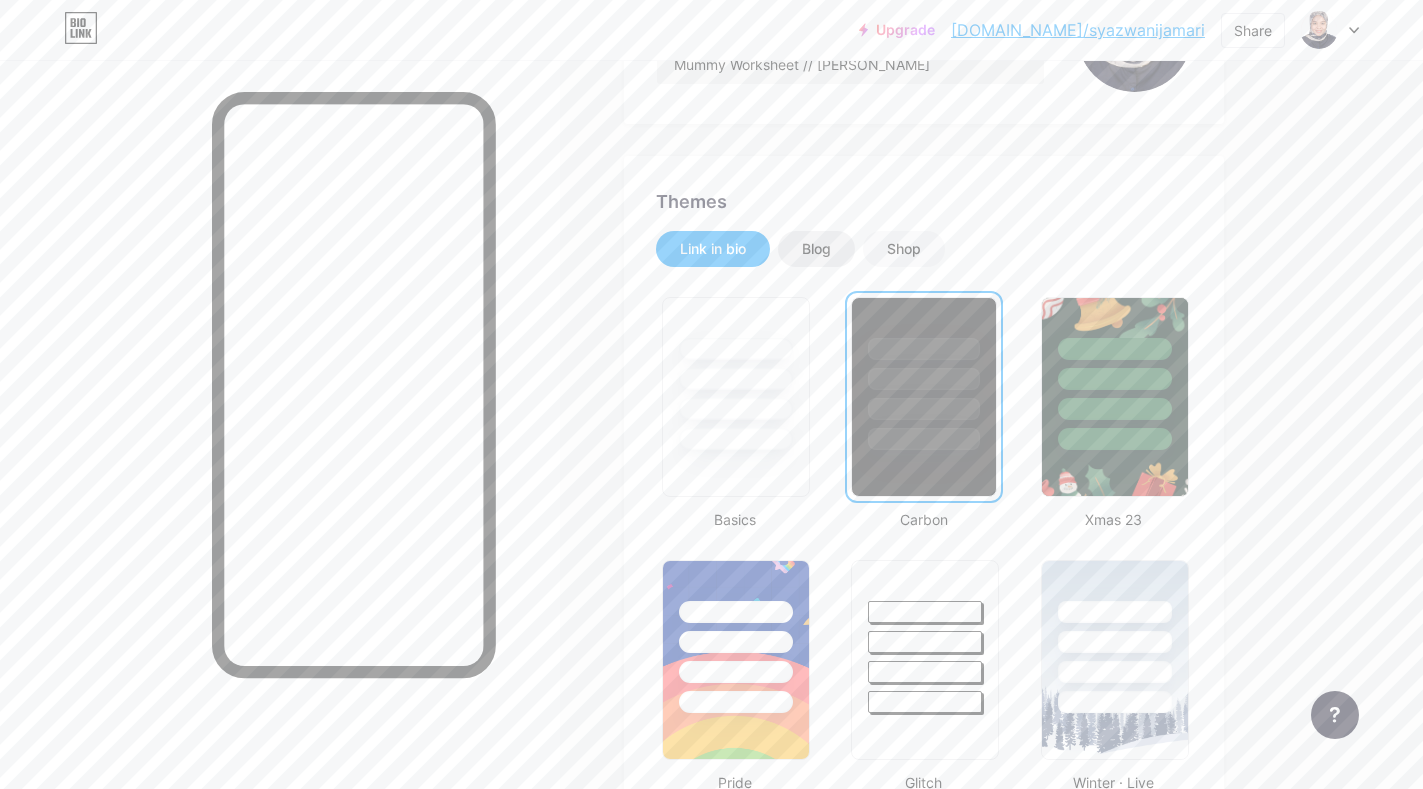 click on "Blog" at bounding box center [816, 249] 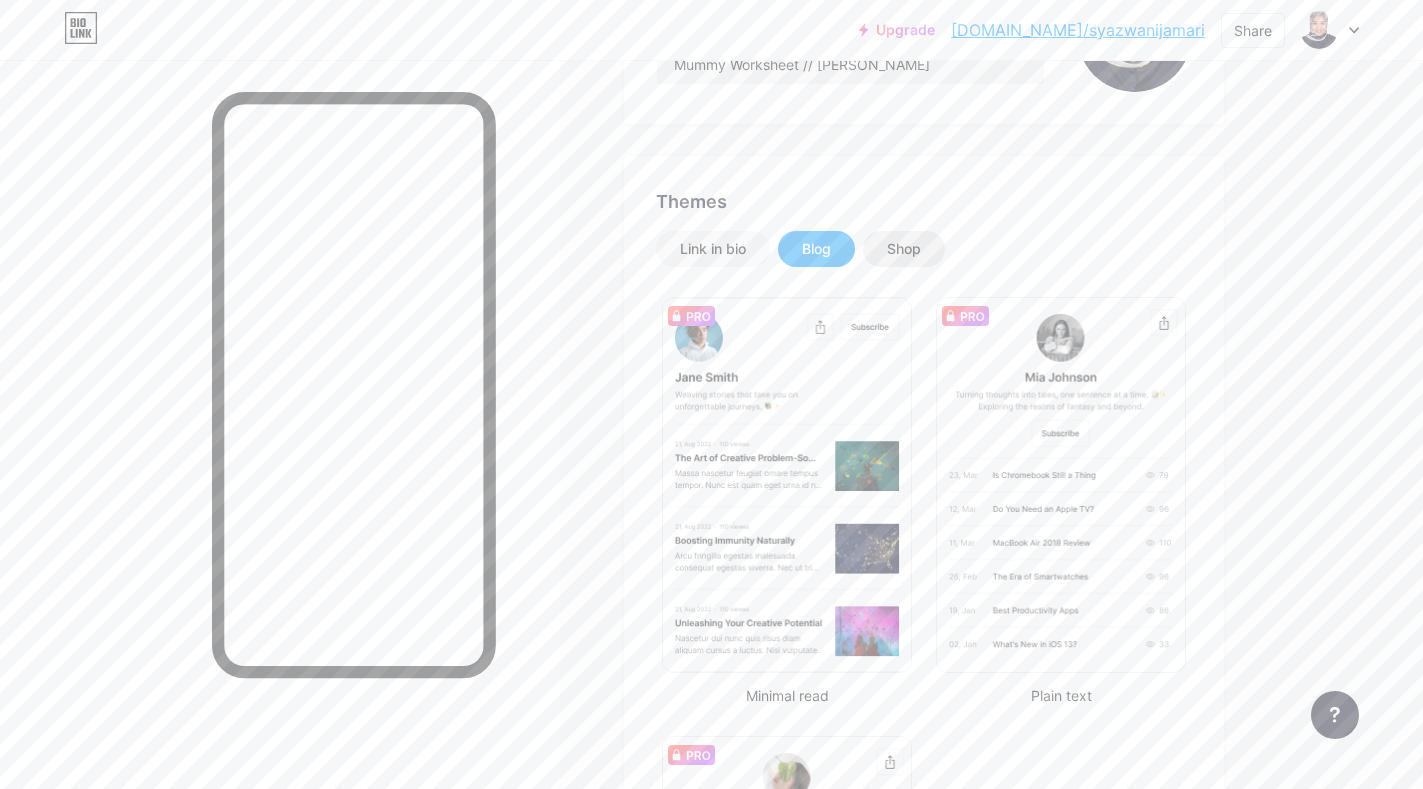 click on "Shop" at bounding box center [904, 249] 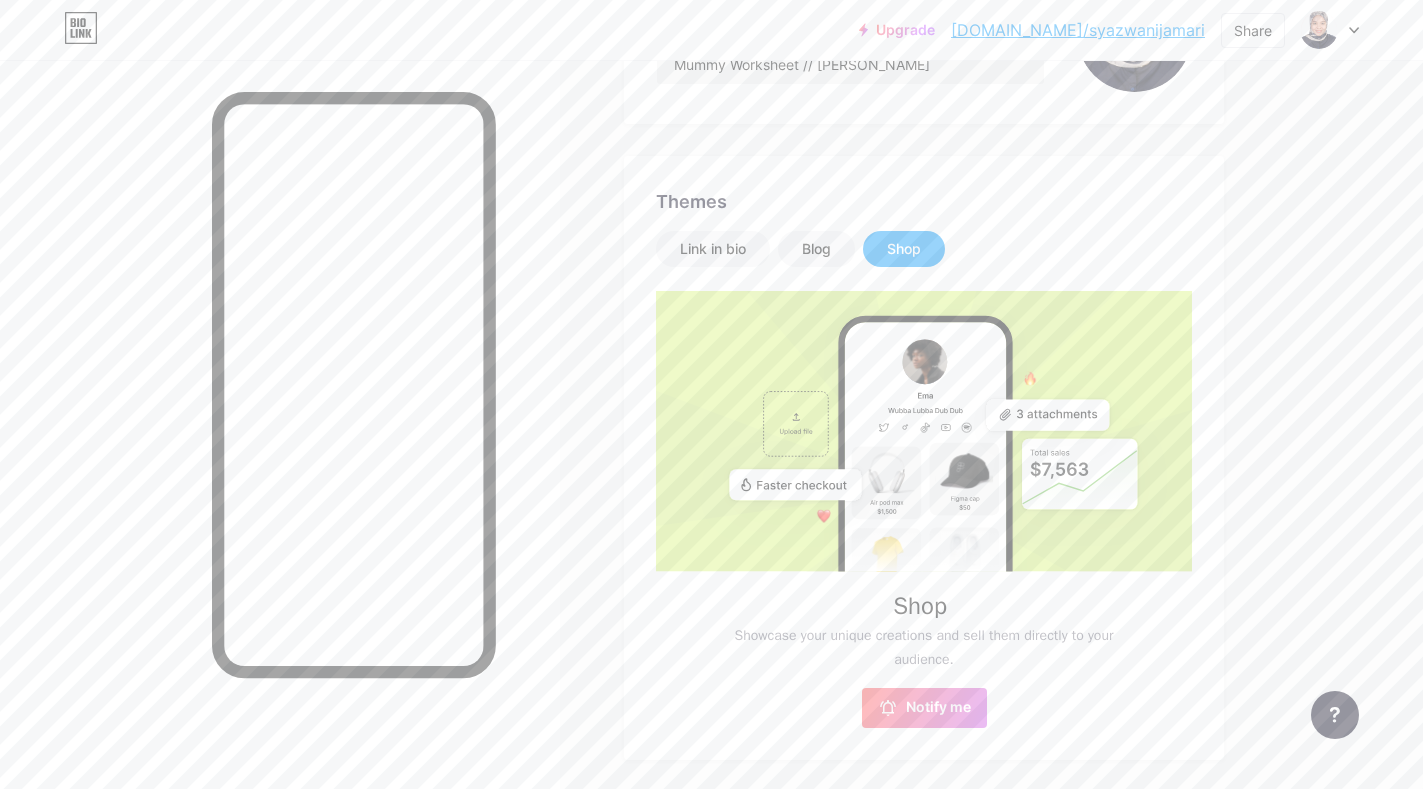 click on "Shop" at bounding box center (904, 249) 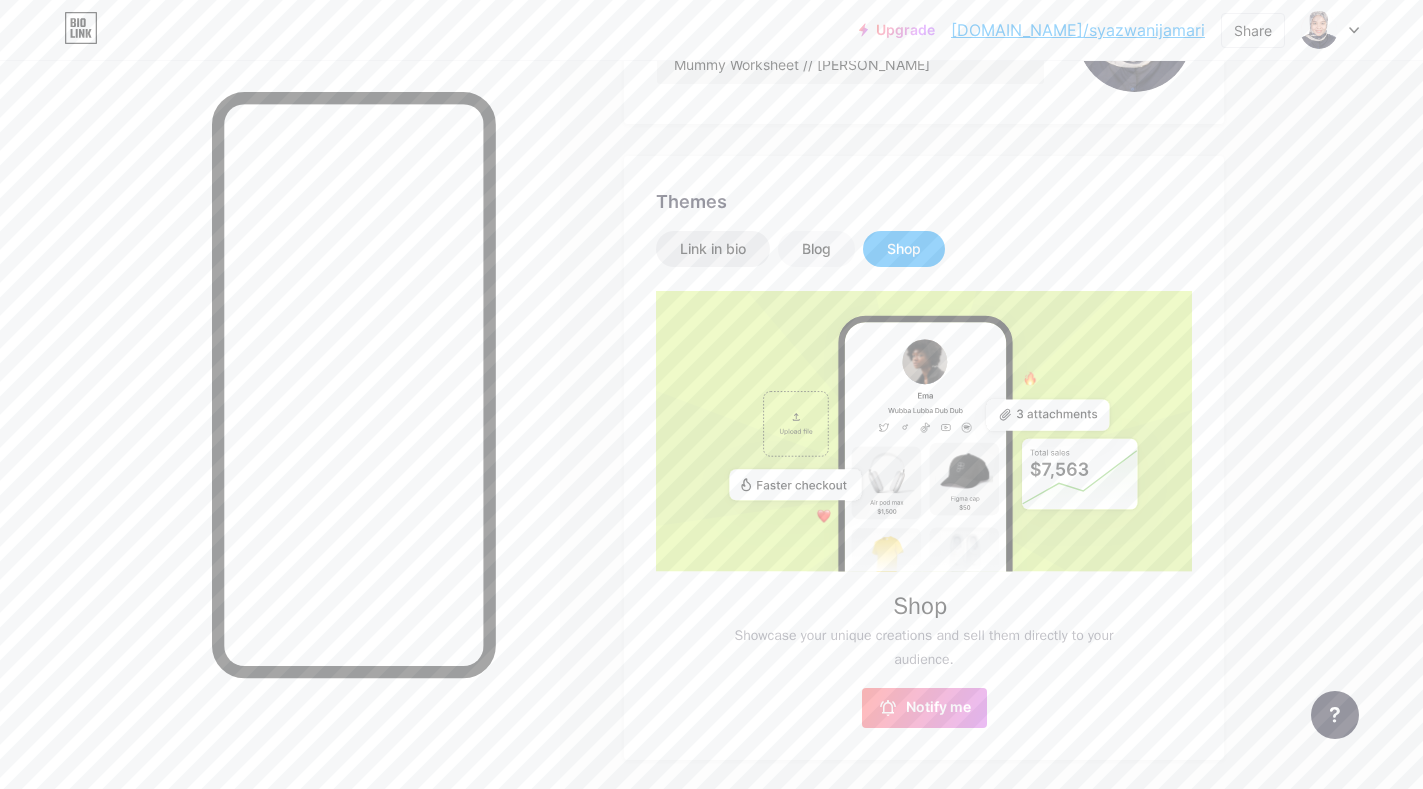 click on "Link in bio" at bounding box center [713, 249] 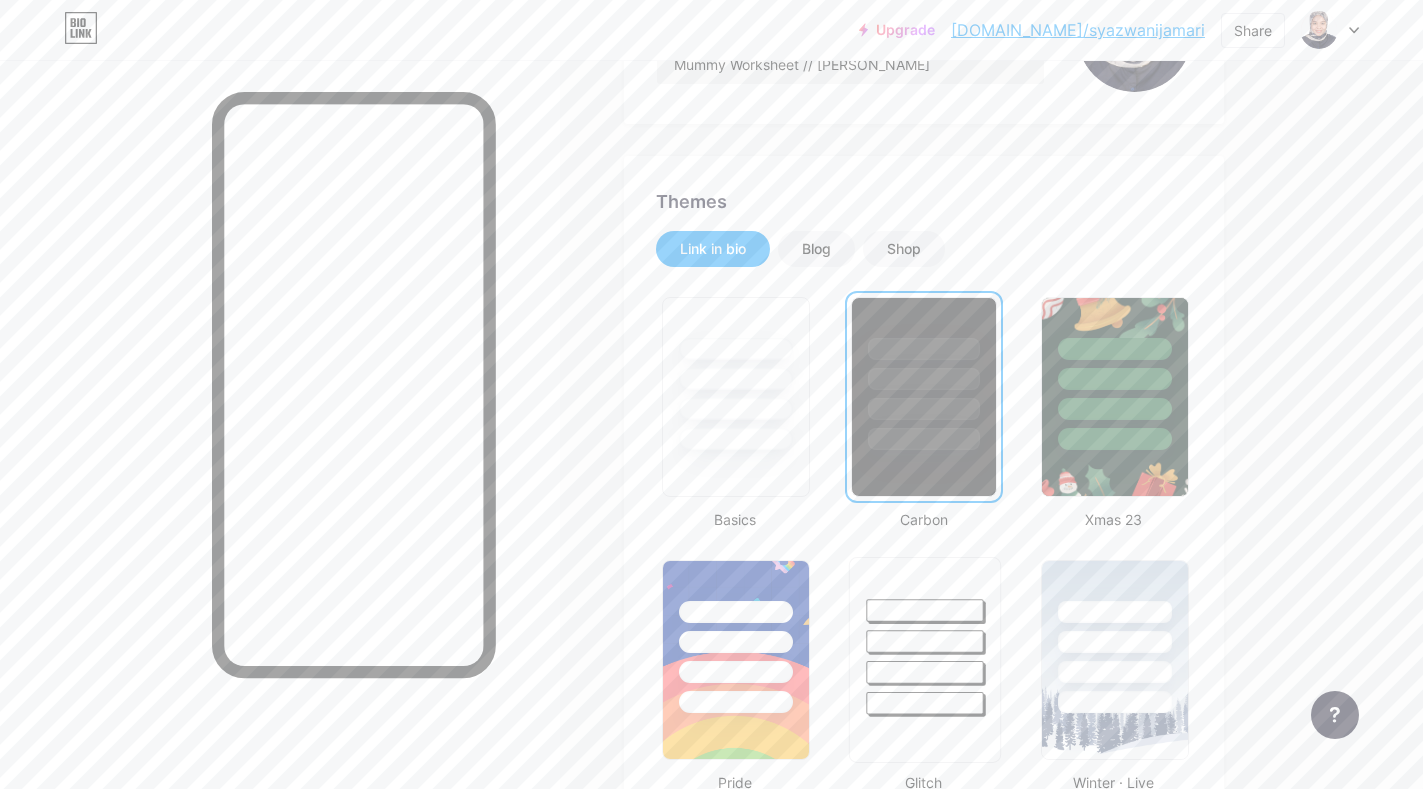 click at bounding box center [925, 610] 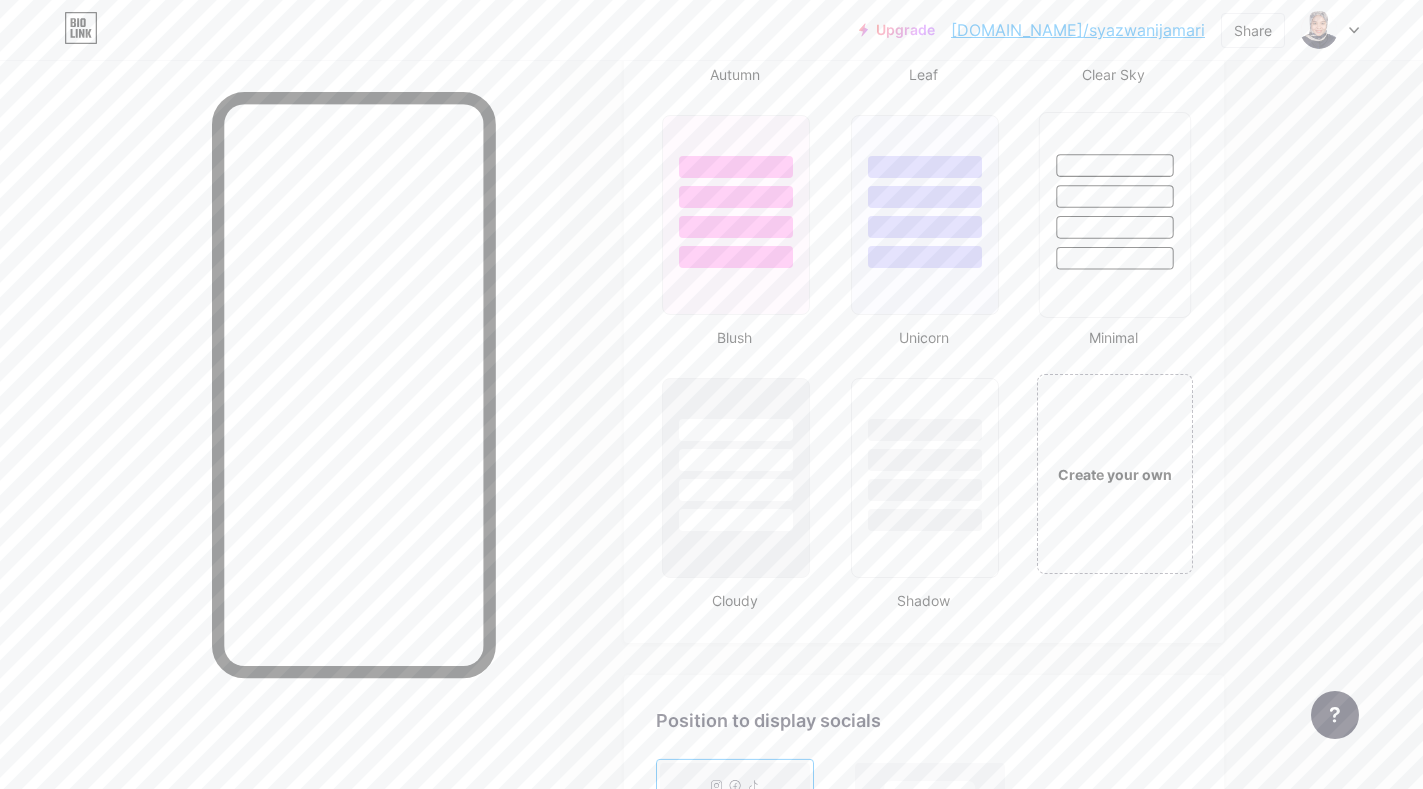 scroll, scrollTop: 2300, scrollLeft: 0, axis: vertical 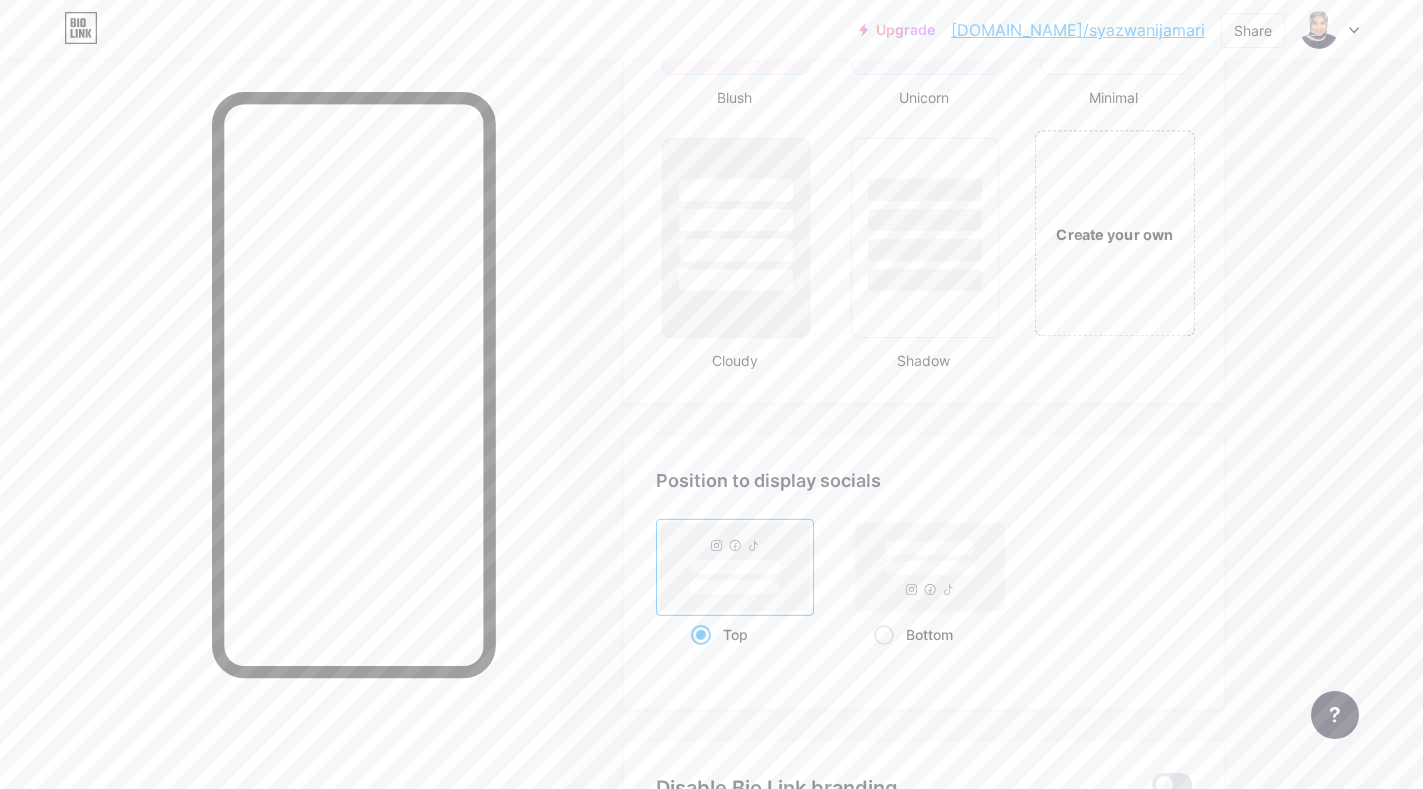 click on "Create your own" at bounding box center (1114, 233) 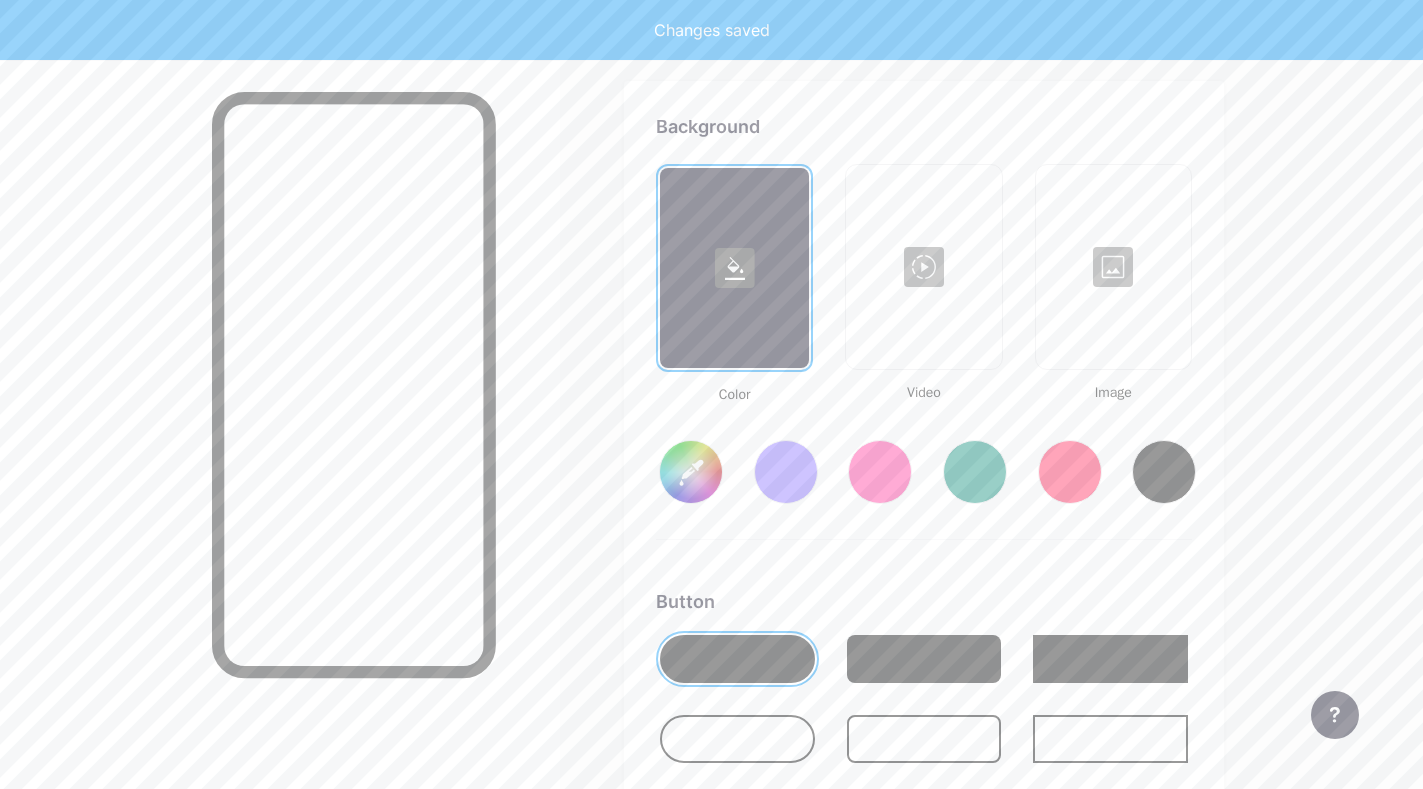 scroll, scrollTop: 2655, scrollLeft: 0, axis: vertical 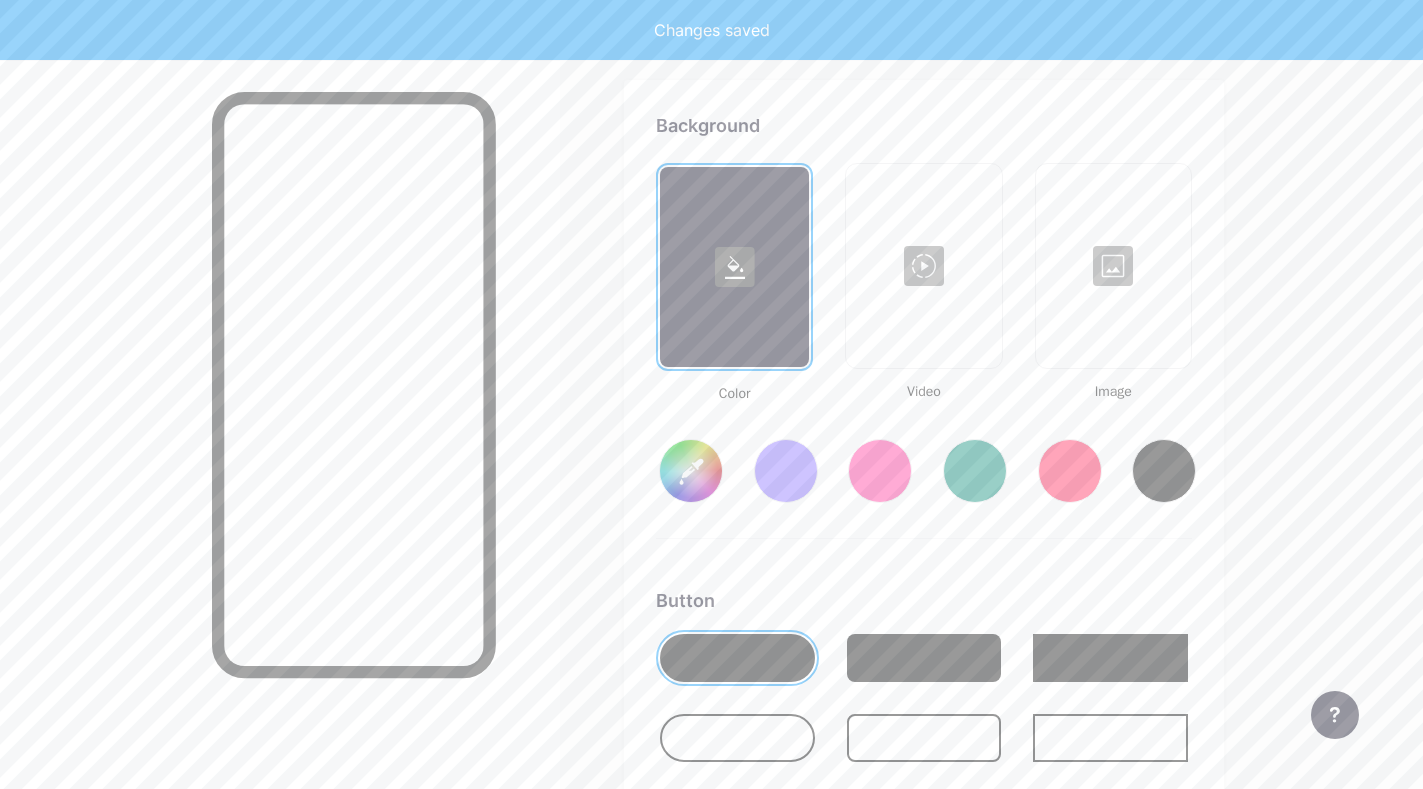 type on "#ffffff" 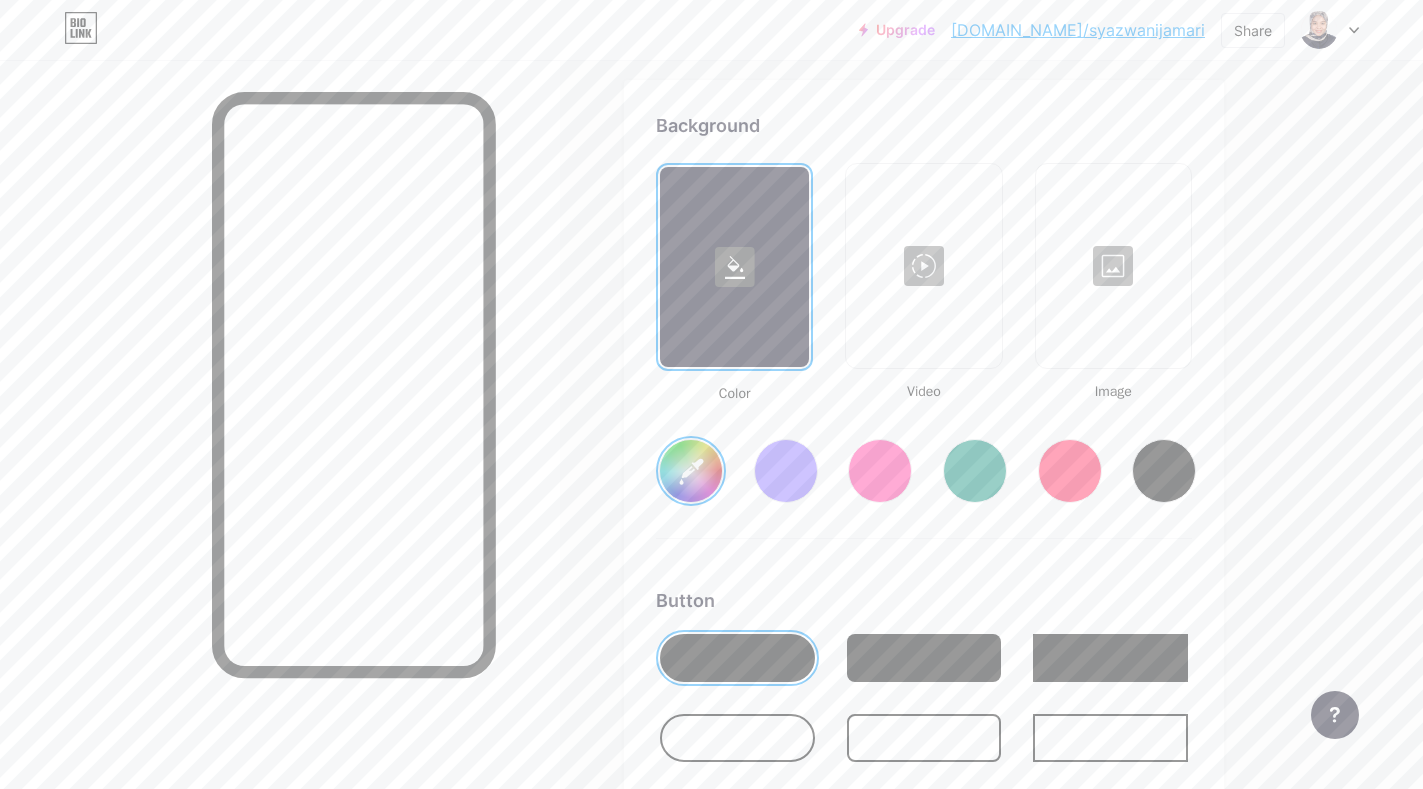click at bounding box center [880, 471] 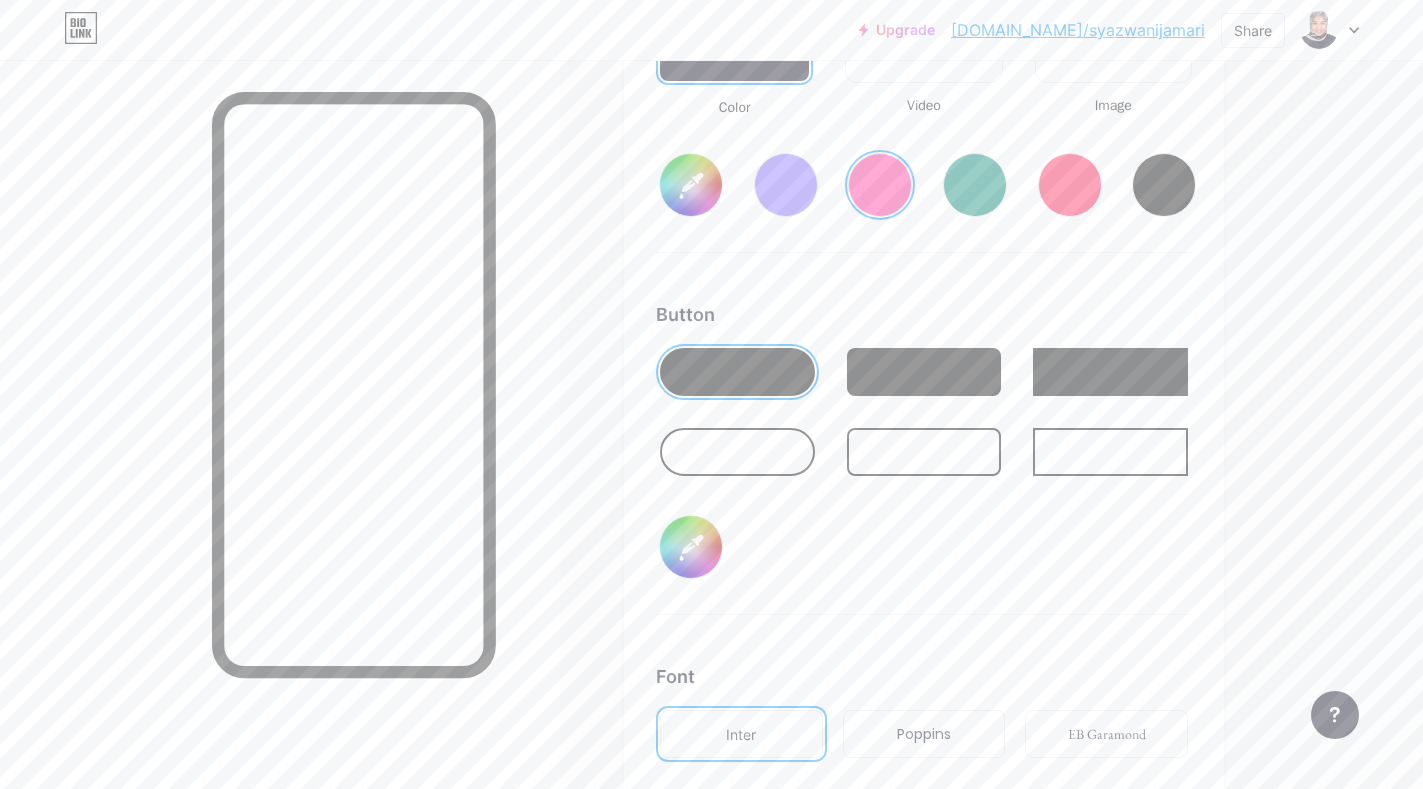 scroll, scrollTop: 2955, scrollLeft: 0, axis: vertical 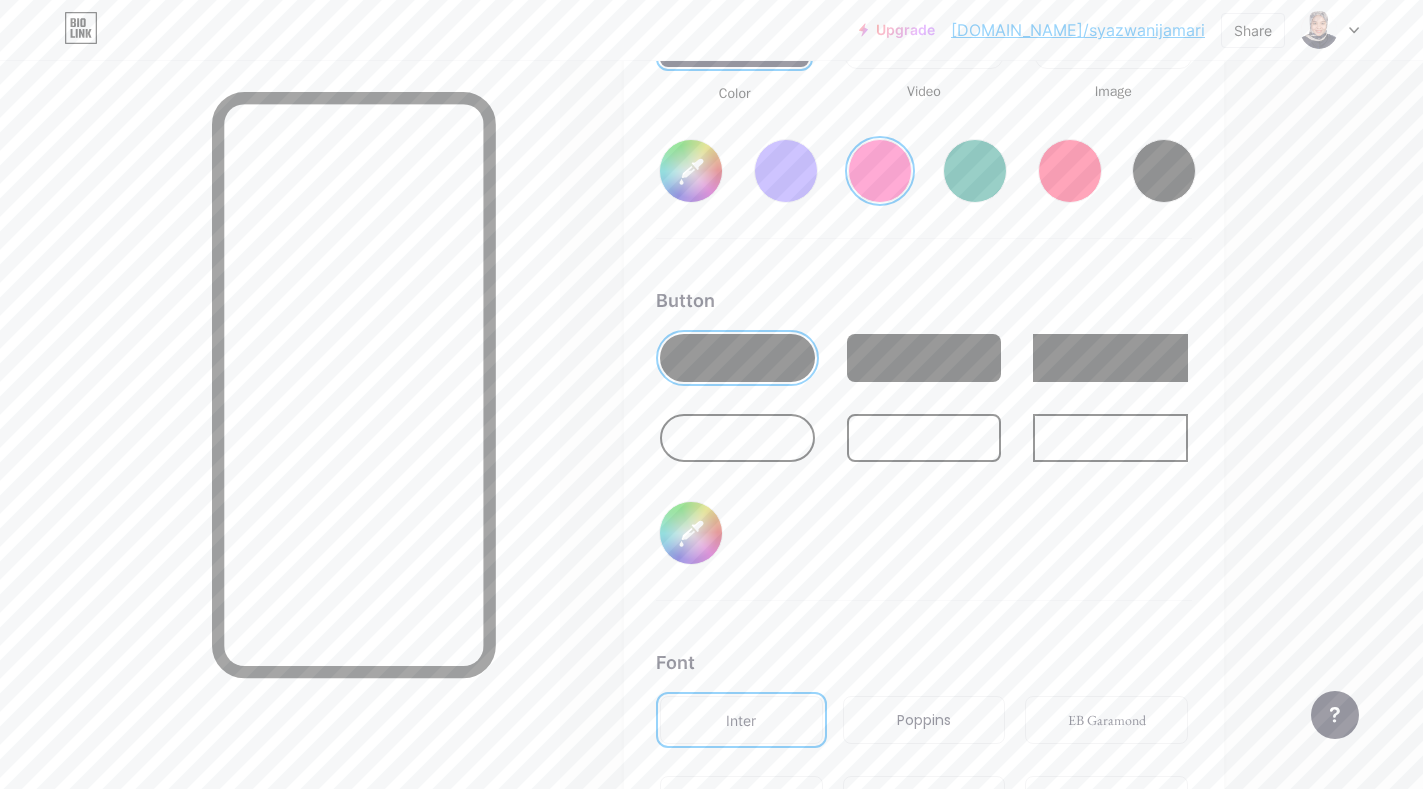 click on "#000000" at bounding box center (691, 533) 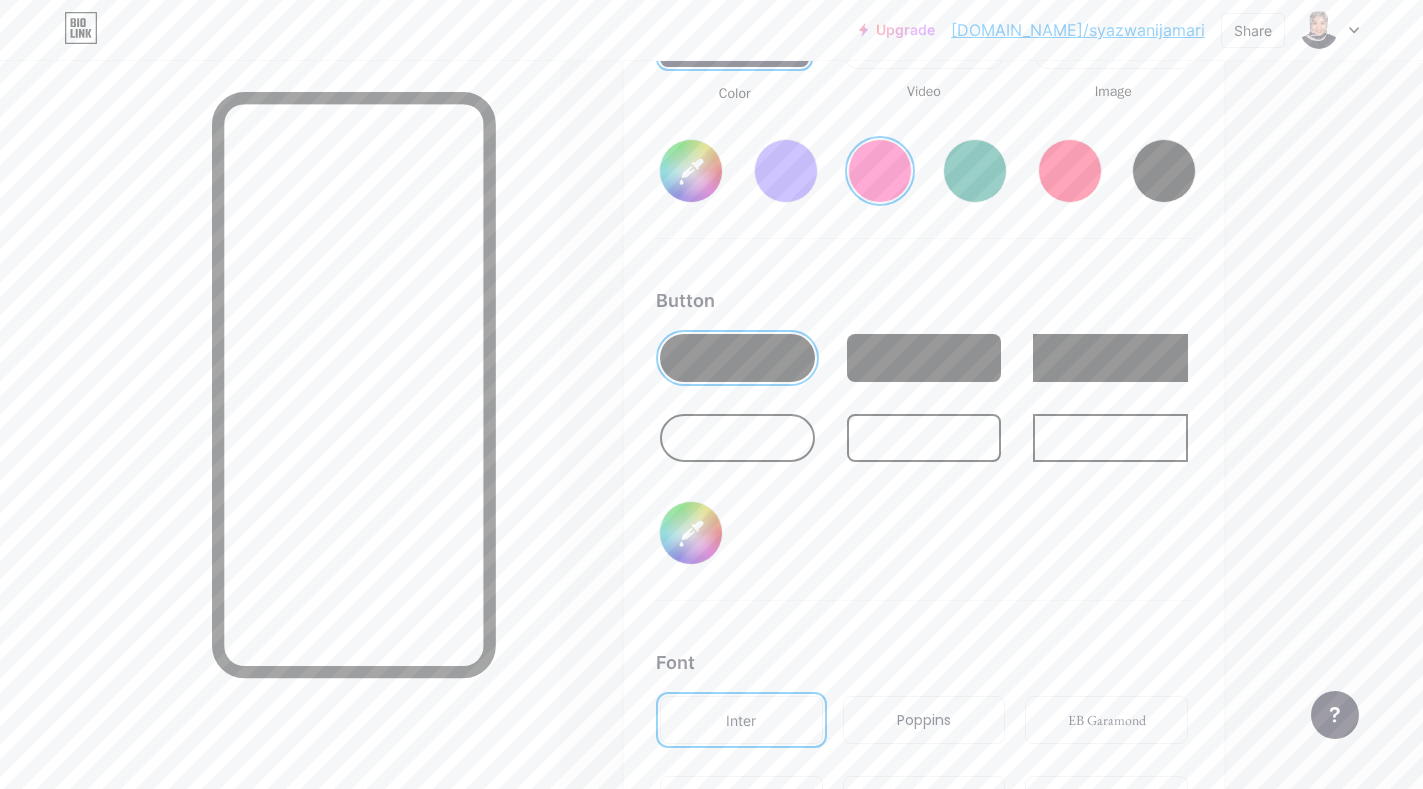 type on "#ff2e96" 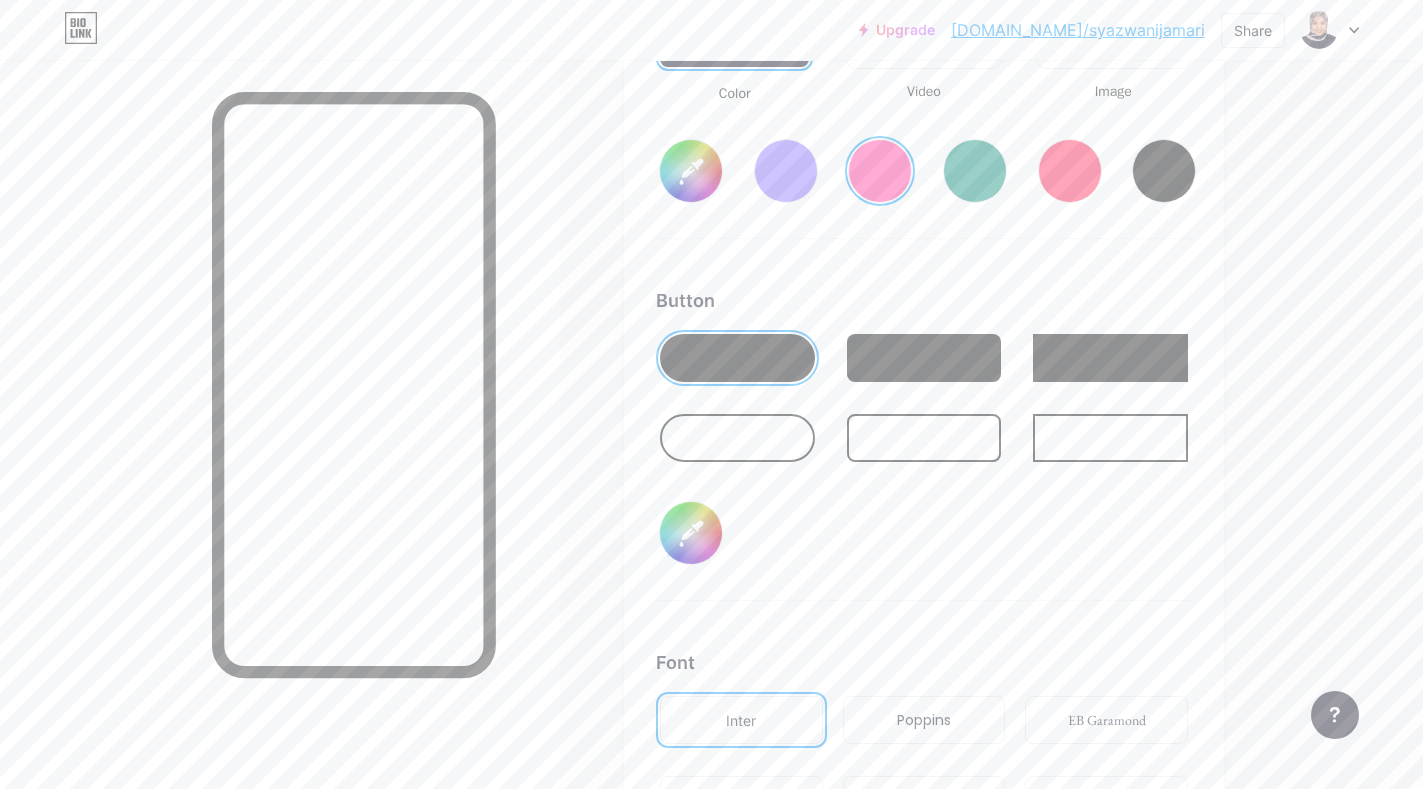 type on "#98678d" 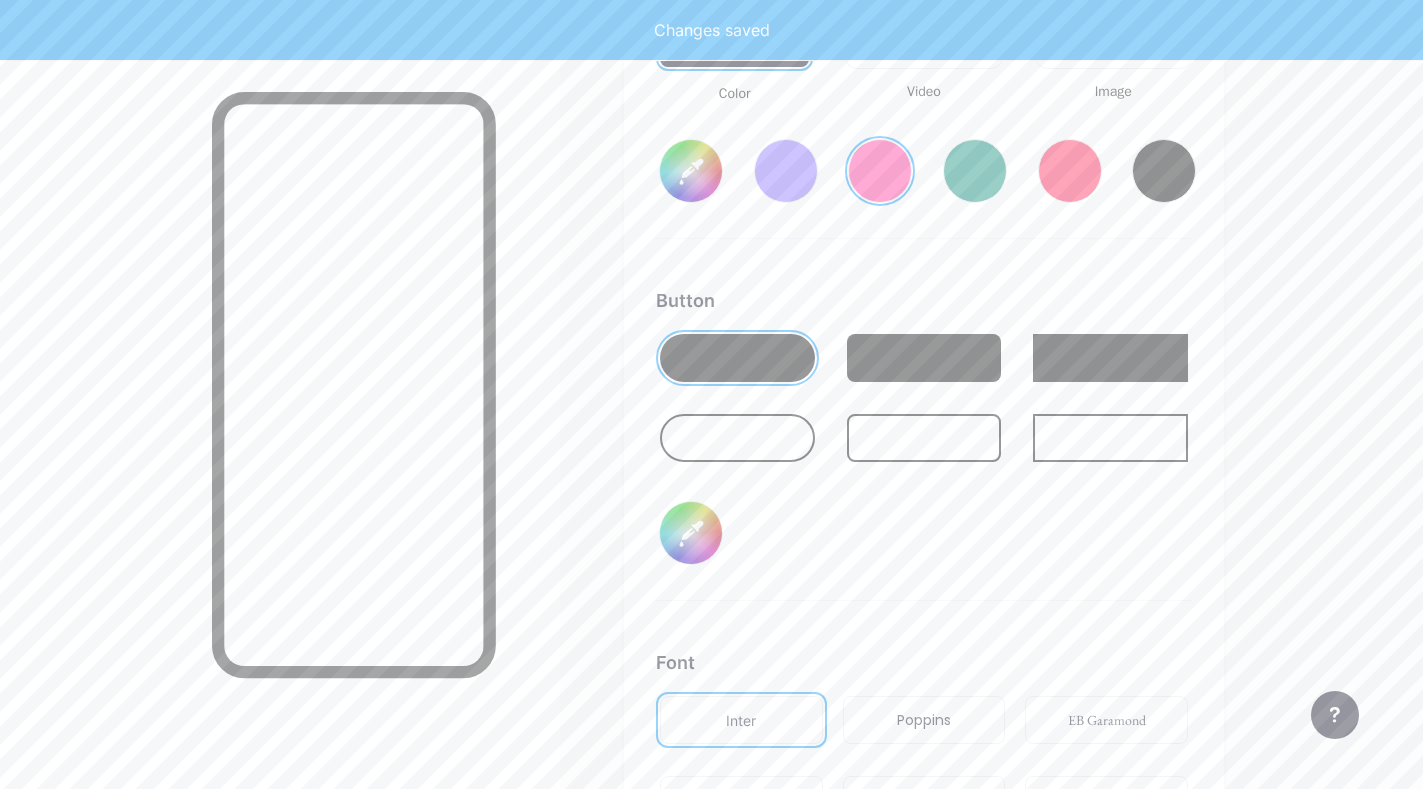 type on "#ff2e96" 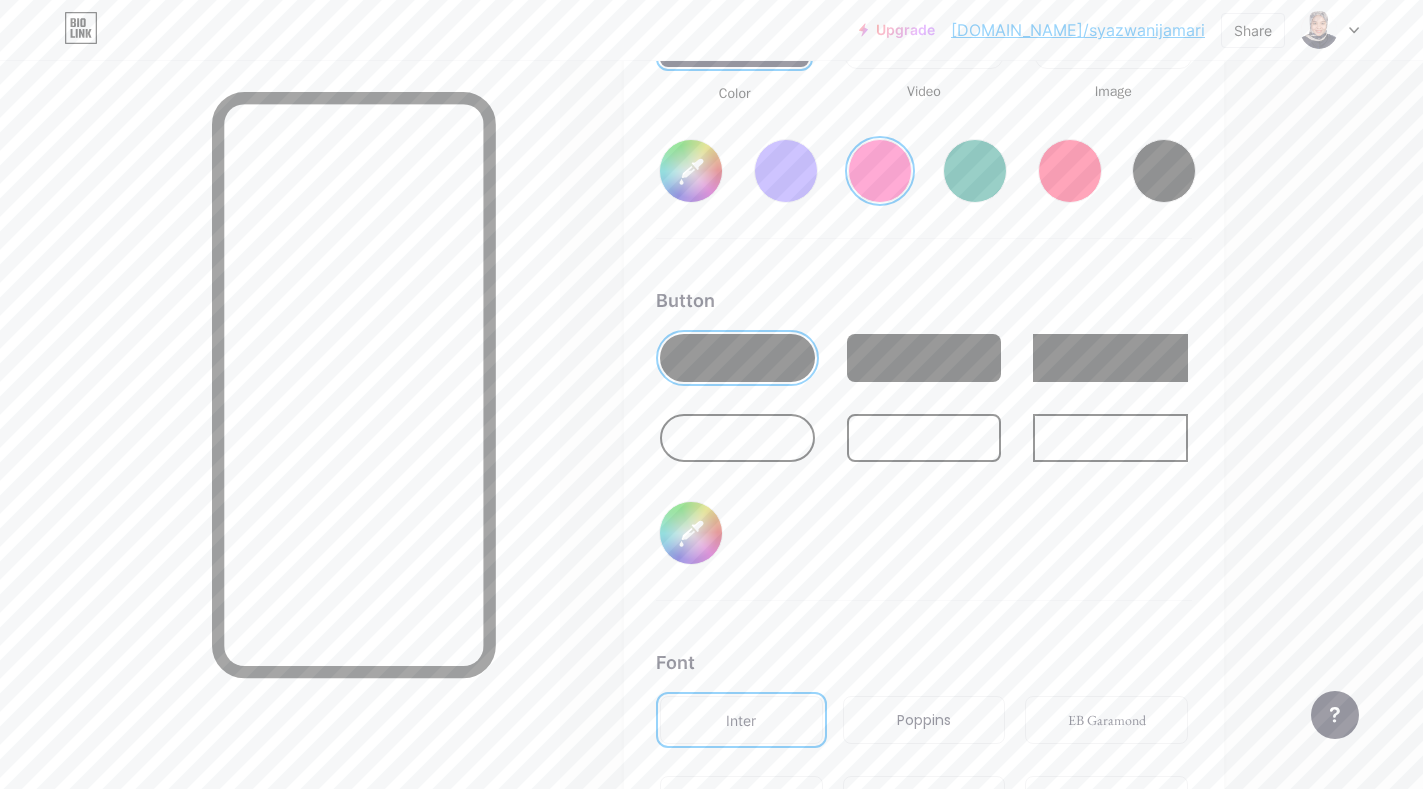 type on "#eea0dd" 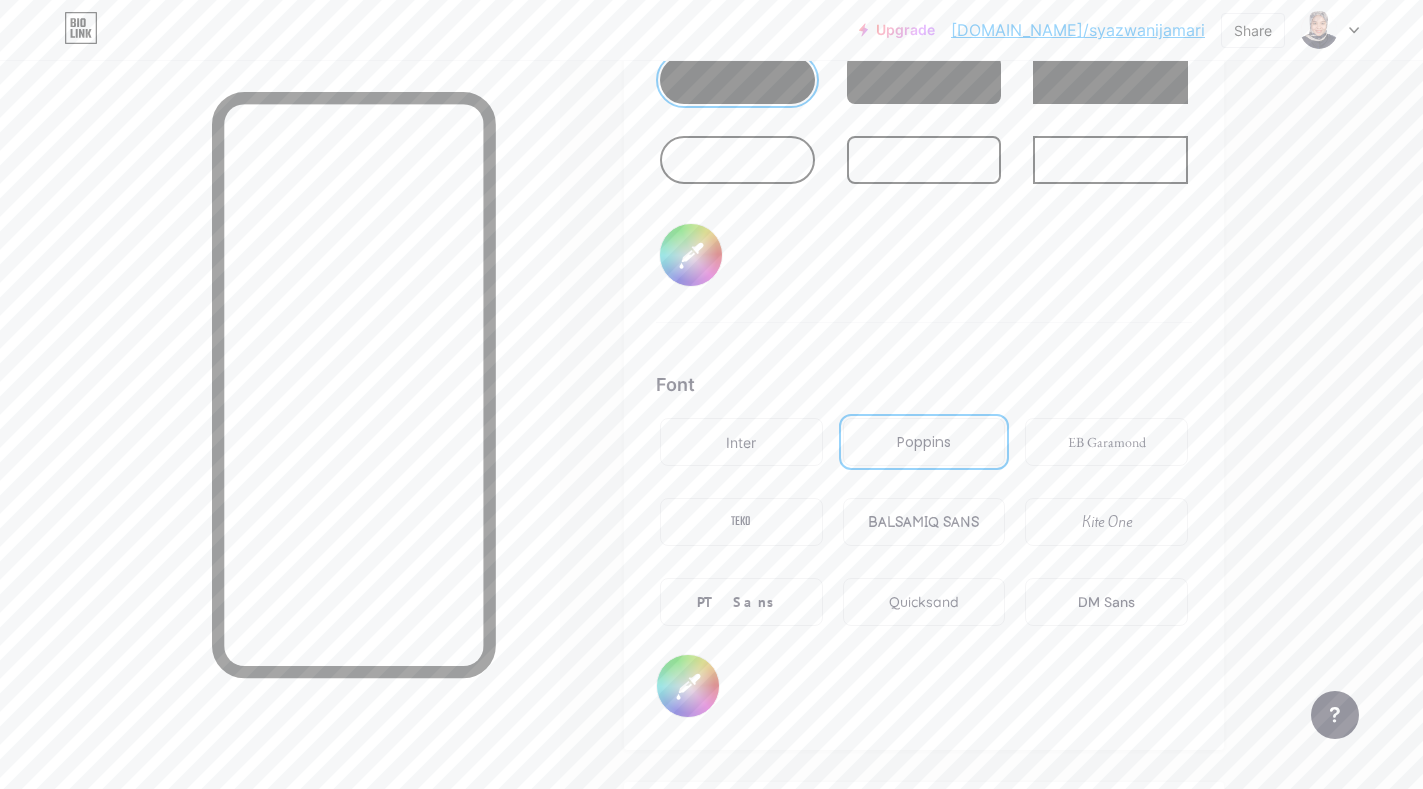 scroll, scrollTop: 3355, scrollLeft: 0, axis: vertical 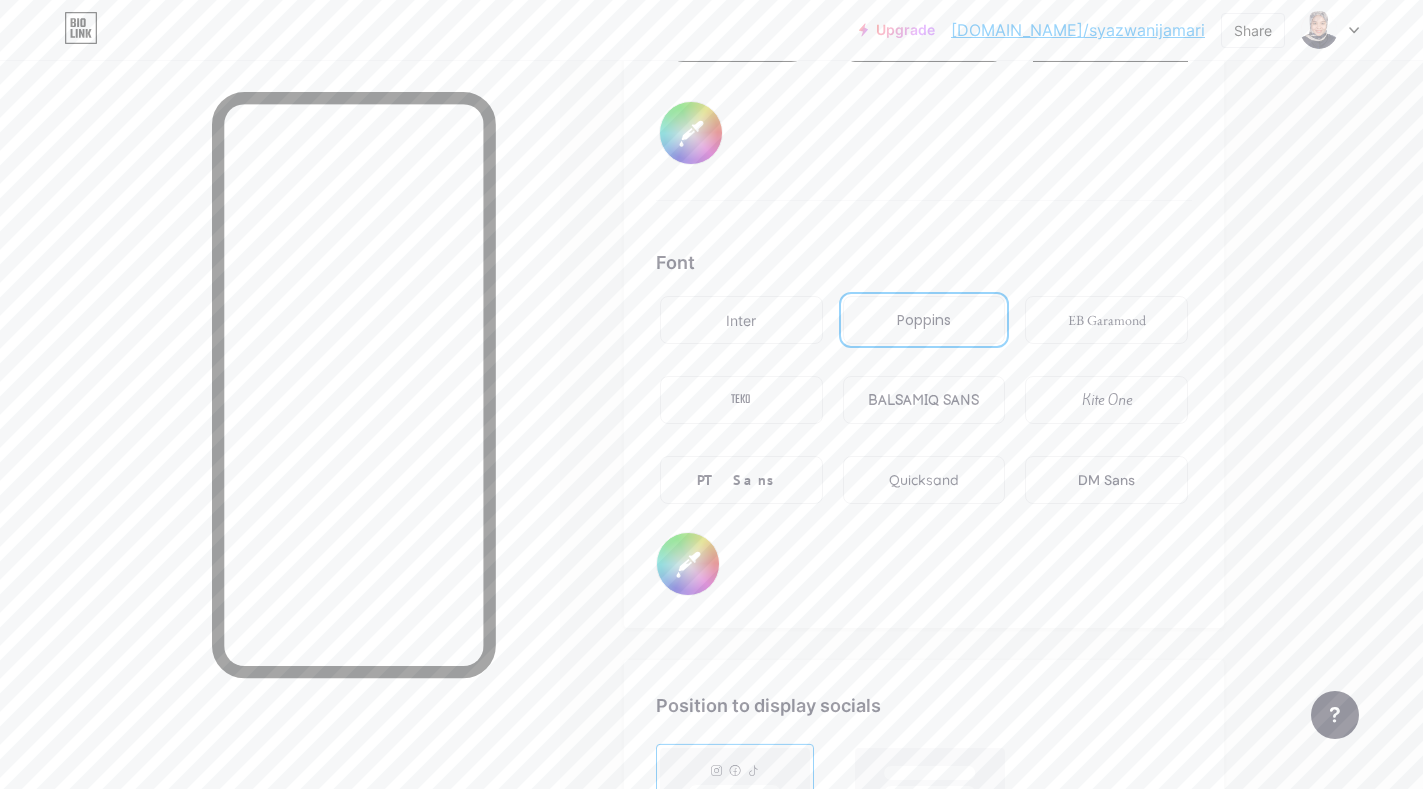 click on "Quicksand" at bounding box center (924, 480) 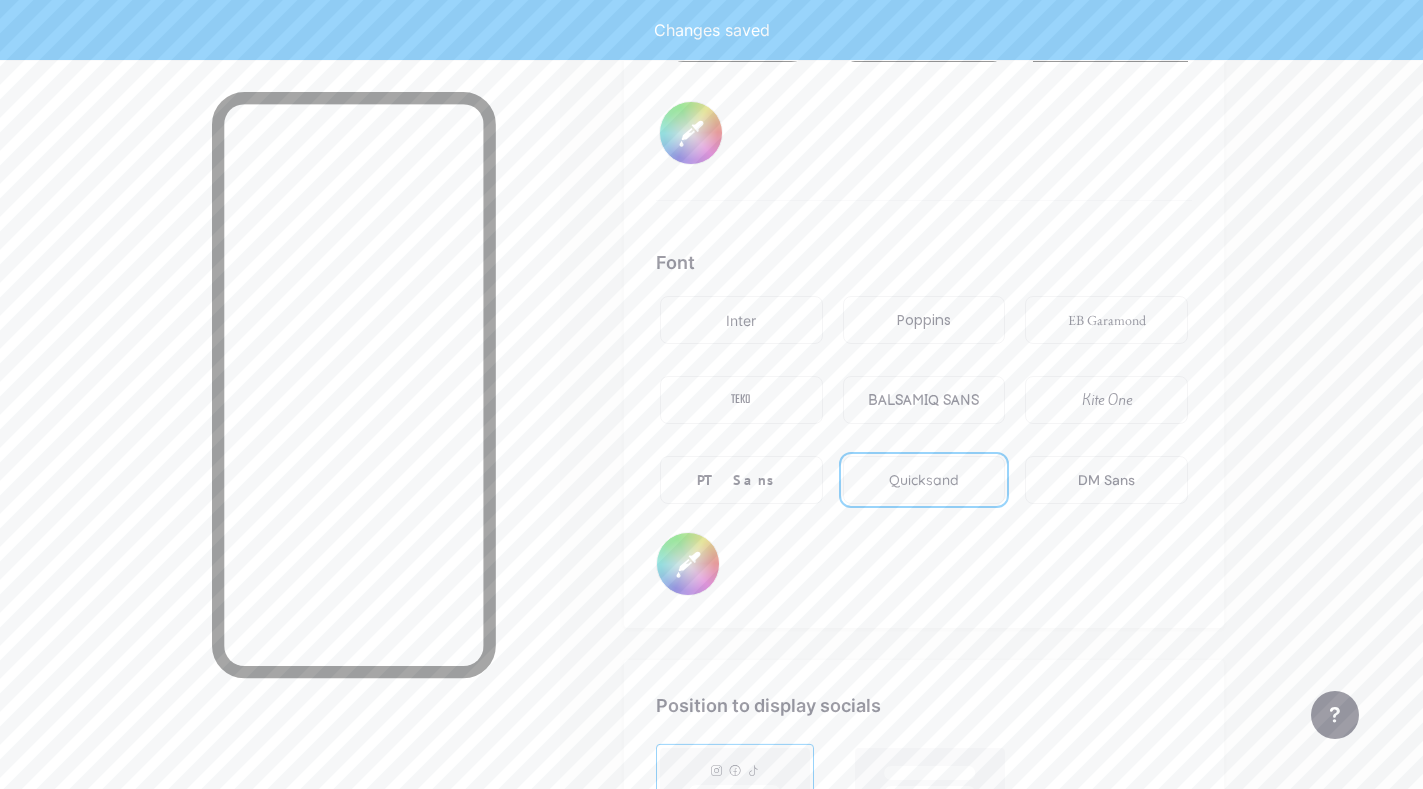 click on "Kite One" at bounding box center (1107, 400) 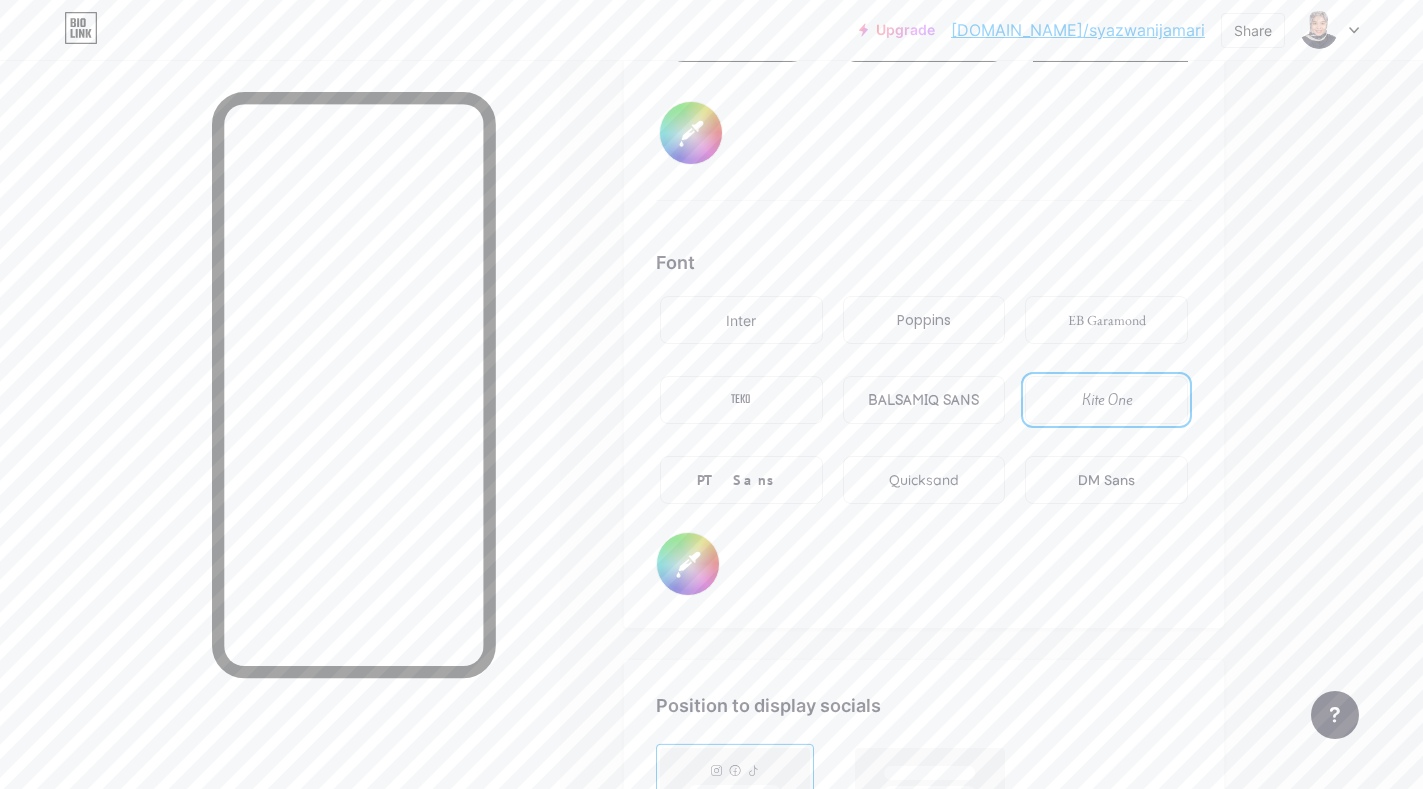 click on "PT Sans" at bounding box center (741, 480) 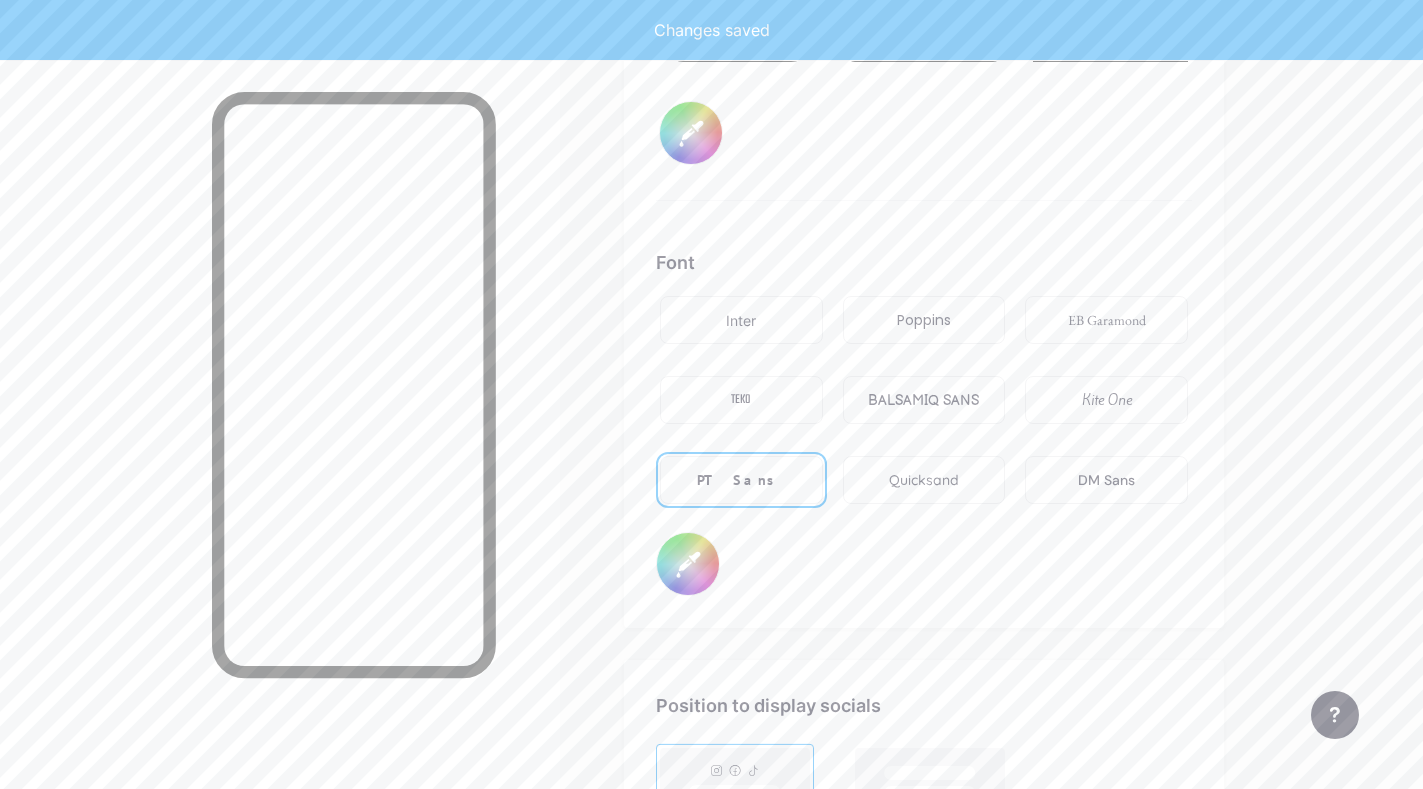 click on "BALSAMIQ SANS" at bounding box center (923, 400) 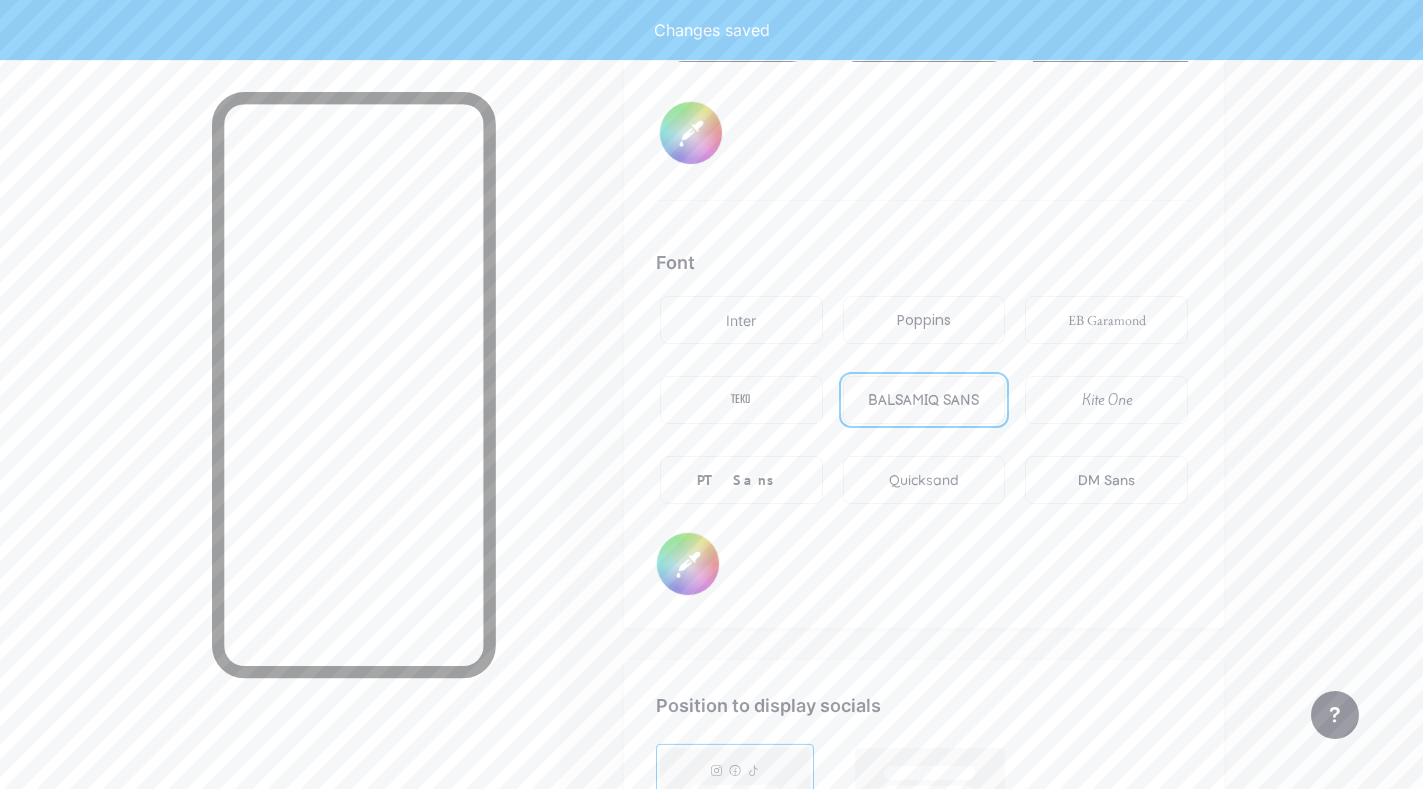 type on "#ff2e96" 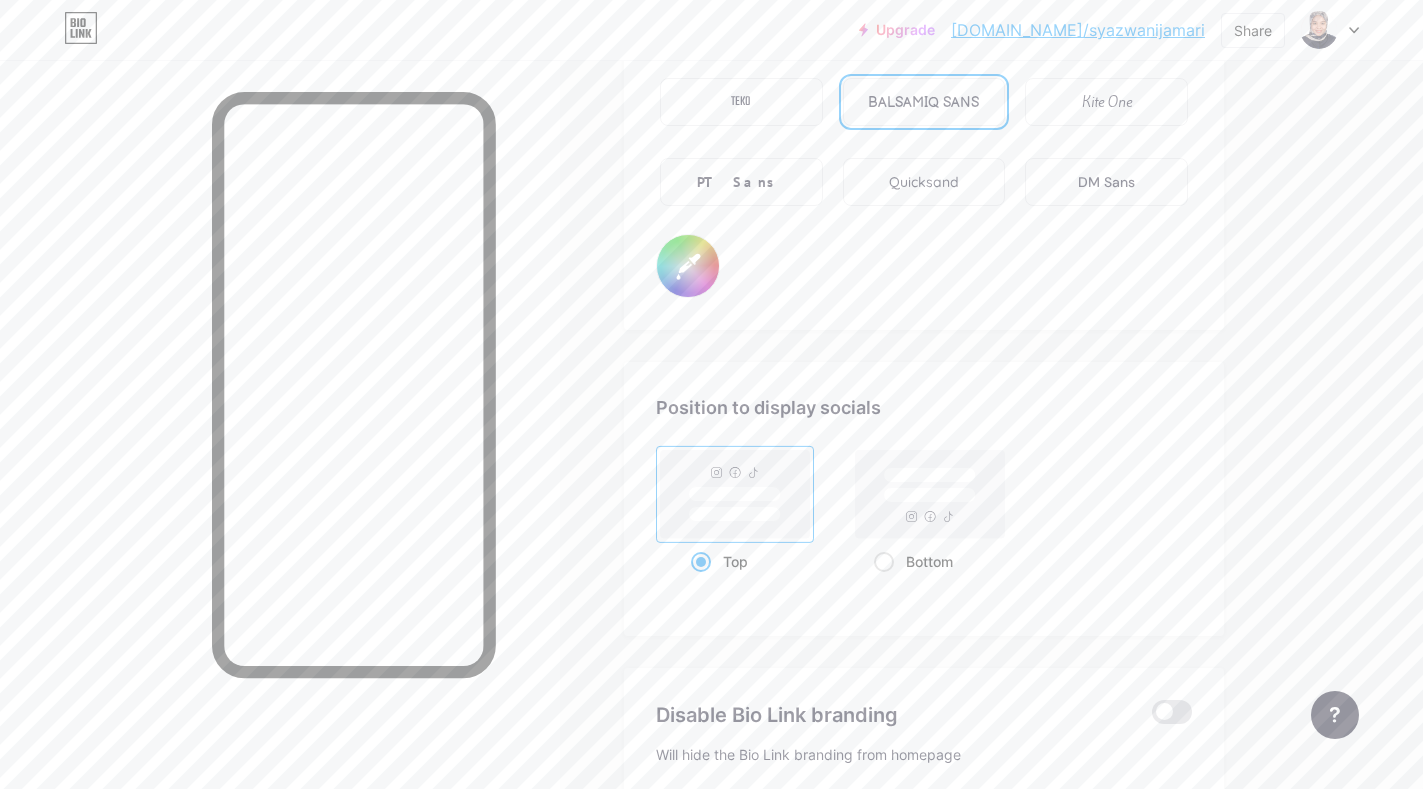 scroll, scrollTop: 3655, scrollLeft: 0, axis: vertical 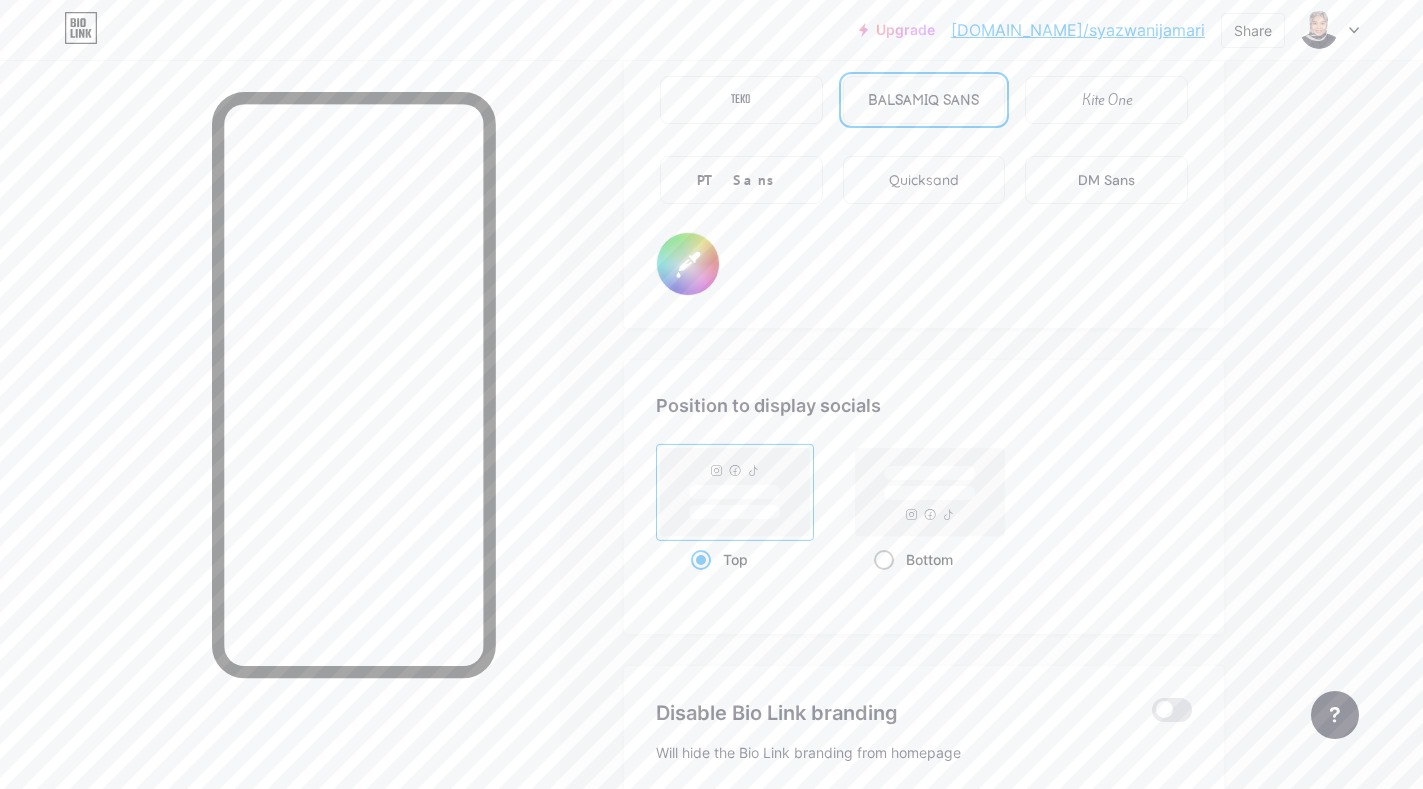 click 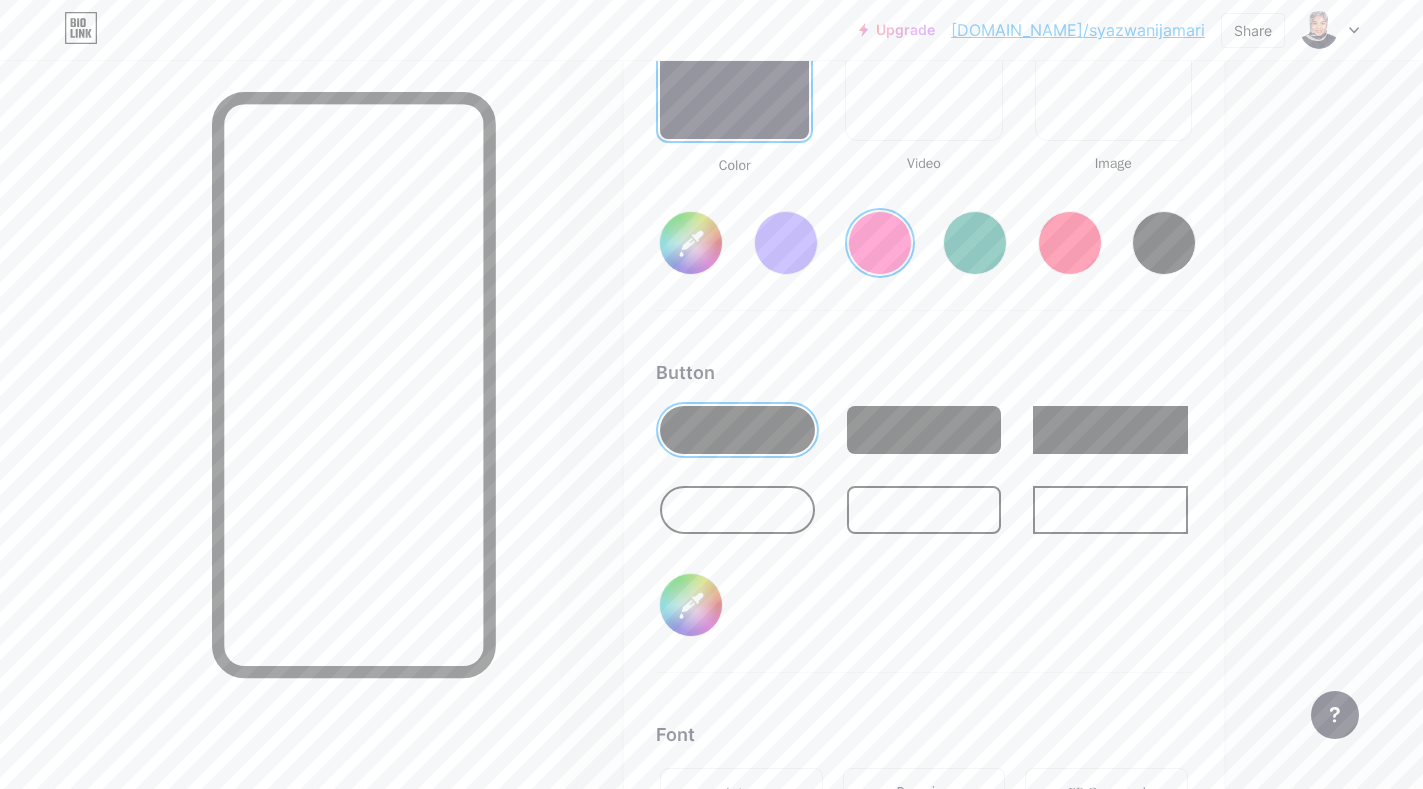 scroll, scrollTop: 2655, scrollLeft: 0, axis: vertical 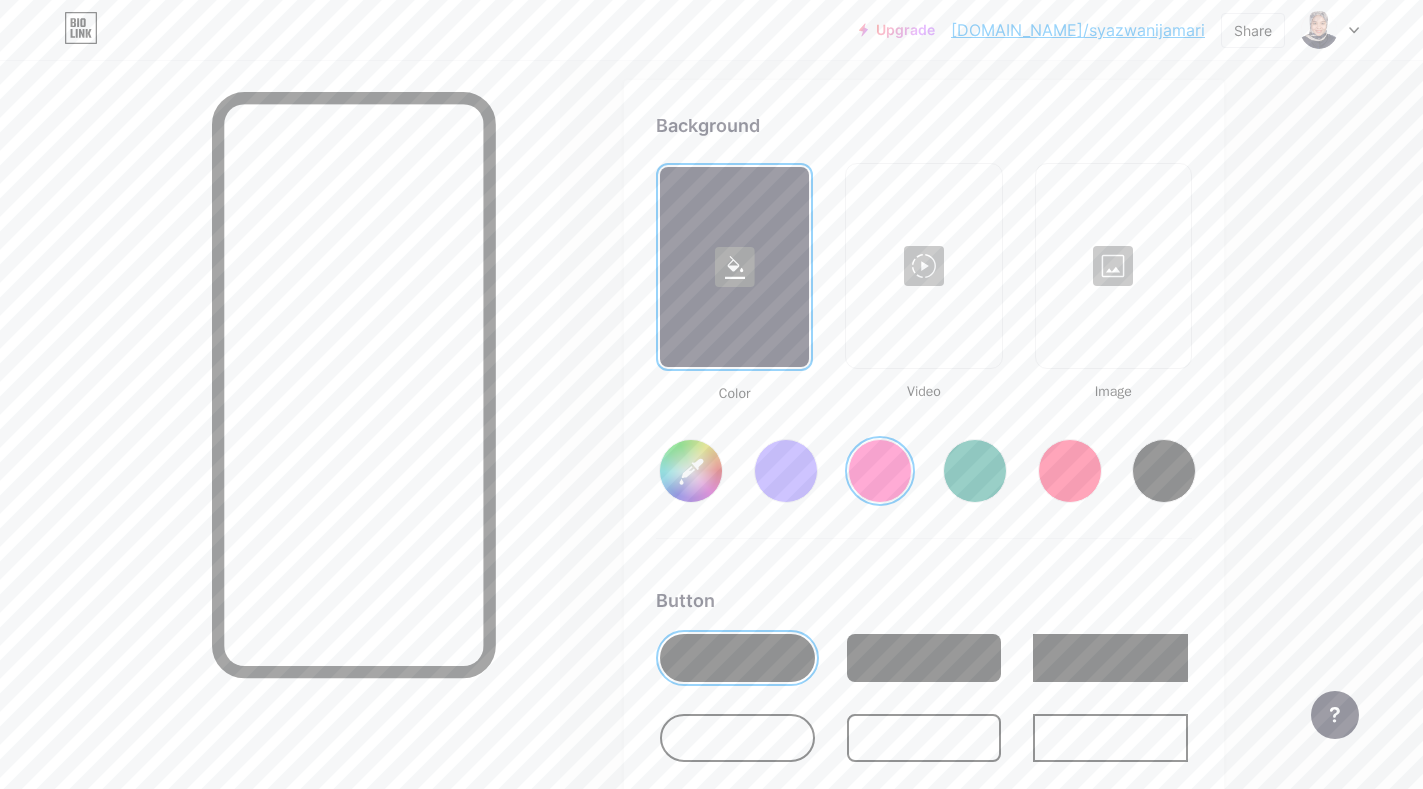 click on "#ff2e96" at bounding box center [691, 471] 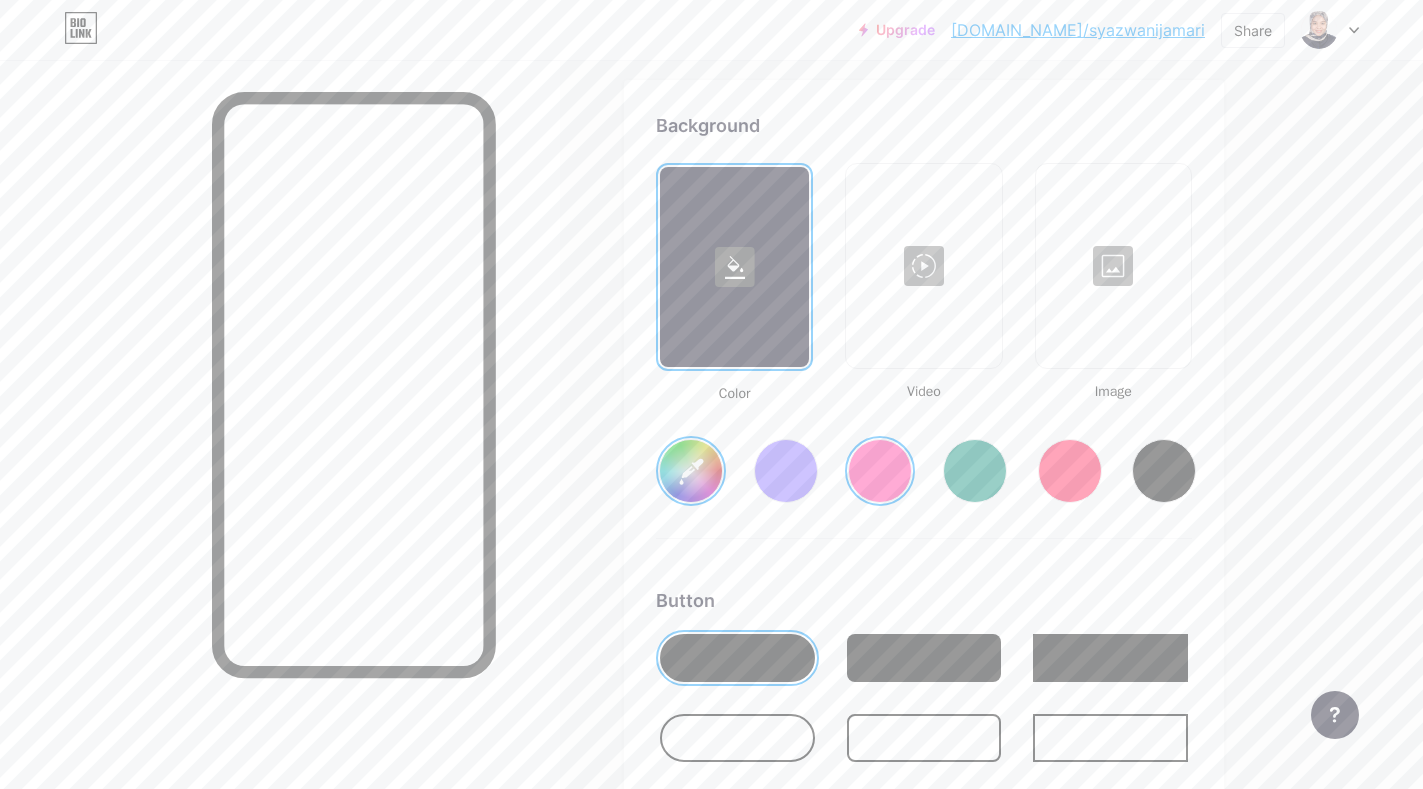 click at bounding box center (1113, 266) 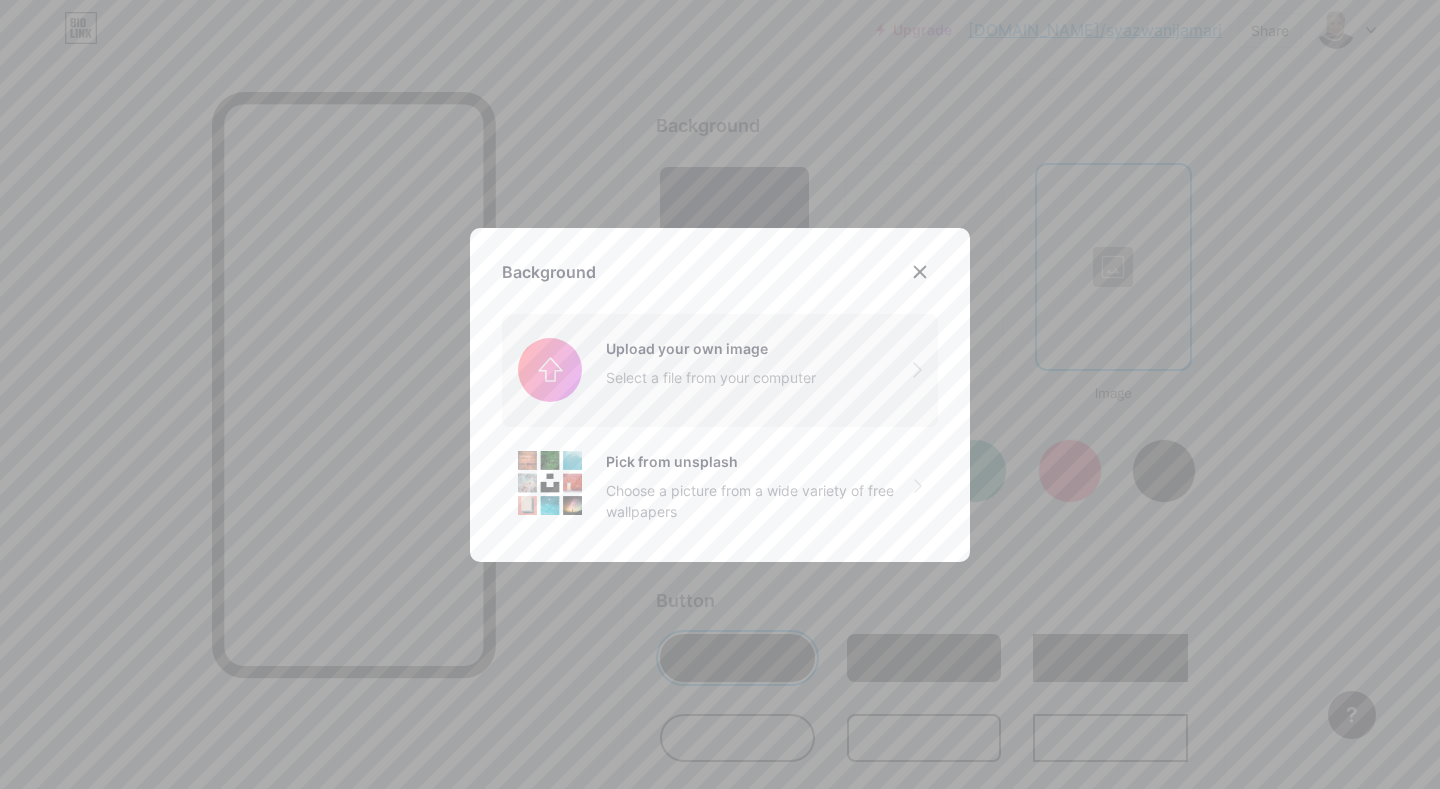 click at bounding box center [720, 370] 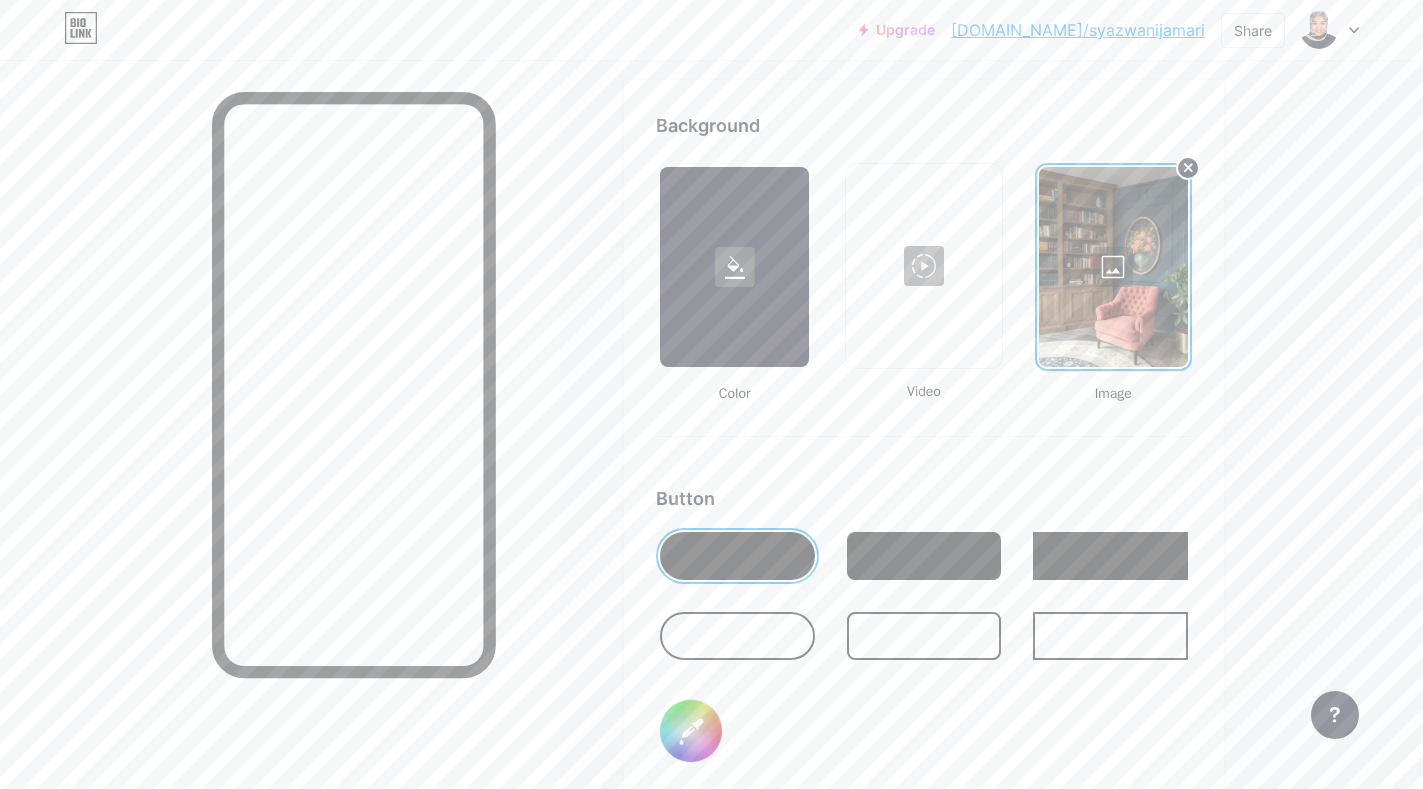 click at bounding box center [924, 556] 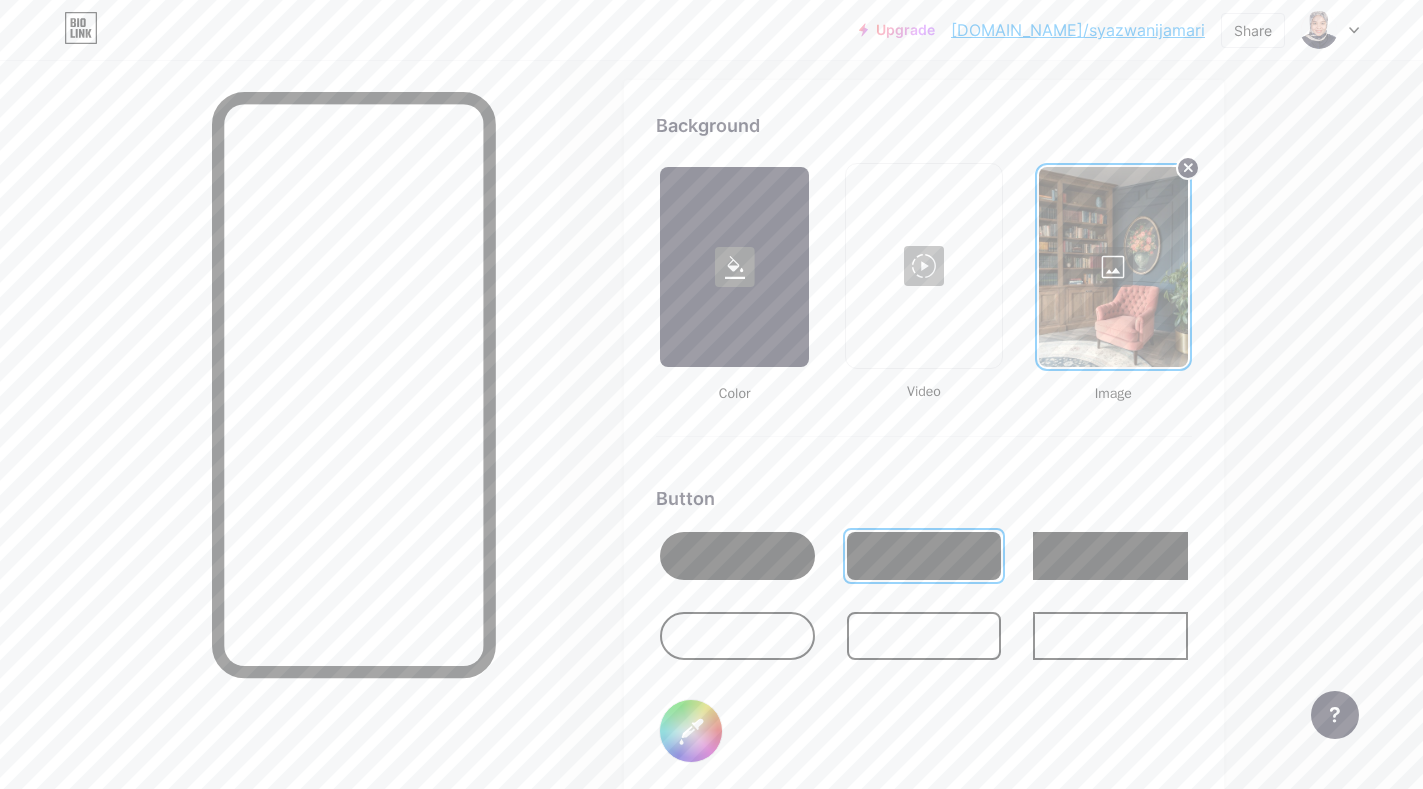 click at bounding box center [737, 556] 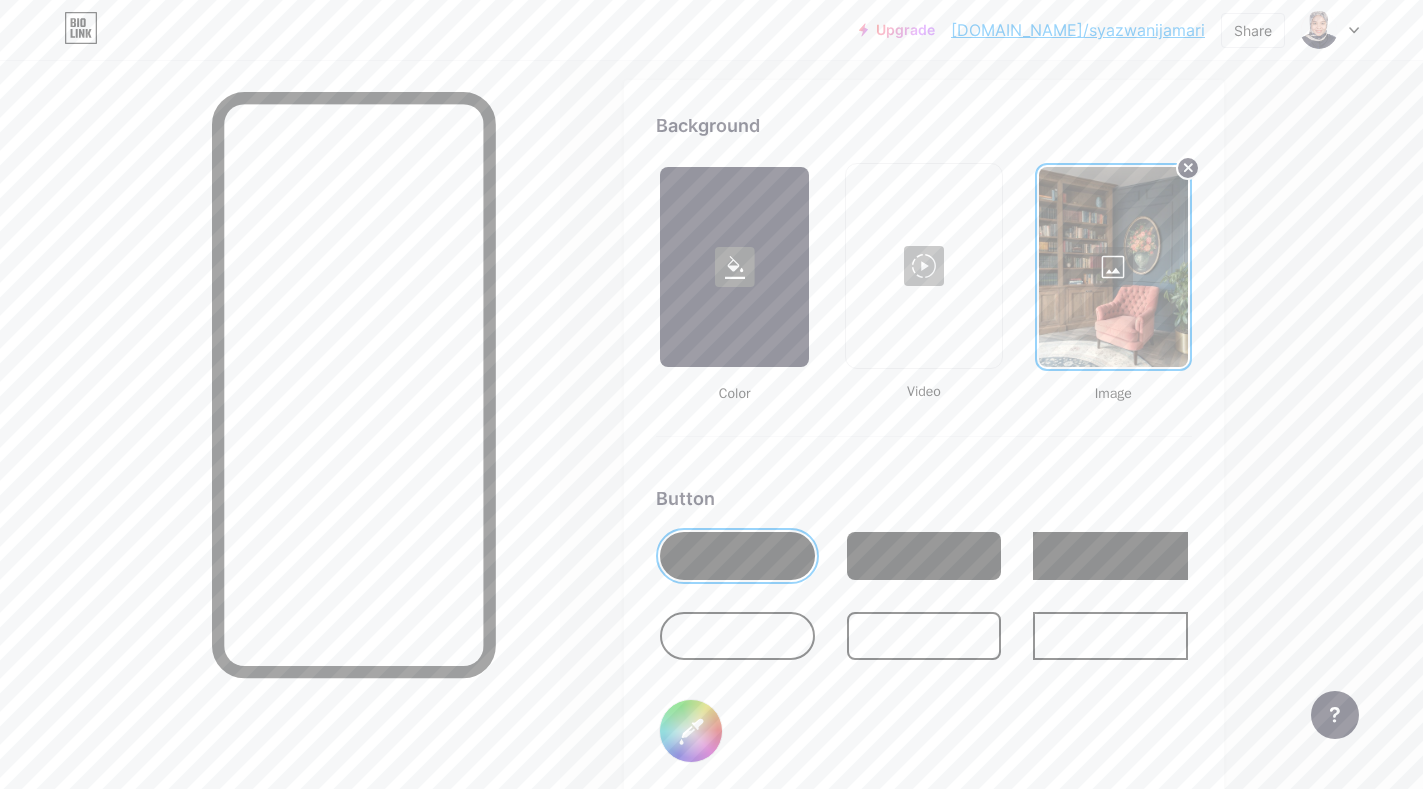 click on "#eea0dd" at bounding box center (691, 731) 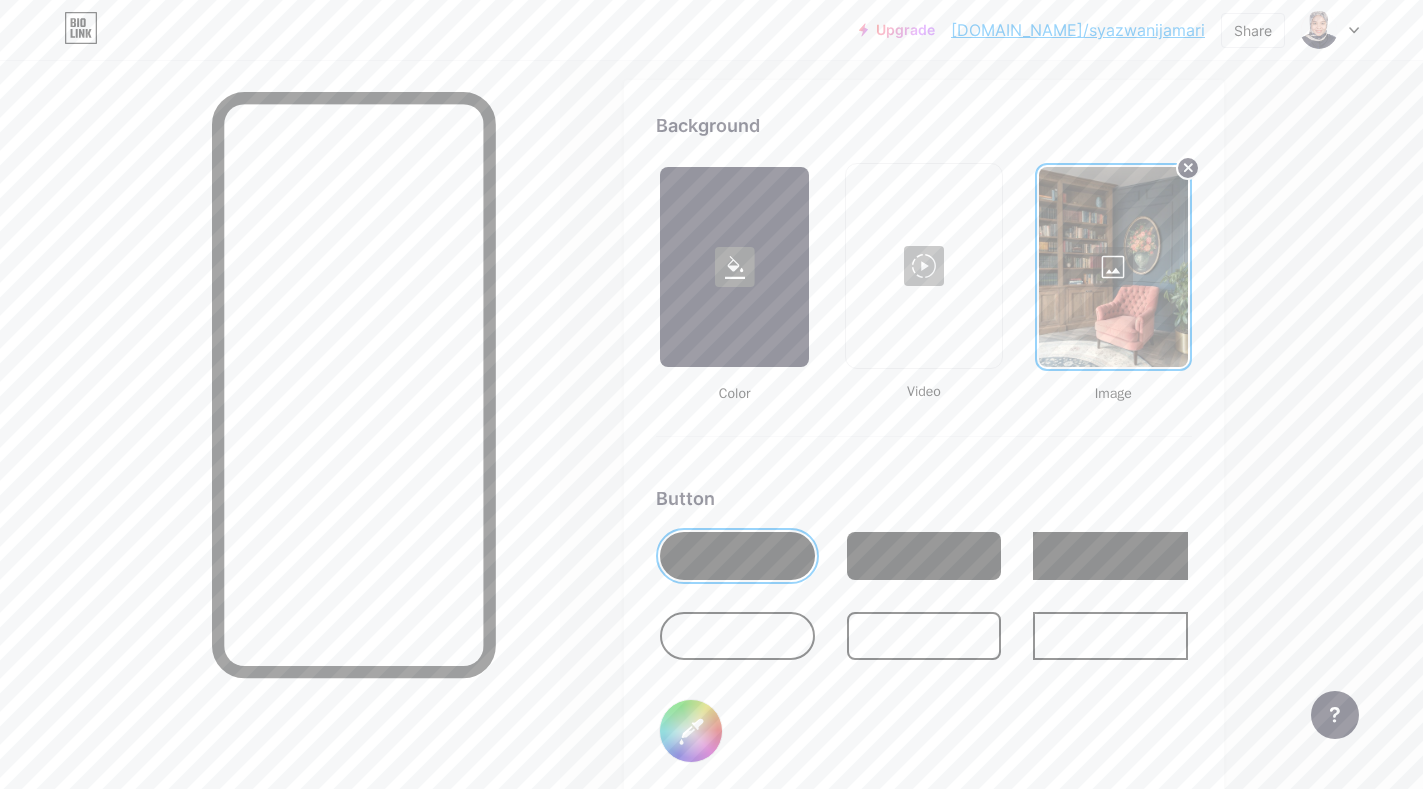 type on "#f28763" 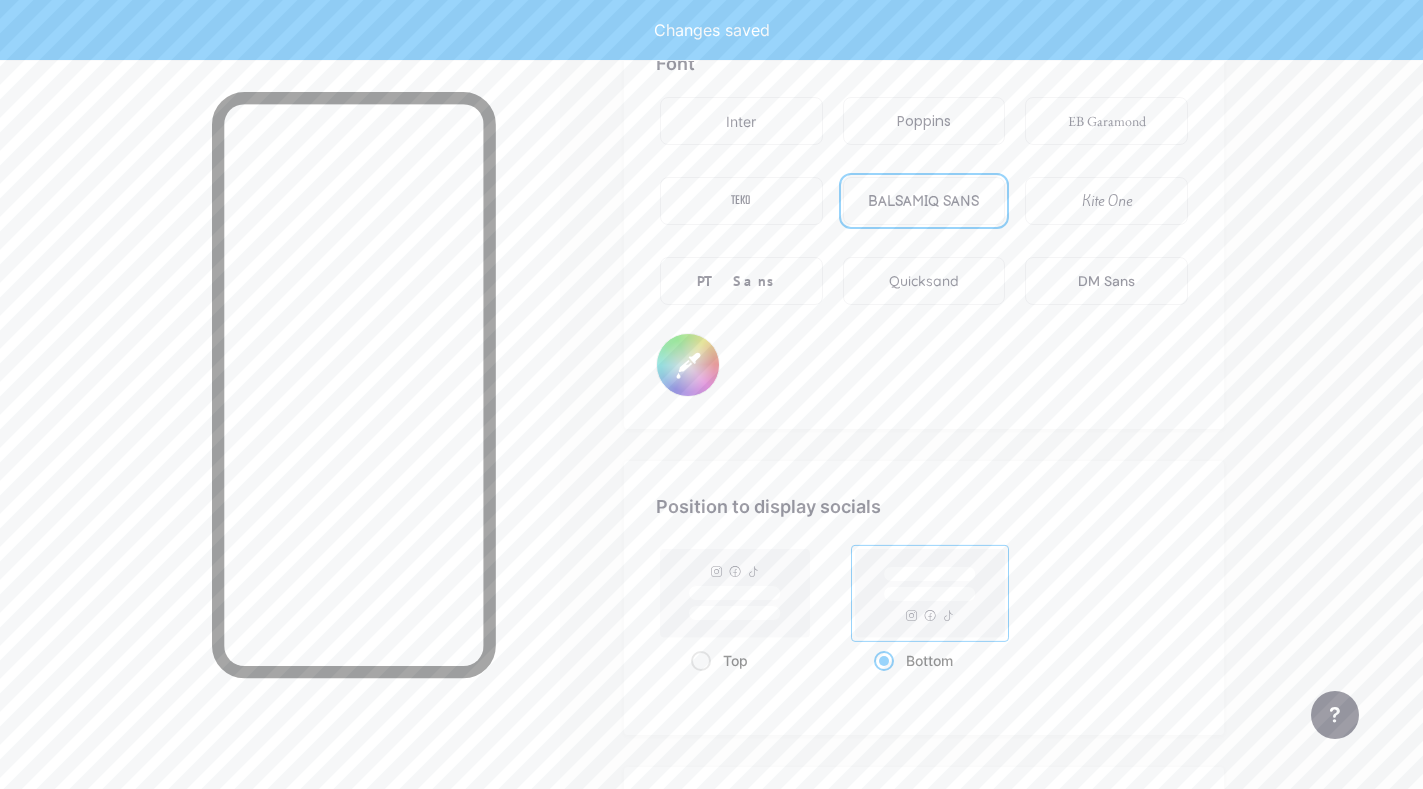 scroll, scrollTop: 3655, scrollLeft: 0, axis: vertical 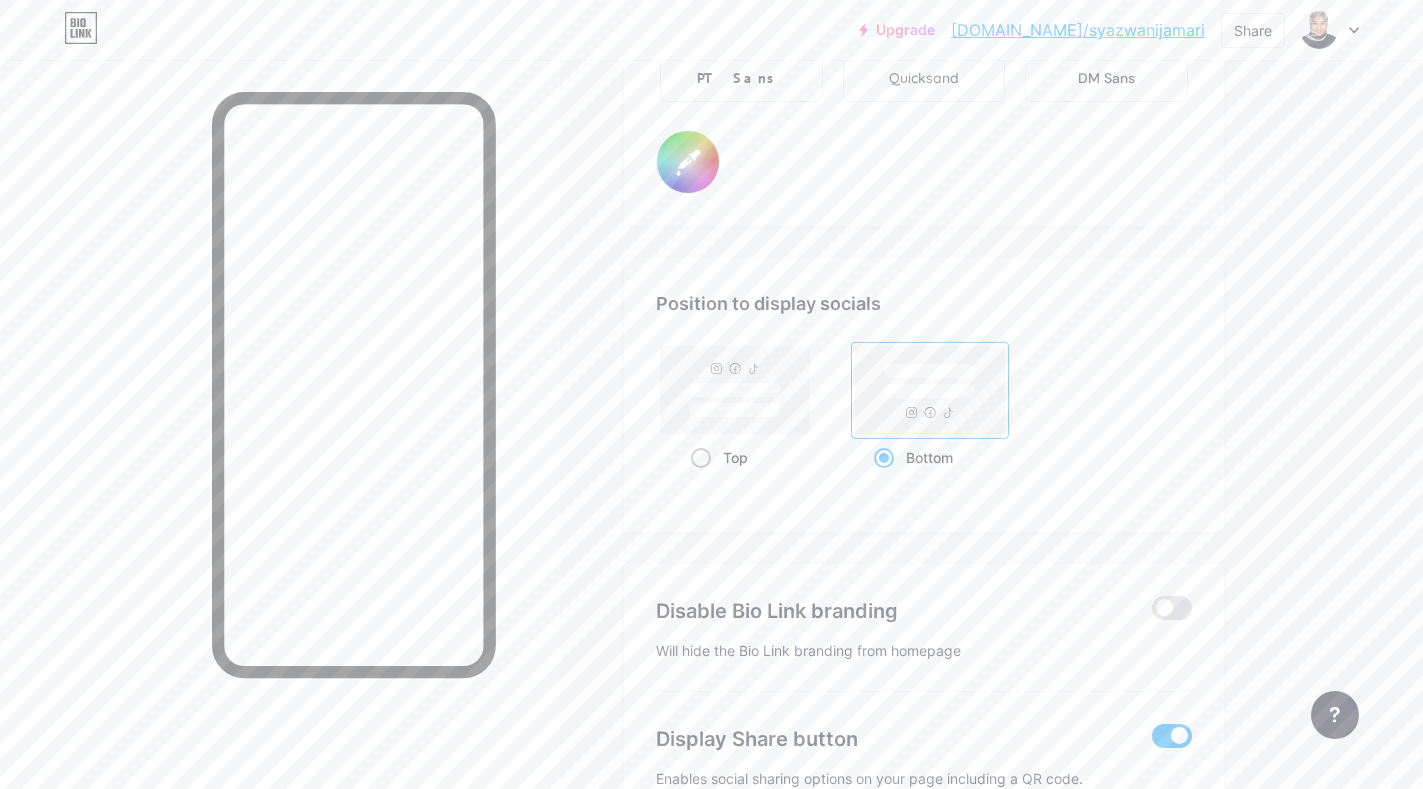 click 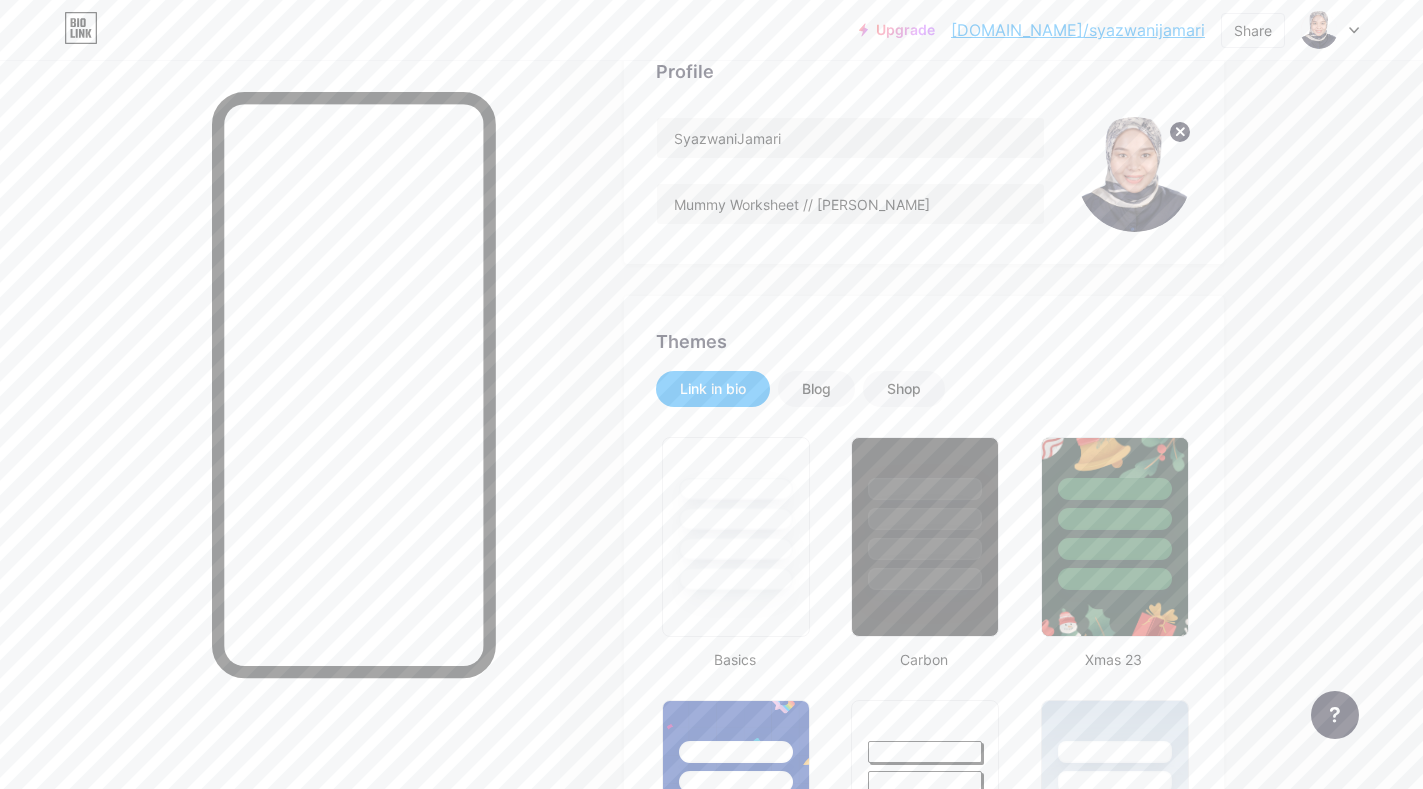 scroll, scrollTop: 0, scrollLeft: 0, axis: both 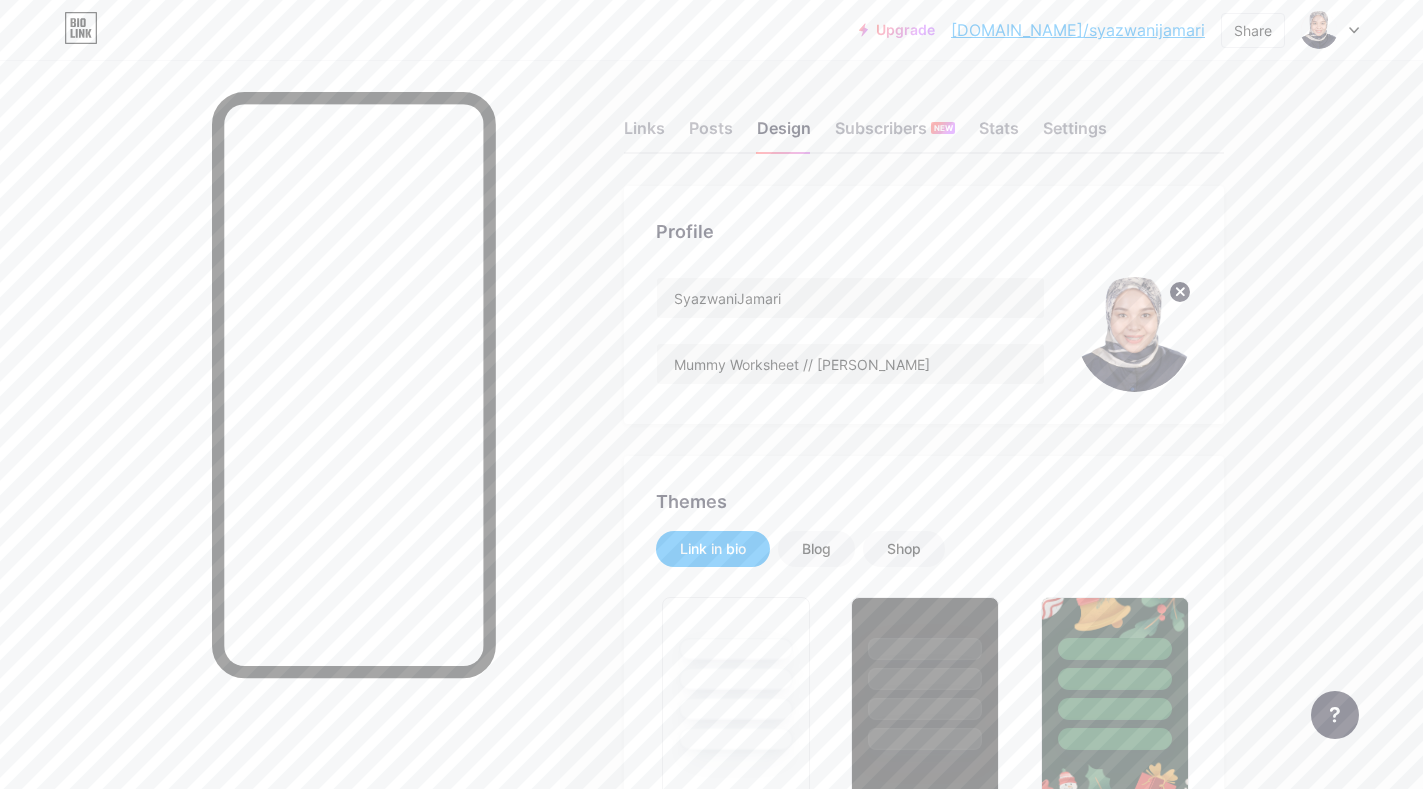 click 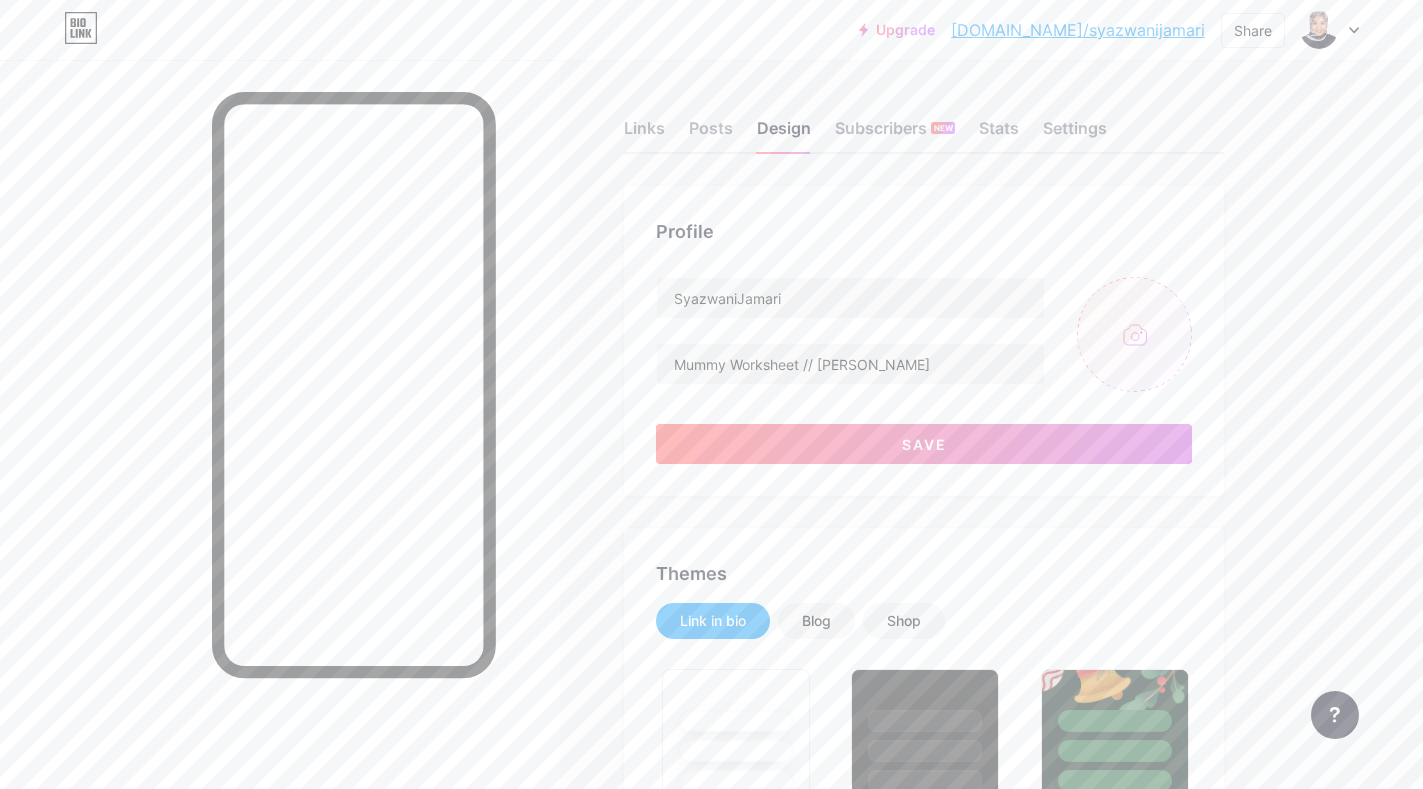 click at bounding box center [1134, 334] 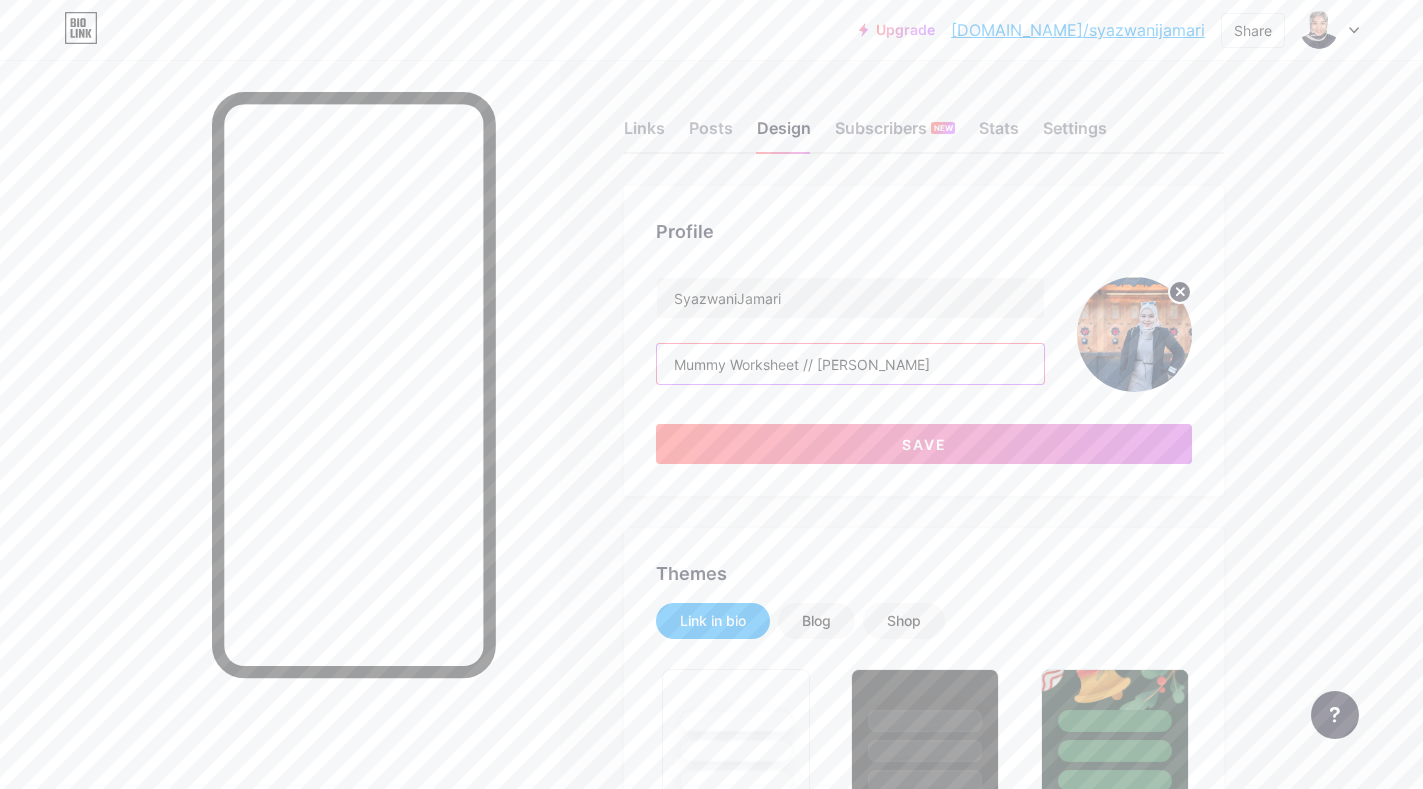 click on "Mummy Worksheet // [PERSON_NAME]" at bounding box center (850, 364) 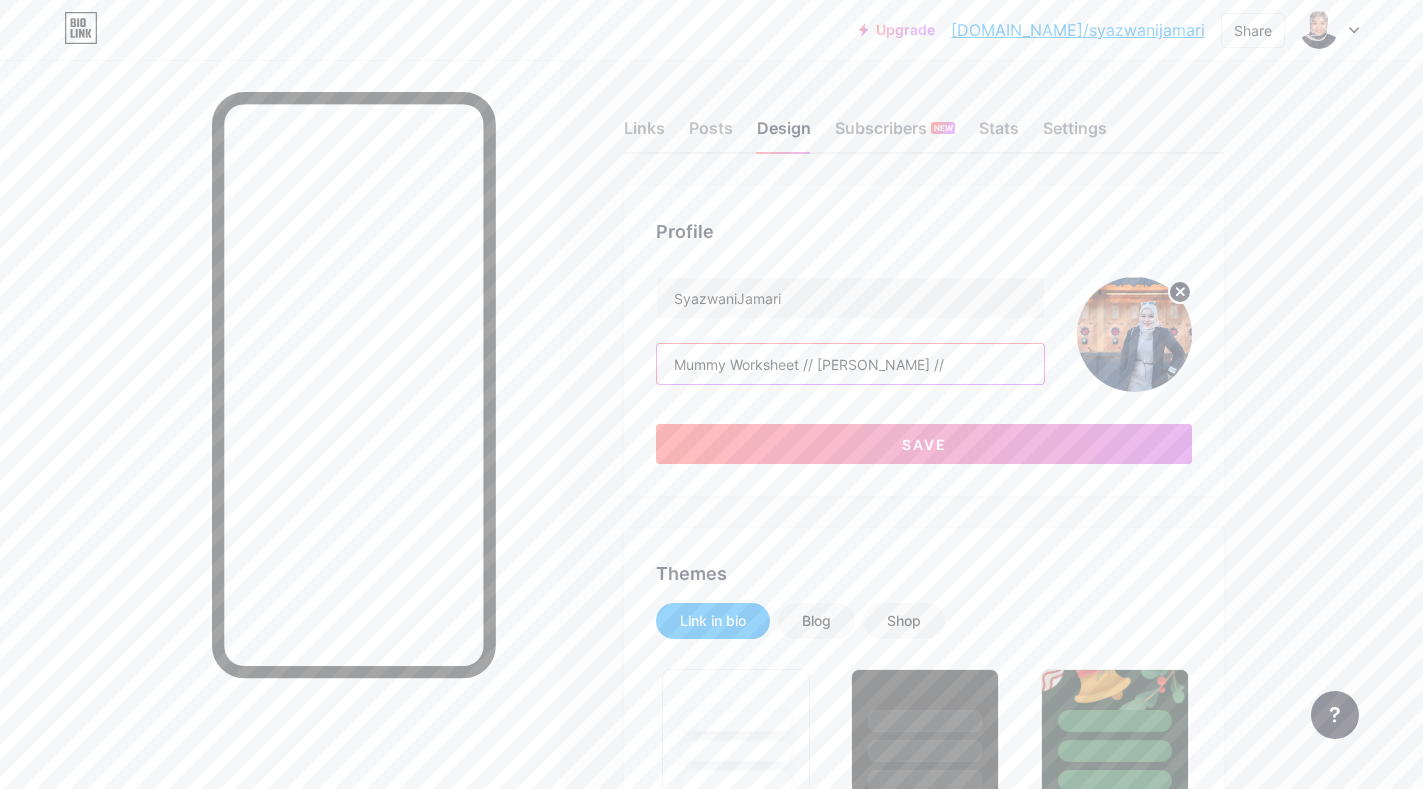 paste on "Ya [DEMOGRAPHIC_DATA], murahkanlah rezekiku, luaskanlah [PERSON_NAME] keberkatan untukku, [PERSON_NAME] jadikanlah aku di kalangan hamba-Mu yang sentiasa bersyukur atas nikmat-Mu. [GEOGRAPHIC_DATA]." 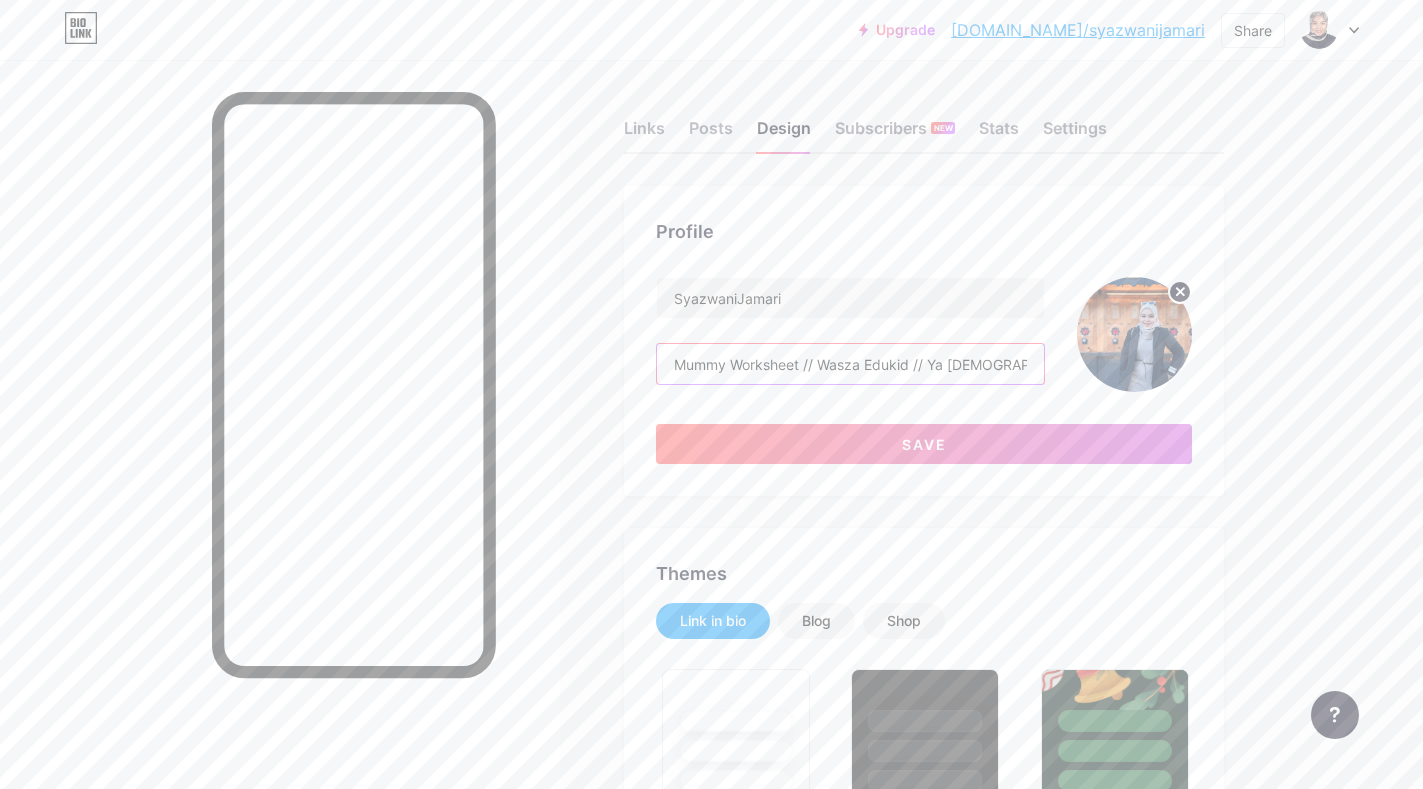 scroll, scrollTop: 0, scrollLeft: 1010, axis: horizontal 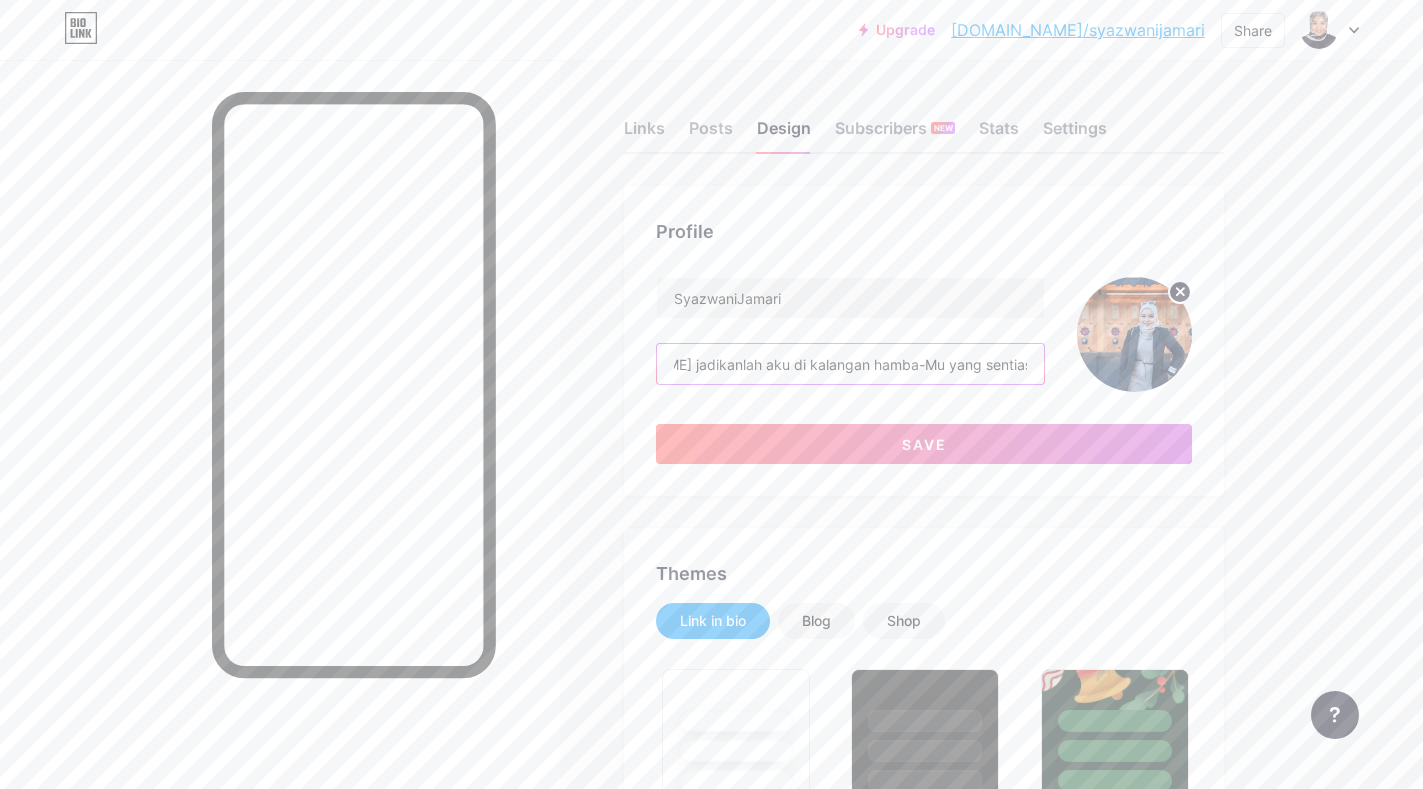 type on "Mummy Worksheet // Wasza Edukid // Ya [DEMOGRAPHIC_DATA], murahkanlah rezekiku, luaskanlah [PERSON_NAME] keberkatan untukku, [PERSON_NAME] jadikanlah aku di kalangan hamba-Mu yang sentiasa bersyukur atas nikmat-Mu. [GEOGRAPHIC_DATA]." 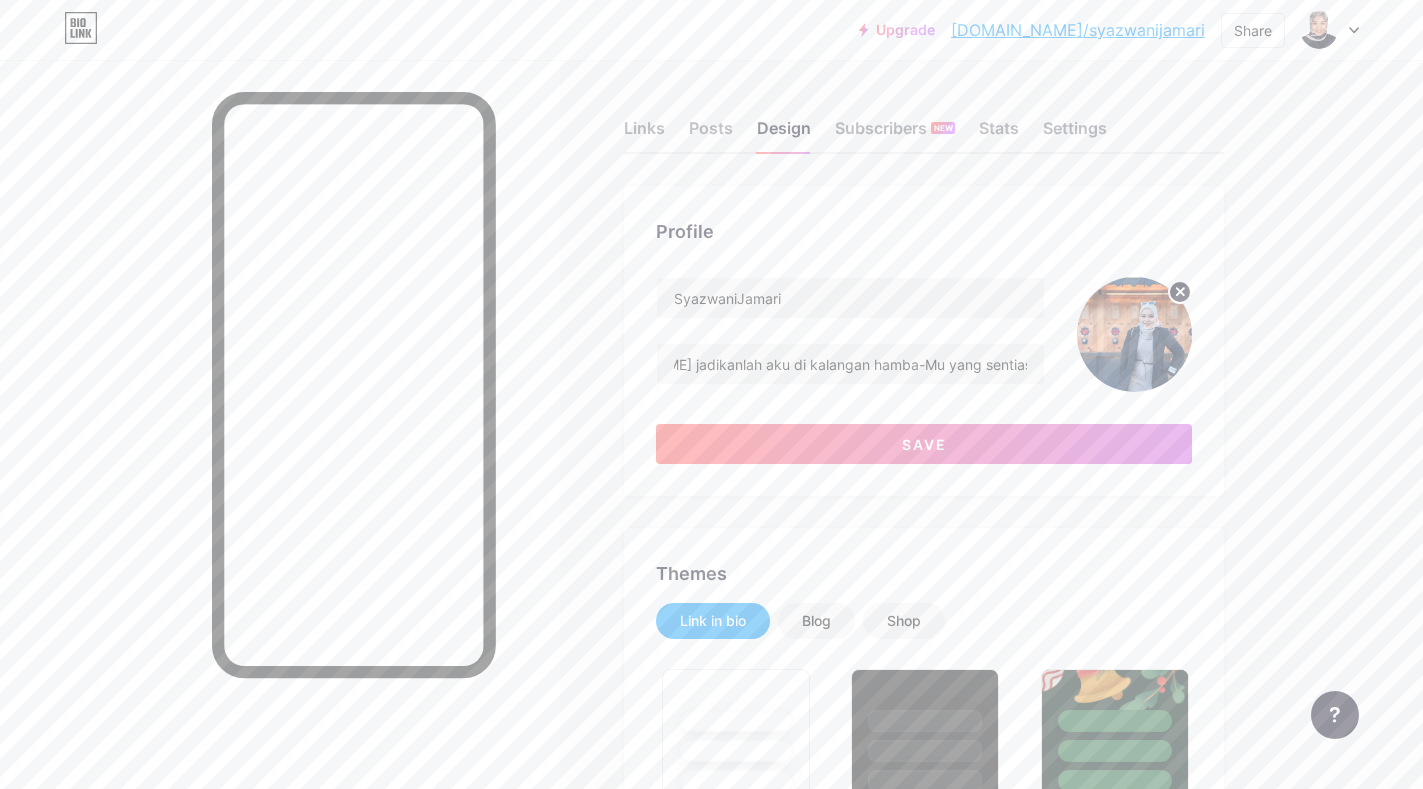 scroll, scrollTop: 0, scrollLeft: 0, axis: both 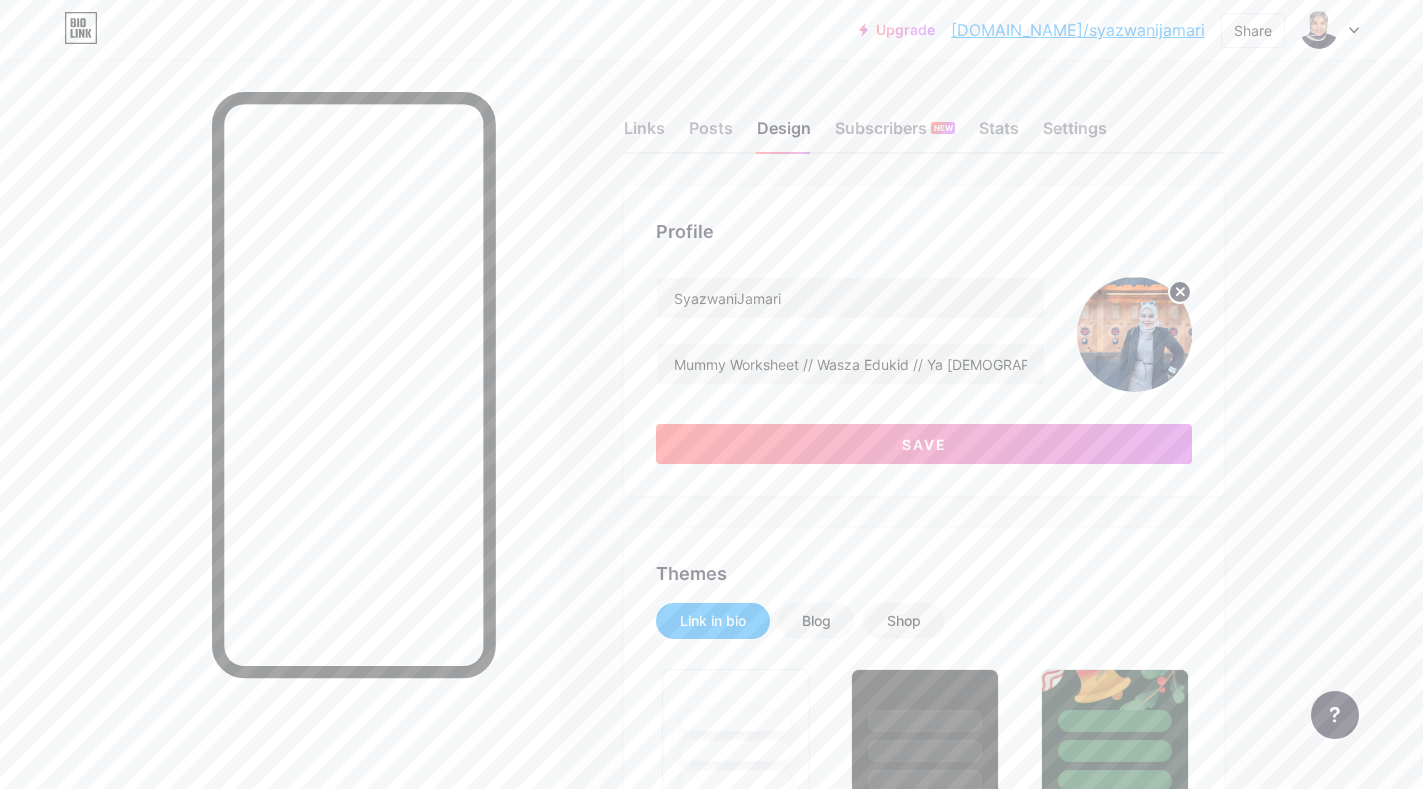click on "Upgrade   [DOMAIN_NAME]/syazwa...   [DOMAIN_NAME]/syazwanijamari   Share               Switch accounts     SyazwaniJamari   [DOMAIN_NAME]/syazwanijamari       + Add a new page        Account settings   Logout   Link Copied
Links
Posts
Design
Subscribers
NEW
Stats
Settings     Profile   SyazwaniJamari     Mummy Worksheet // Wasza Edukid // Ya Allah, murahkanlah rezekiku, luaskanlah [PERSON_NAME] keberkatan untukku, [PERSON_NAME] jadikanlah aku di kalangan hamba-Mu yang sentiasa bersyukur atas nikmat-Mu. [GEOGRAPHIC_DATA].                   Save     Themes   Link in bio   Blog   Shop       Basics       Carbon       Xmas 23       Pride       Glitch       Winter · Live       Glassy · Live       Chameleon · Live       Rainy Night · Live       Neon · Live       Summer       Retro       Strawberry · Live       Desert       Sunny       Autumn       Leaf       Clear Sky       Blush       Unicorn       Minimal       Cloudy       Shadow" at bounding box center [711, 2323] 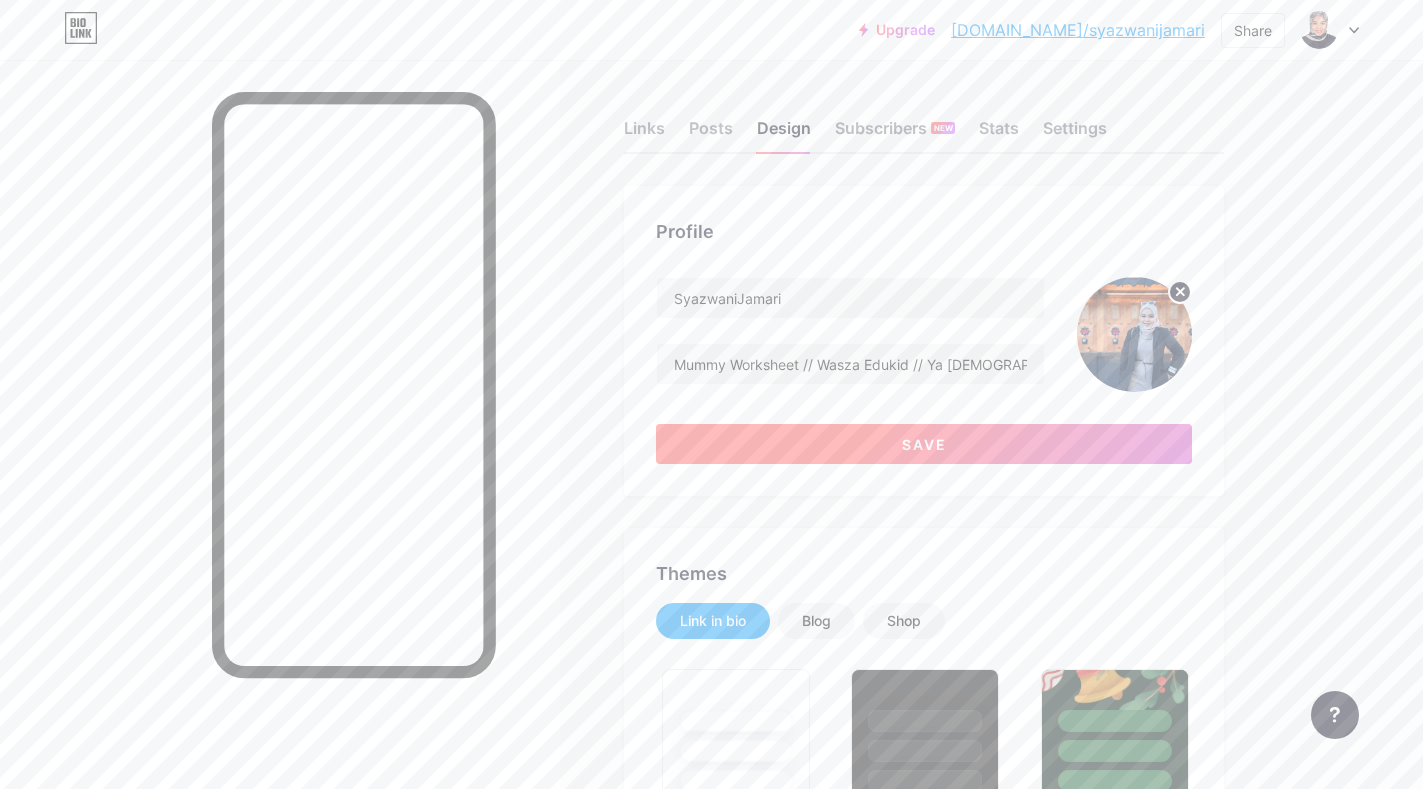click on "Save" at bounding box center [924, 444] 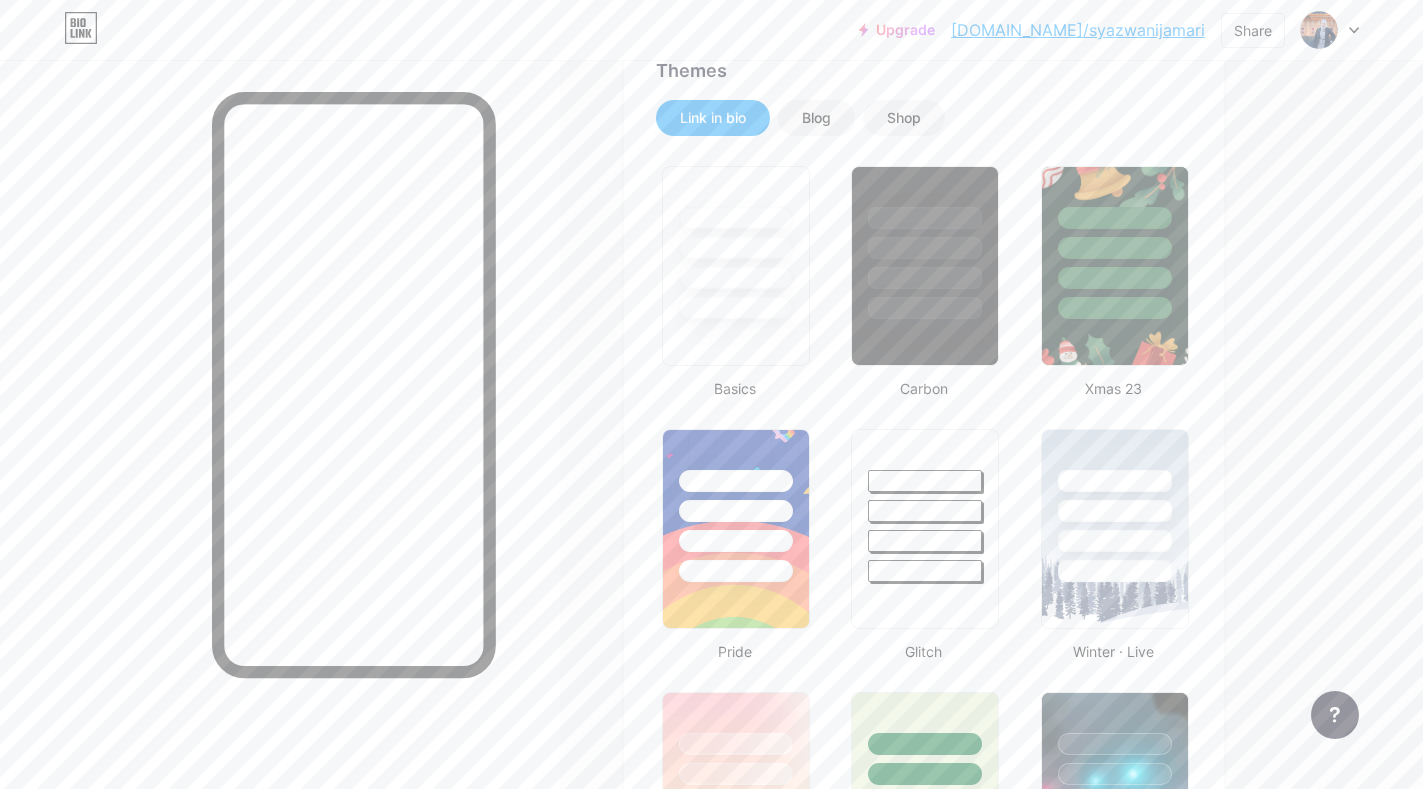 scroll, scrollTop: 0, scrollLeft: 0, axis: both 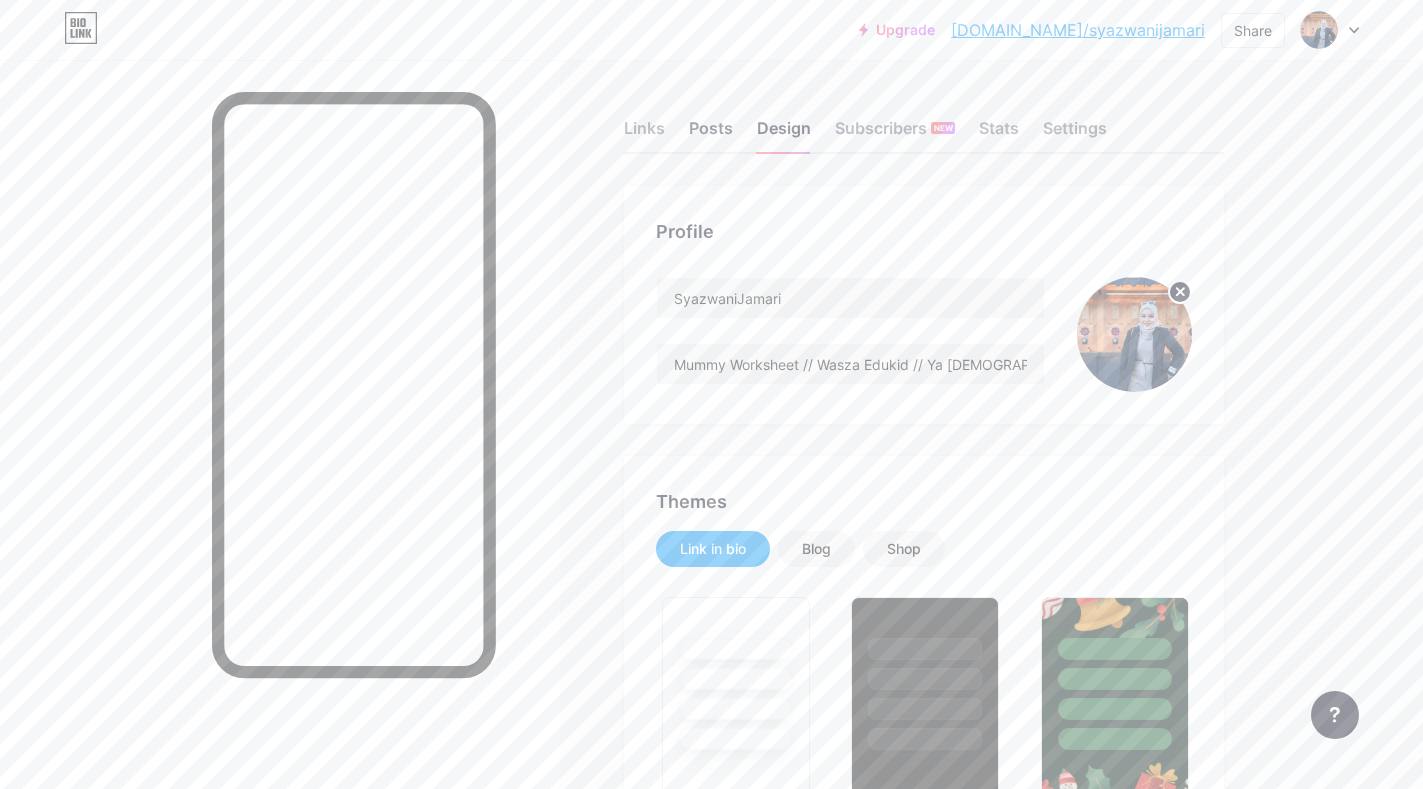 click on "Posts" at bounding box center [711, 134] 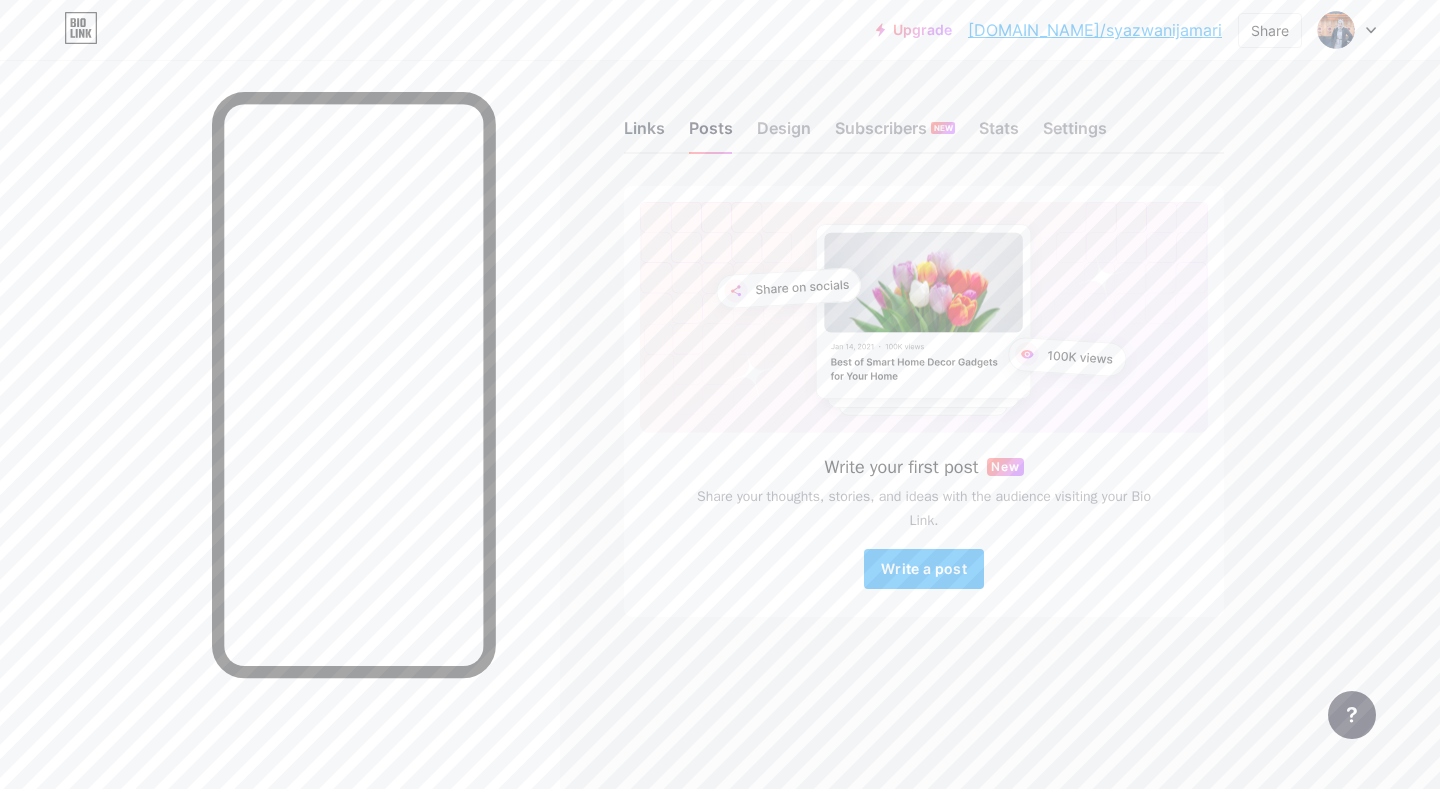 click on "Links" at bounding box center [644, 134] 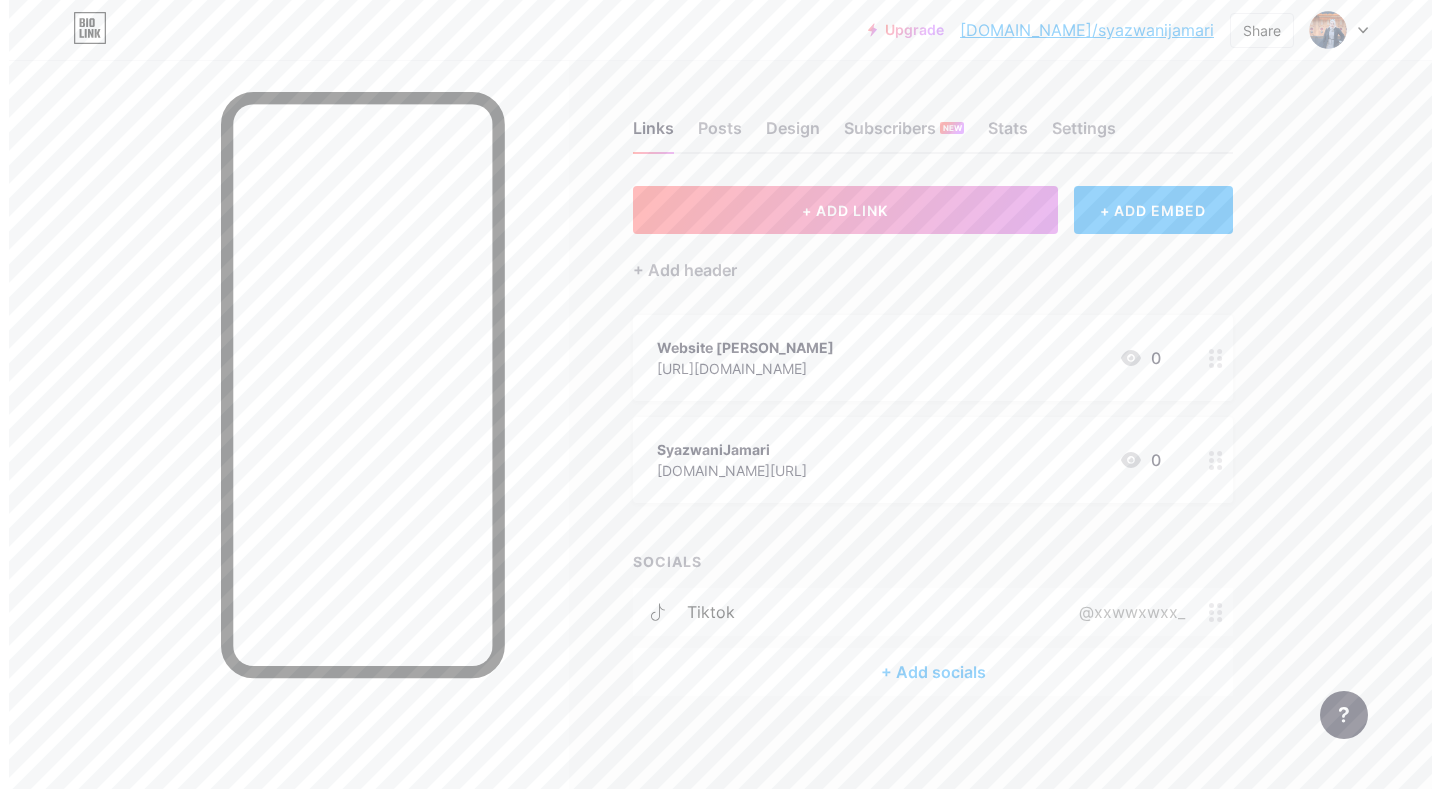 scroll, scrollTop: 6, scrollLeft: 0, axis: vertical 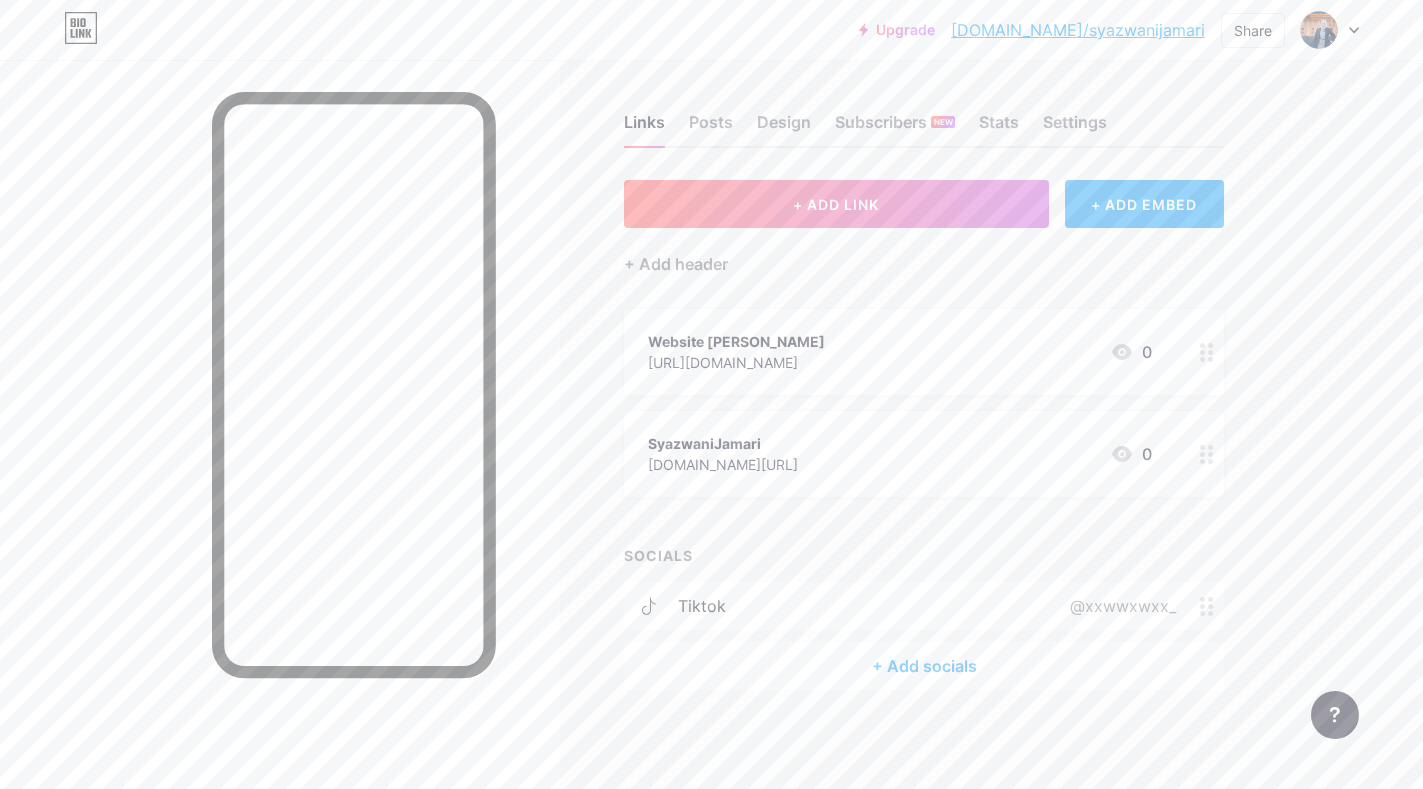 click on "+ Add socials" at bounding box center (924, 666) 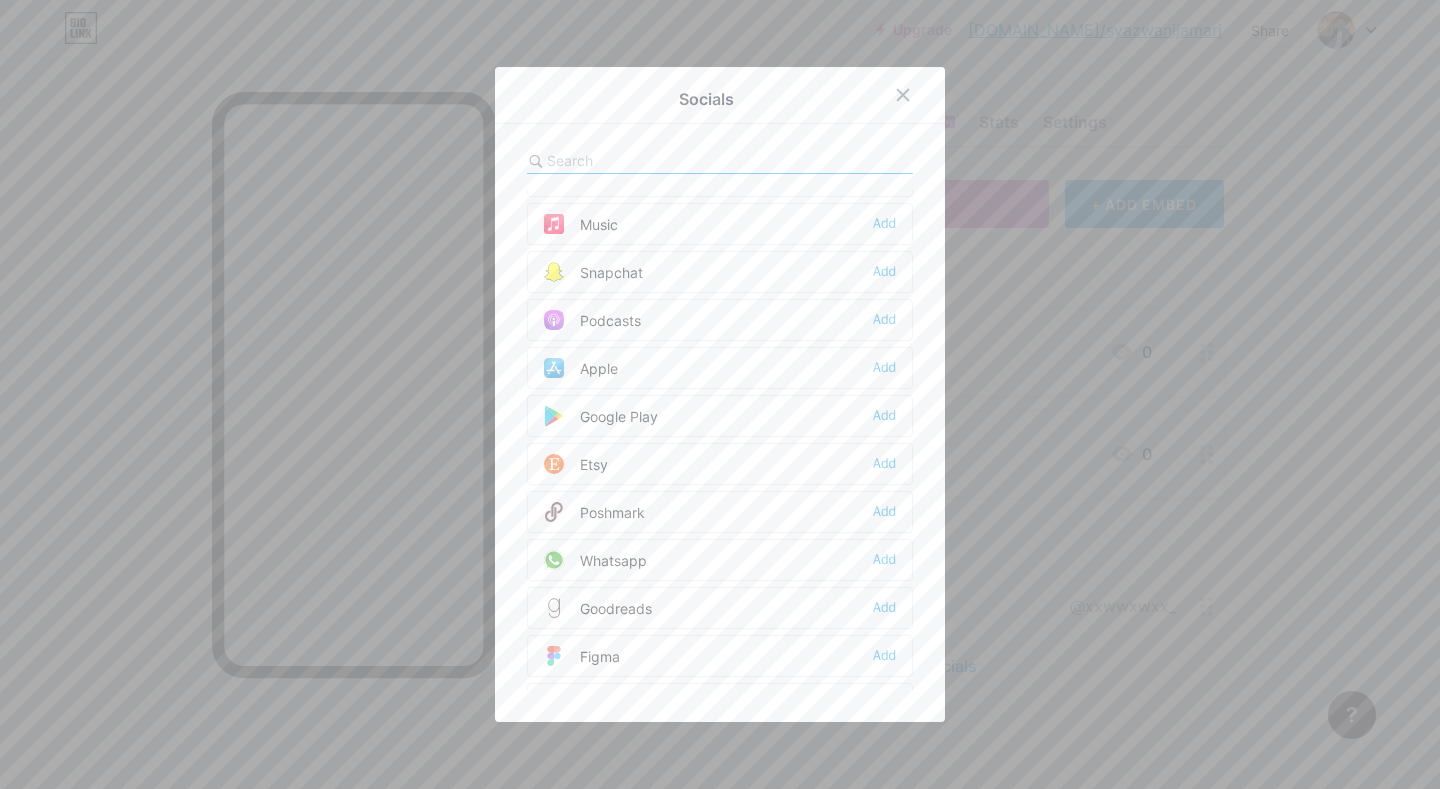 scroll, scrollTop: 1500, scrollLeft: 0, axis: vertical 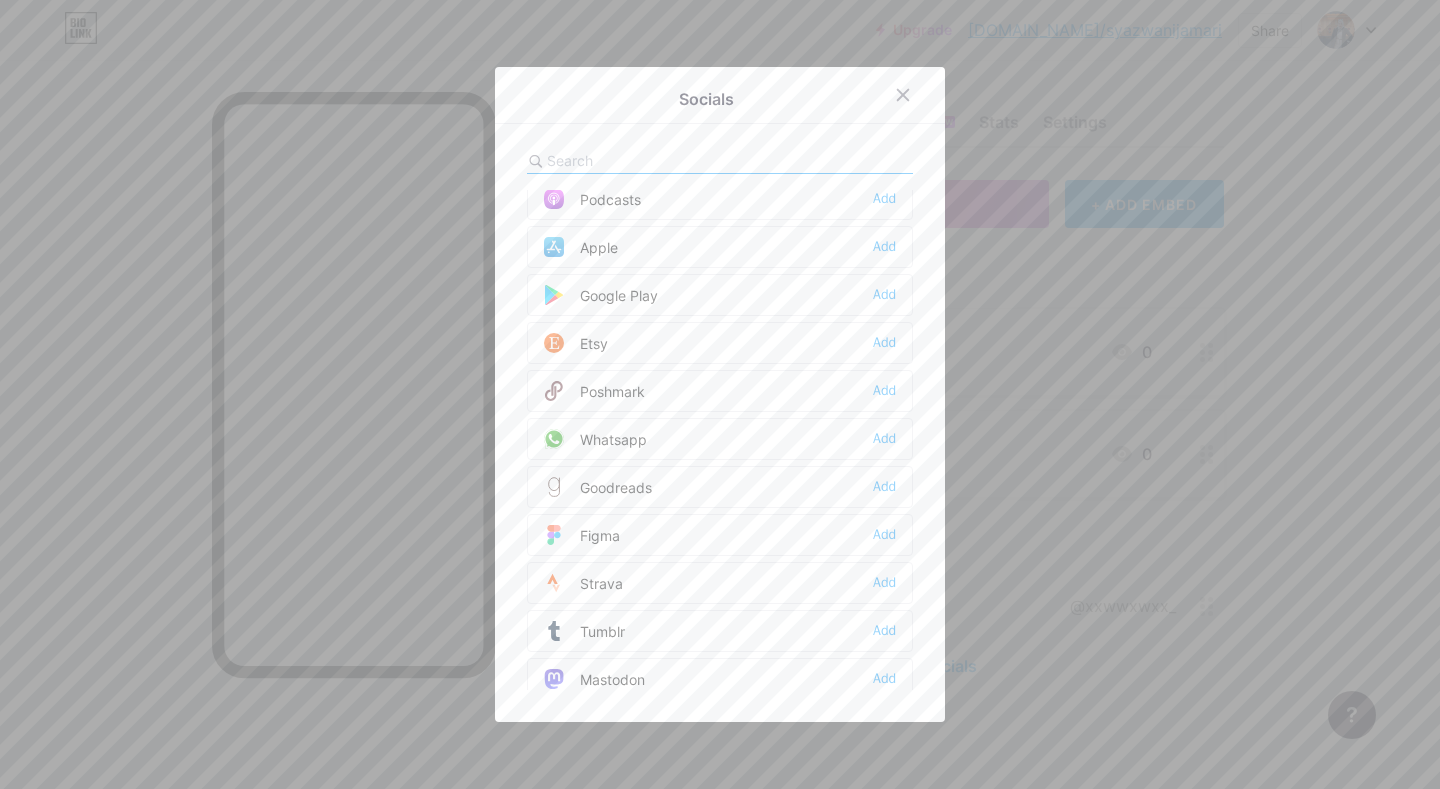 click on "Whatsapp" at bounding box center [595, 439] 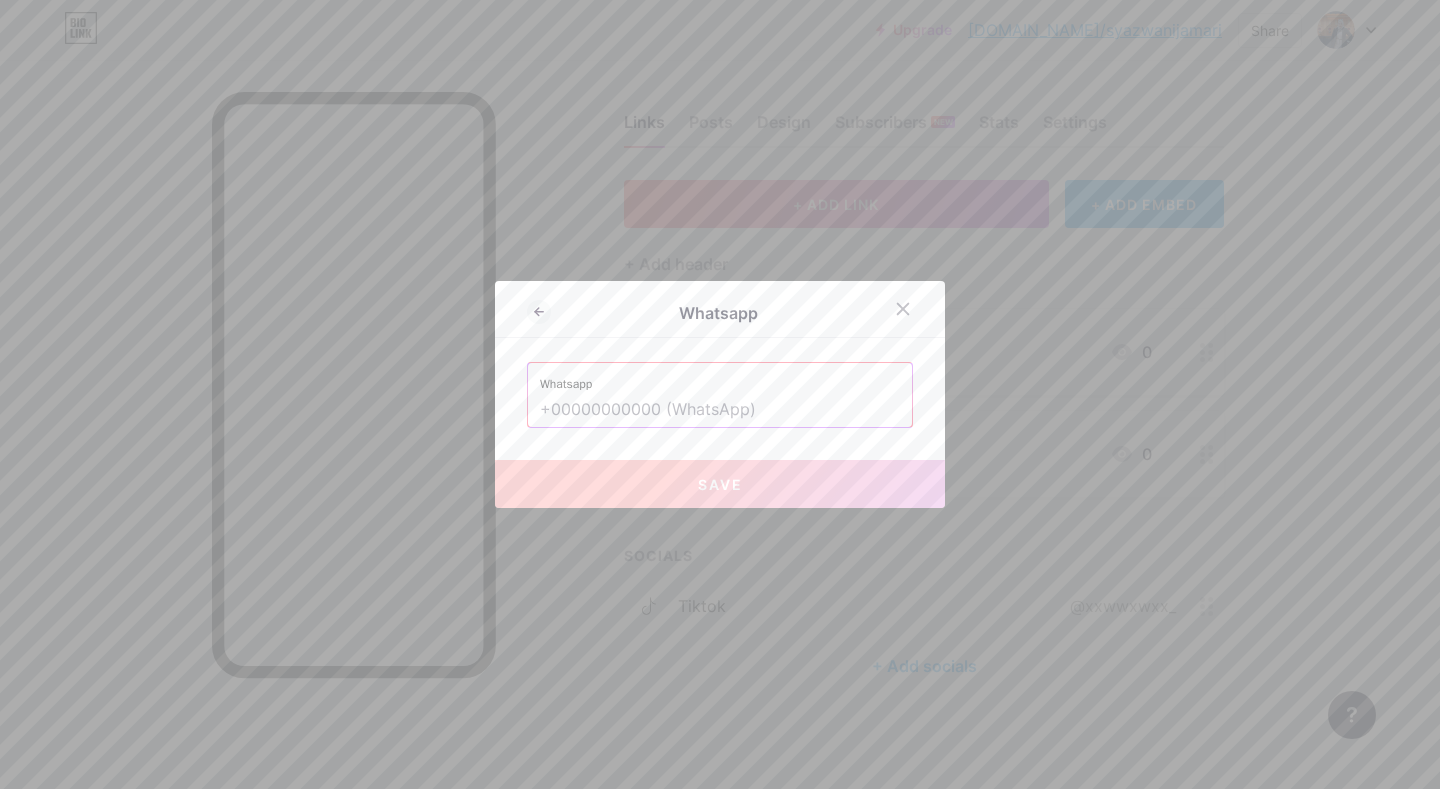 click at bounding box center [720, 410] 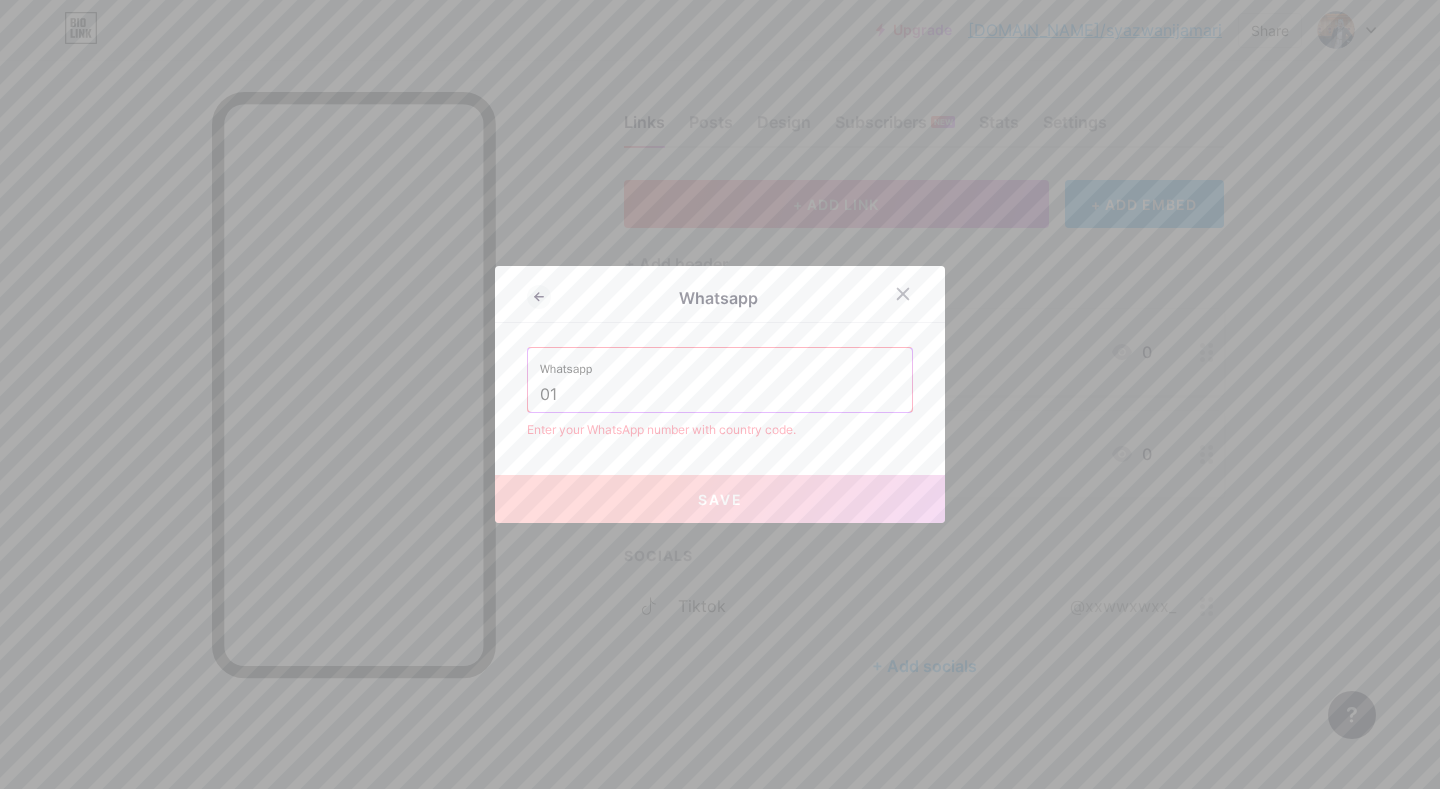 type on "0" 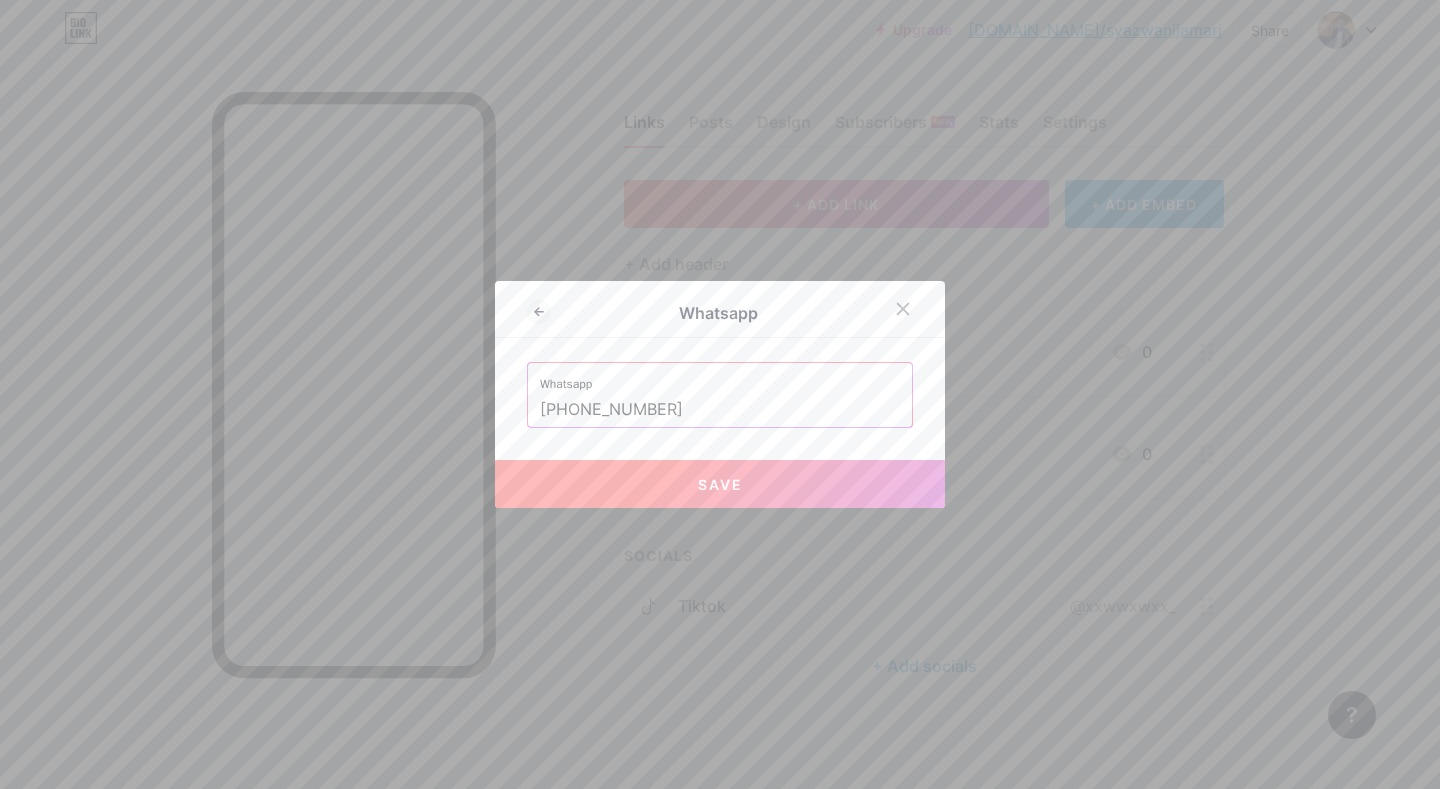 click on "Whatsapp       Whatsapp   [PHONE_NUMBER]         Save" at bounding box center (720, 394) 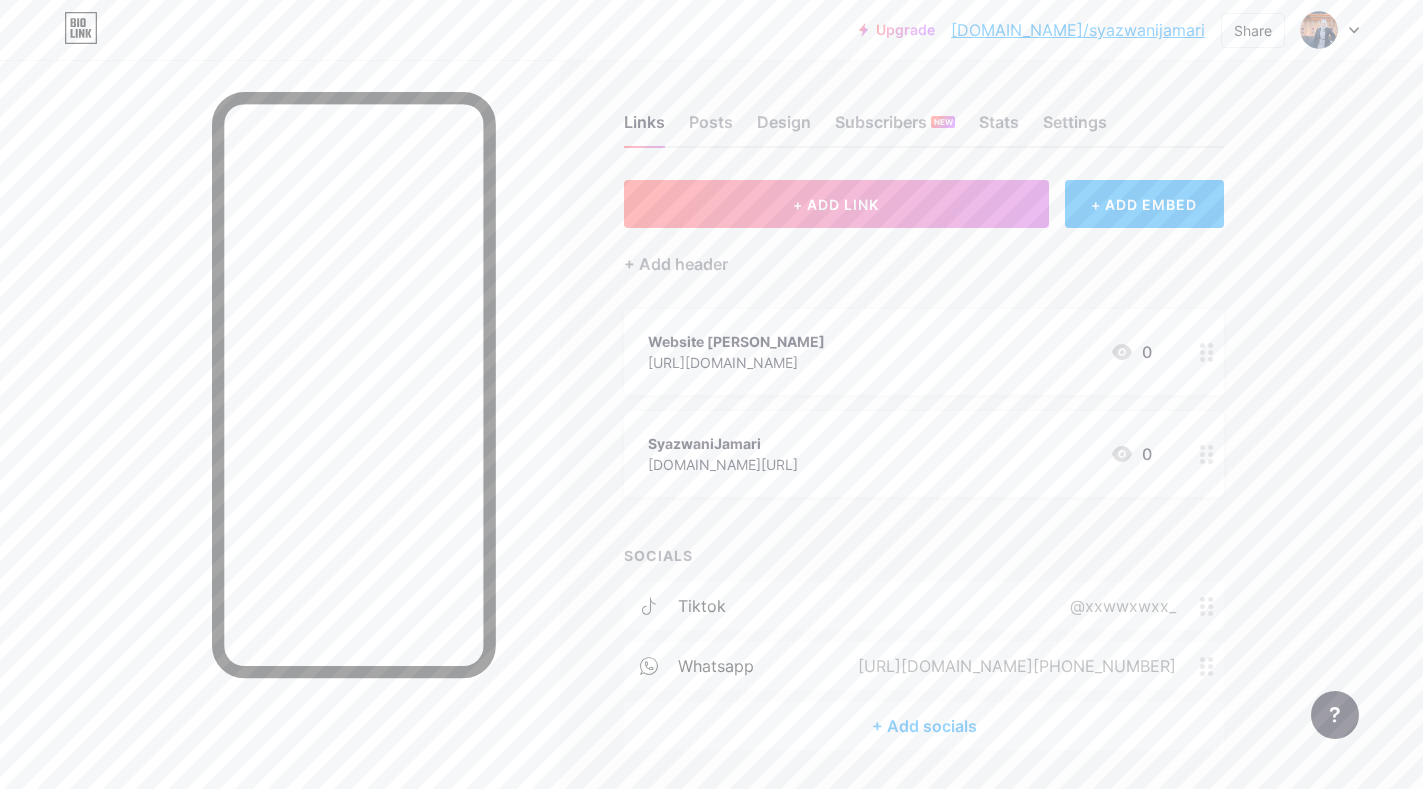 click on "[DOMAIN_NAME][URL]" at bounding box center (723, 464) 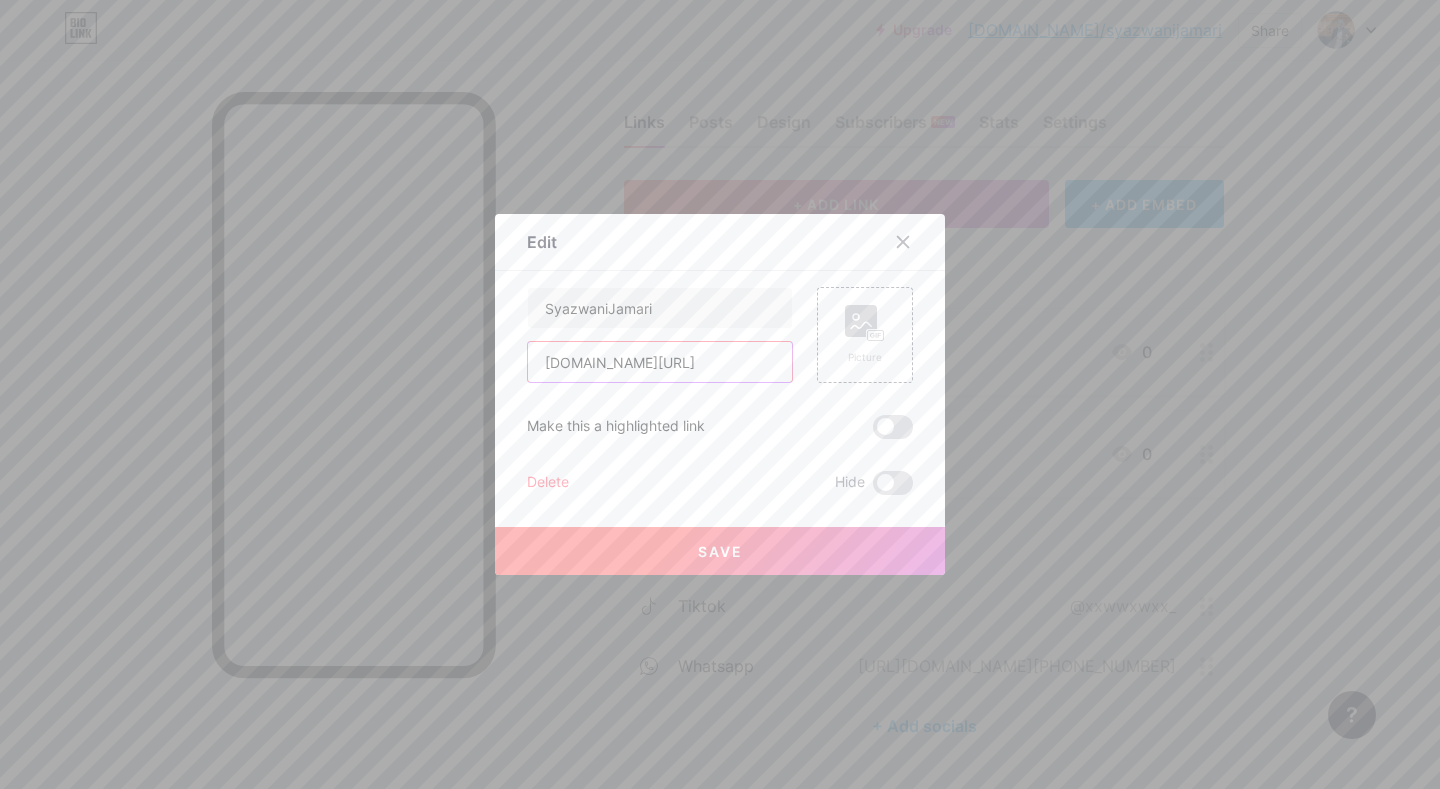 click on "[DOMAIN_NAME][URL]" at bounding box center [660, 362] 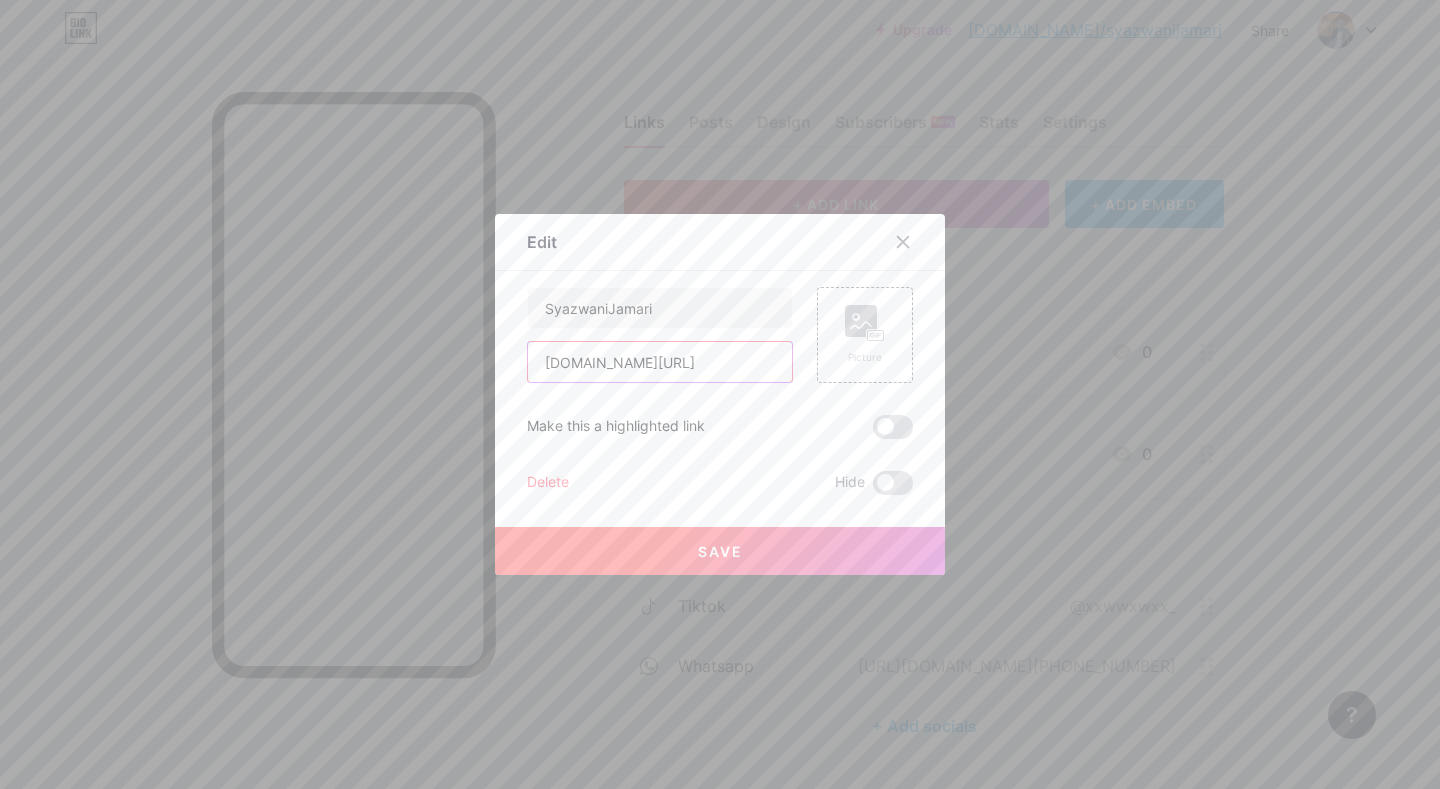 scroll, scrollTop: 0, scrollLeft: 43, axis: horizontal 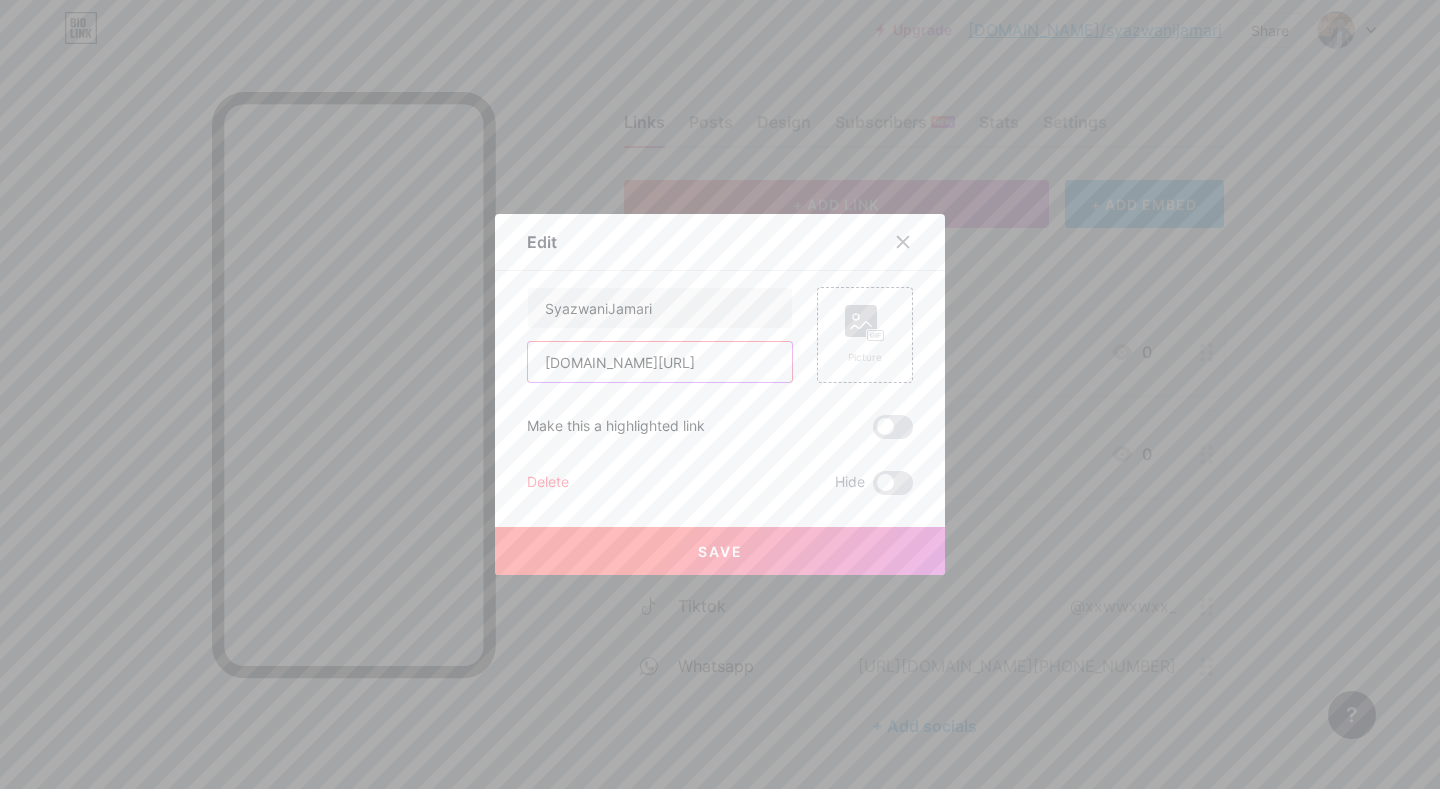 type on "[DOMAIN_NAME][URL]" 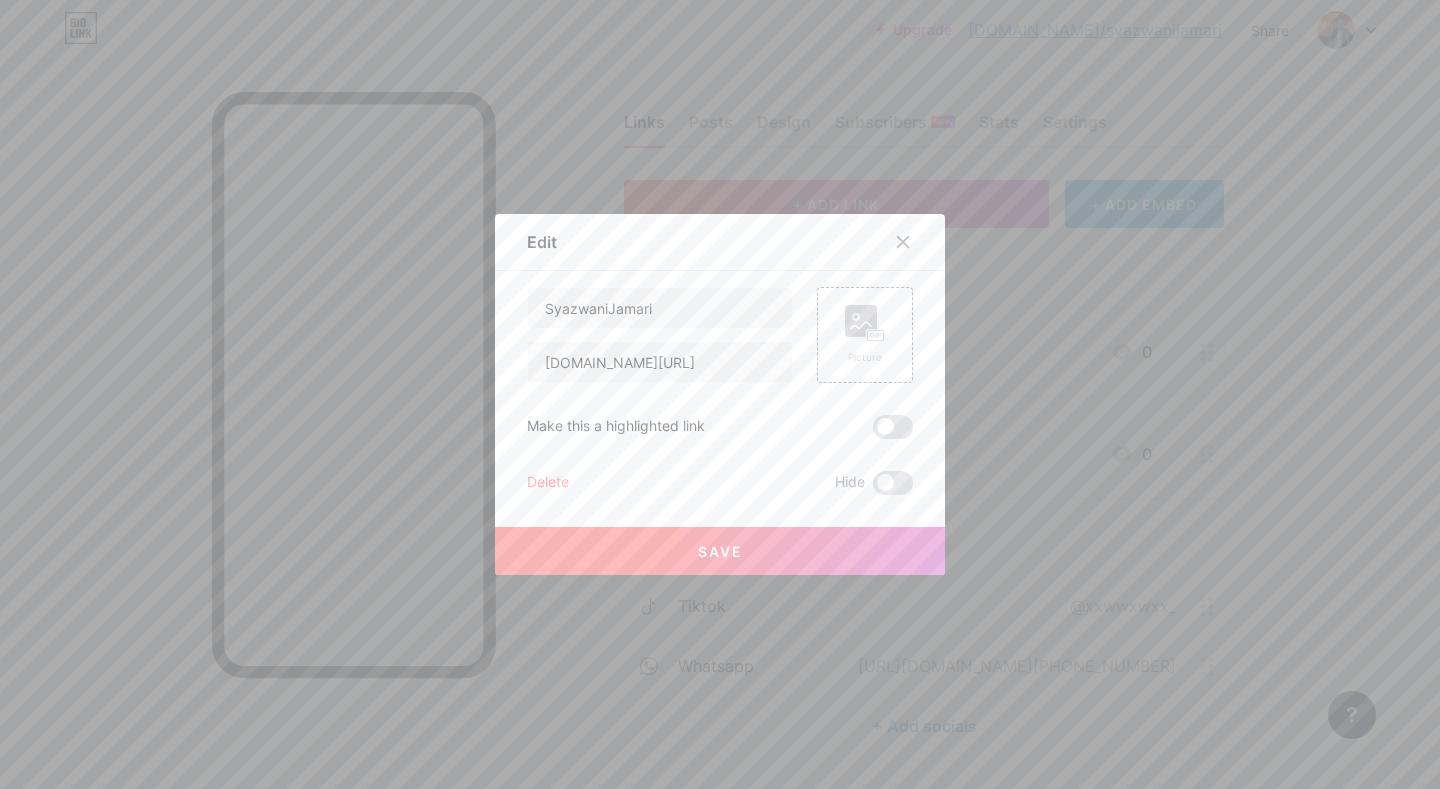 click on "Save" at bounding box center [720, 551] 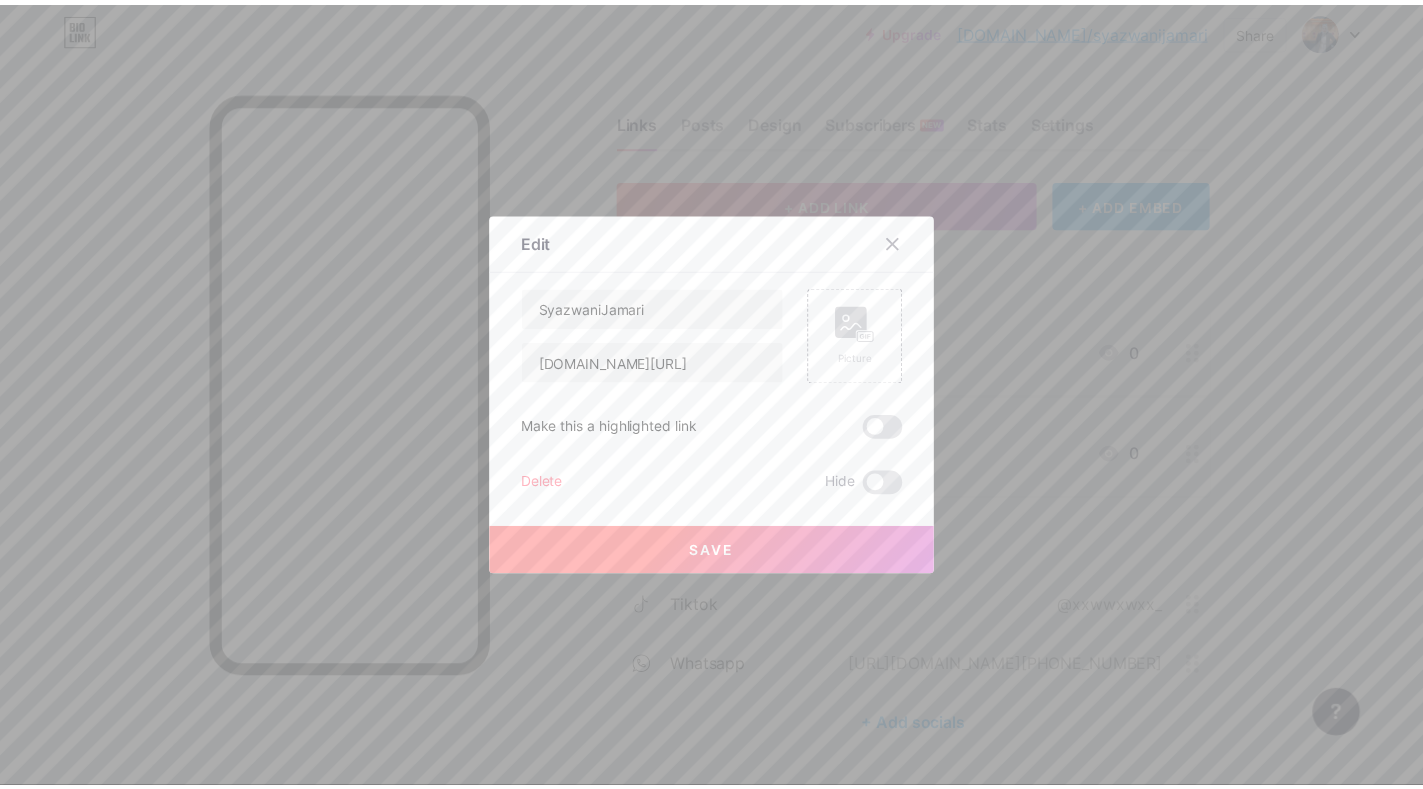 scroll, scrollTop: 0, scrollLeft: 0, axis: both 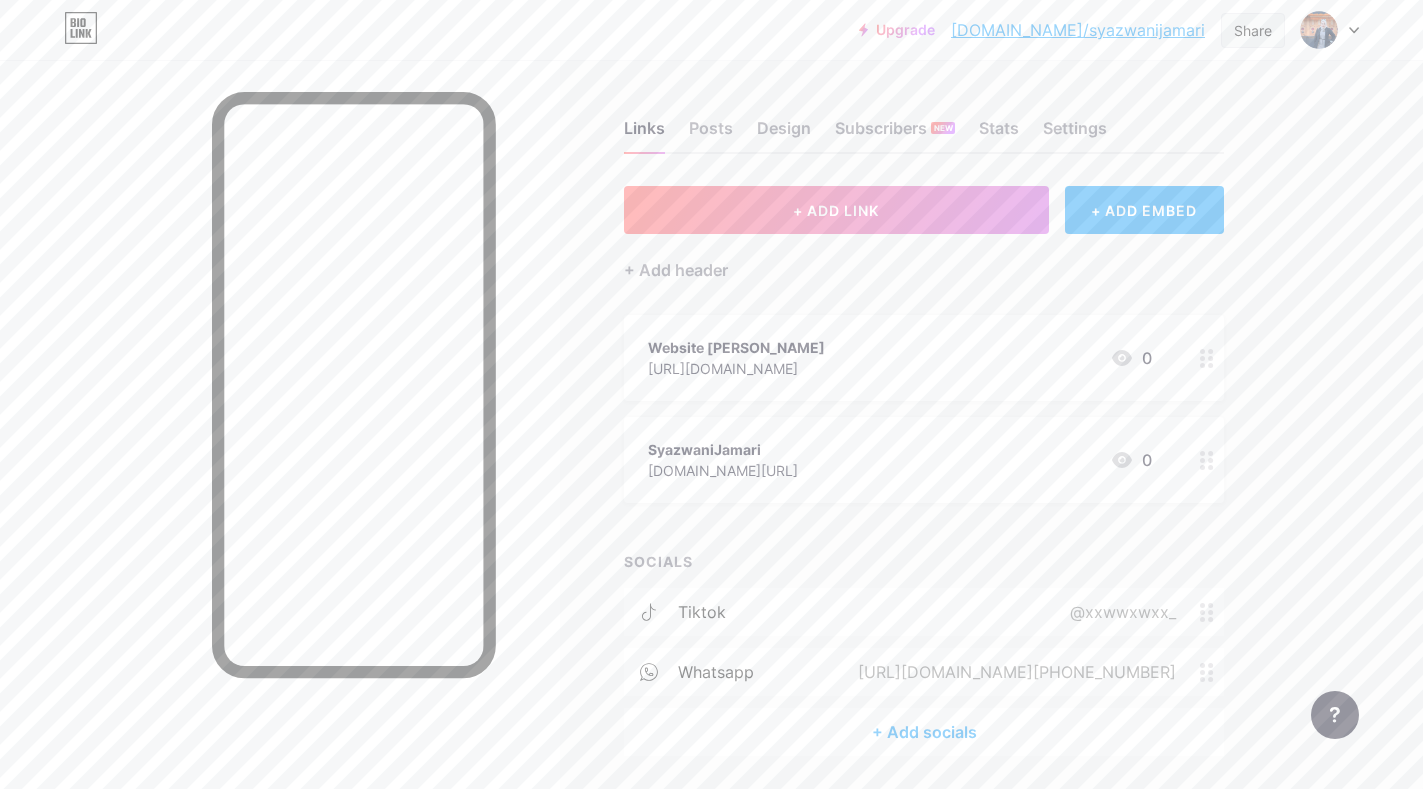 click on "Share" at bounding box center (1253, 30) 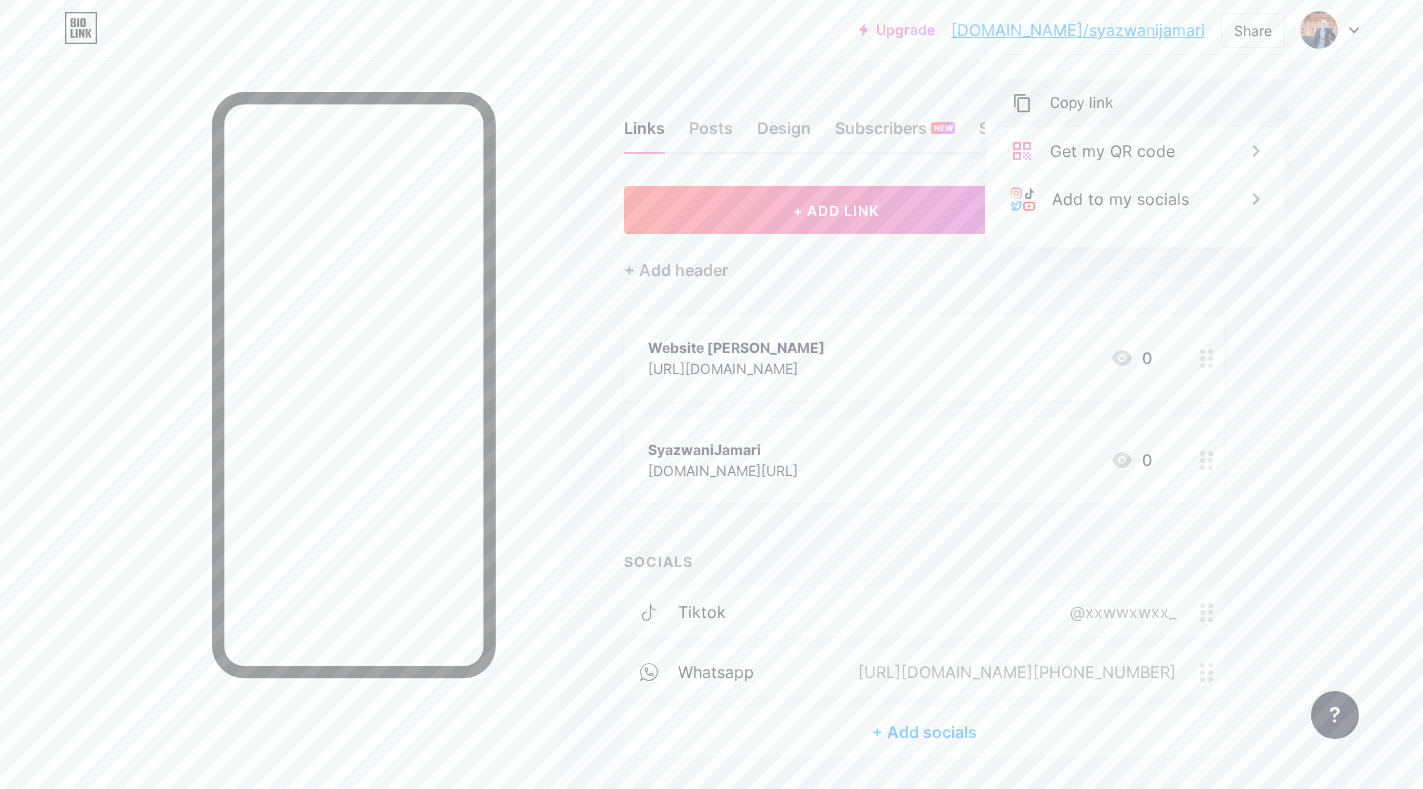 click on "Copy link" at bounding box center [1081, 103] 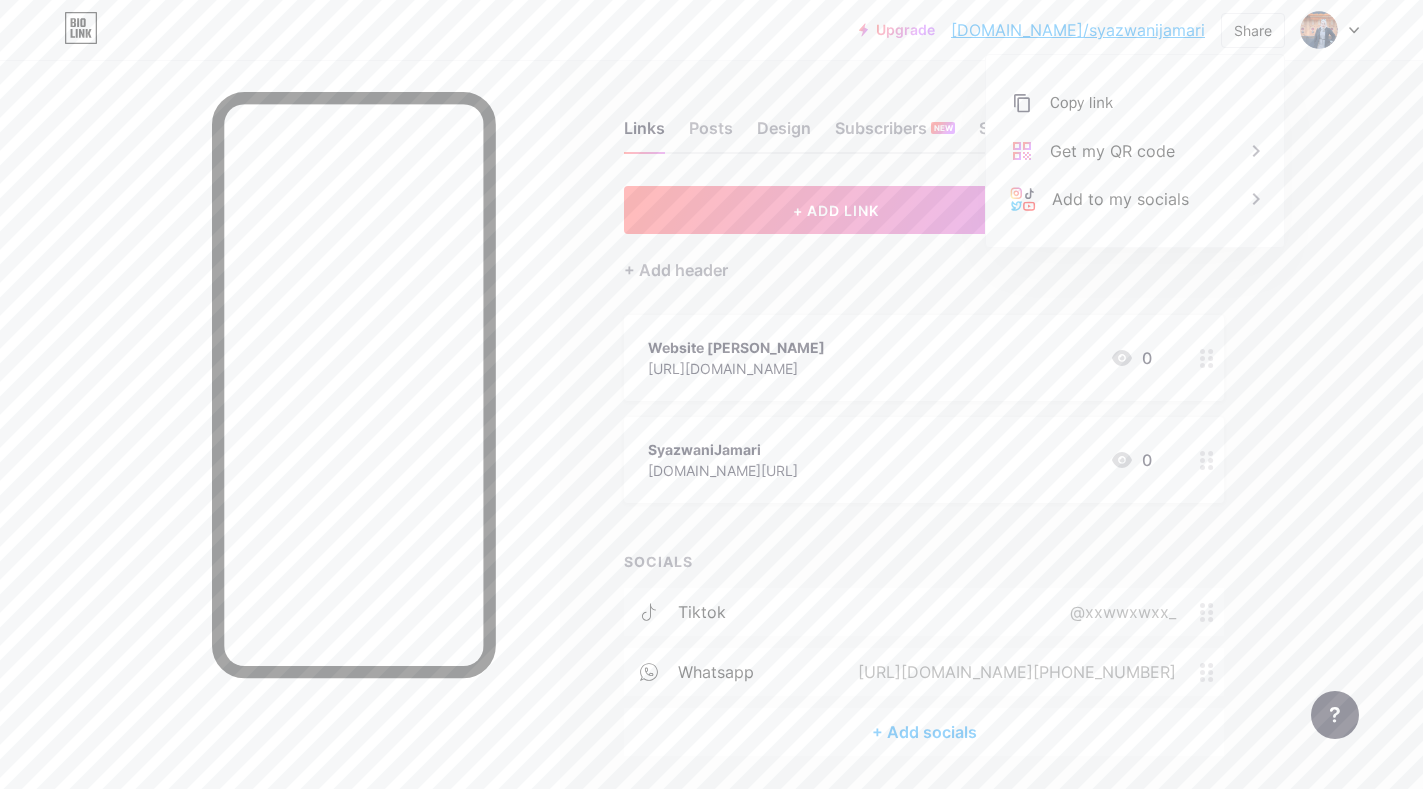 click on "Upgrade   [DOMAIN_NAME]/syazwa...   [DOMAIN_NAME]/syazwanijamari   Share
Copy link   [URL][DOMAIN_NAME]
Get my QR code
Add to my socials                   Switch accounts     SyazwaniJamari   [DOMAIN_NAME]/syazwanijamari       + Add a new page        Account settings   Logout   Link Copied
Links
Posts
Design
Subscribers
NEW
Stats
Settings       + ADD LINK     + ADD EMBED
+ Add header
Website [PERSON_NAME]
[URL][DOMAIN_NAME]
0
SyazwaniJamari
[DOMAIN_NAME][URL]
0
SOCIALS
tiktok" at bounding box center (711, 428) 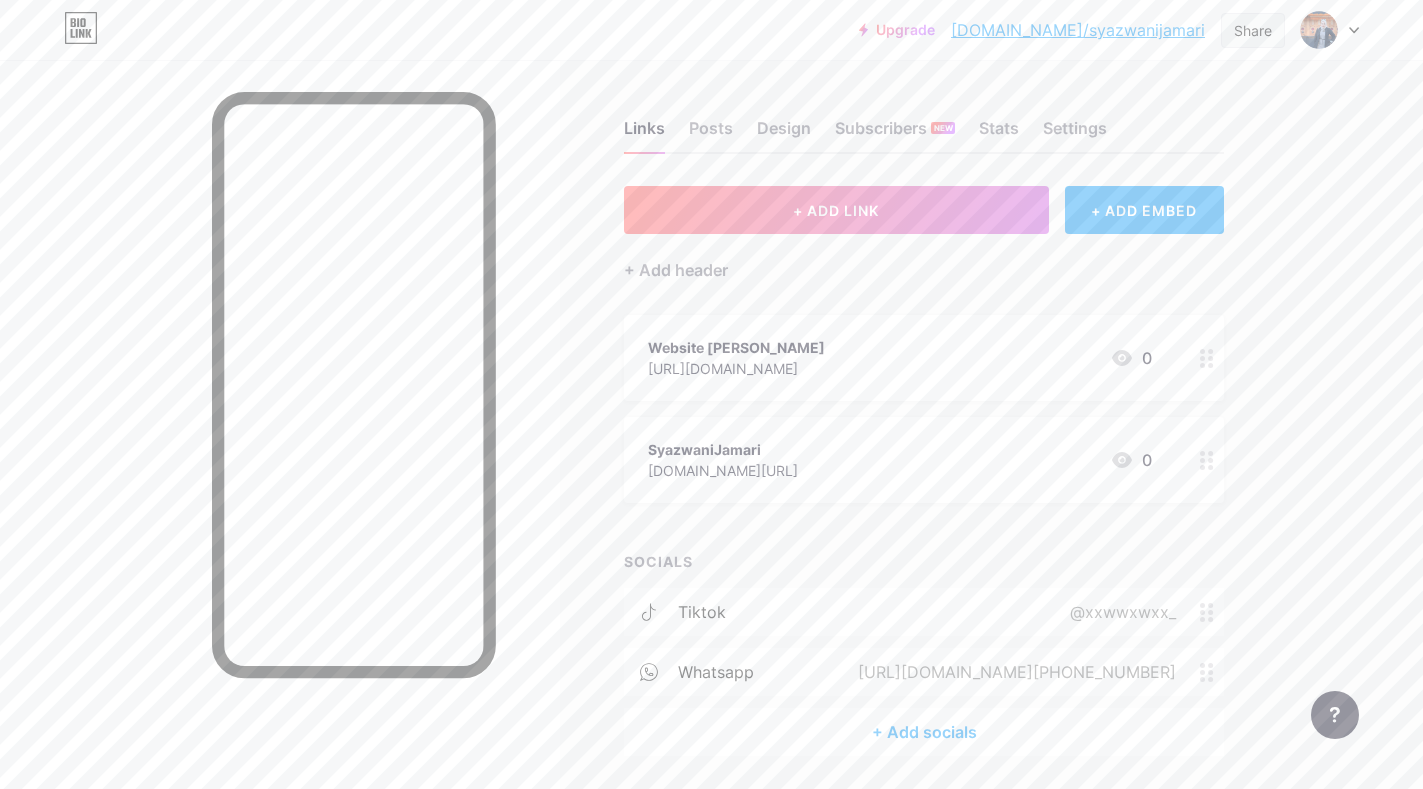 click on "Share" at bounding box center (1253, 30) 